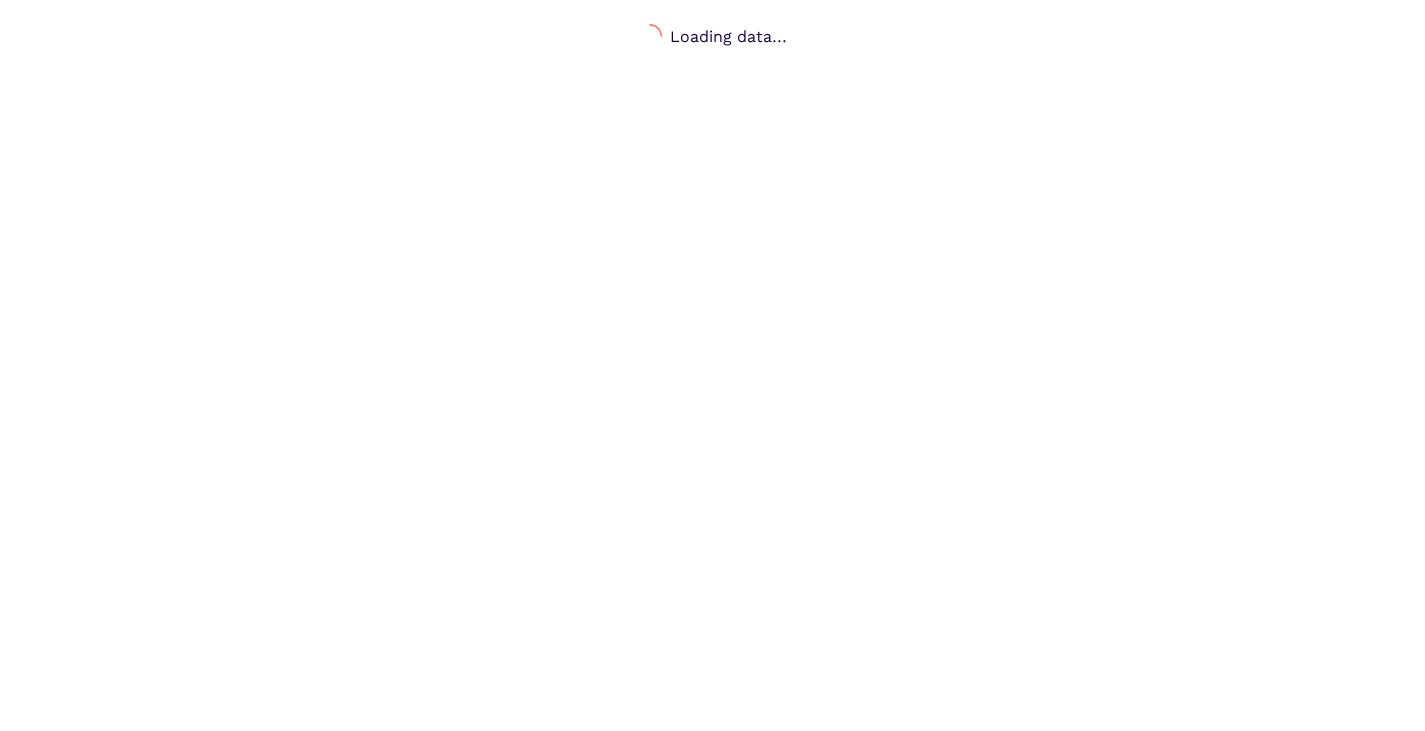 scroll, scrollTop: 0, scrollLeft: 0, axis: both 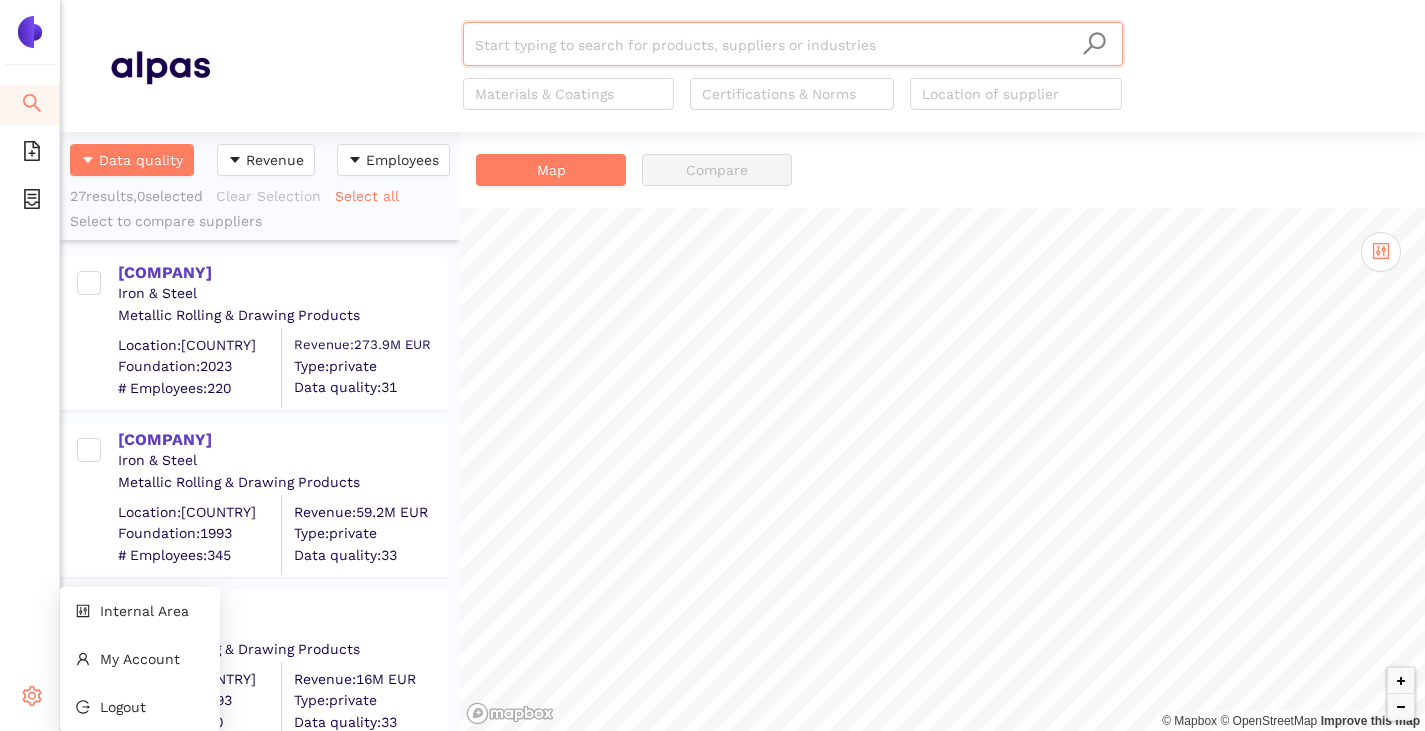 click 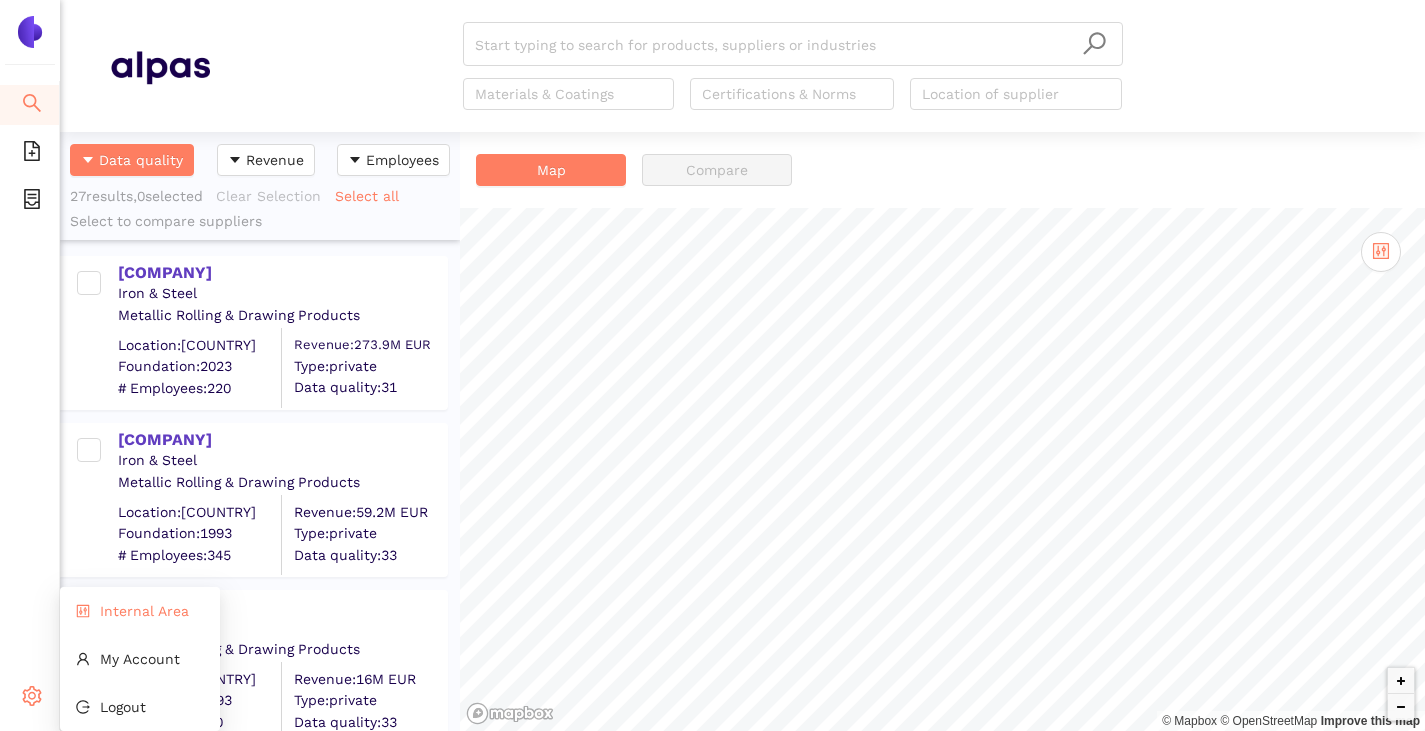 click on "Internal Area" at bounding box center [140, 611] 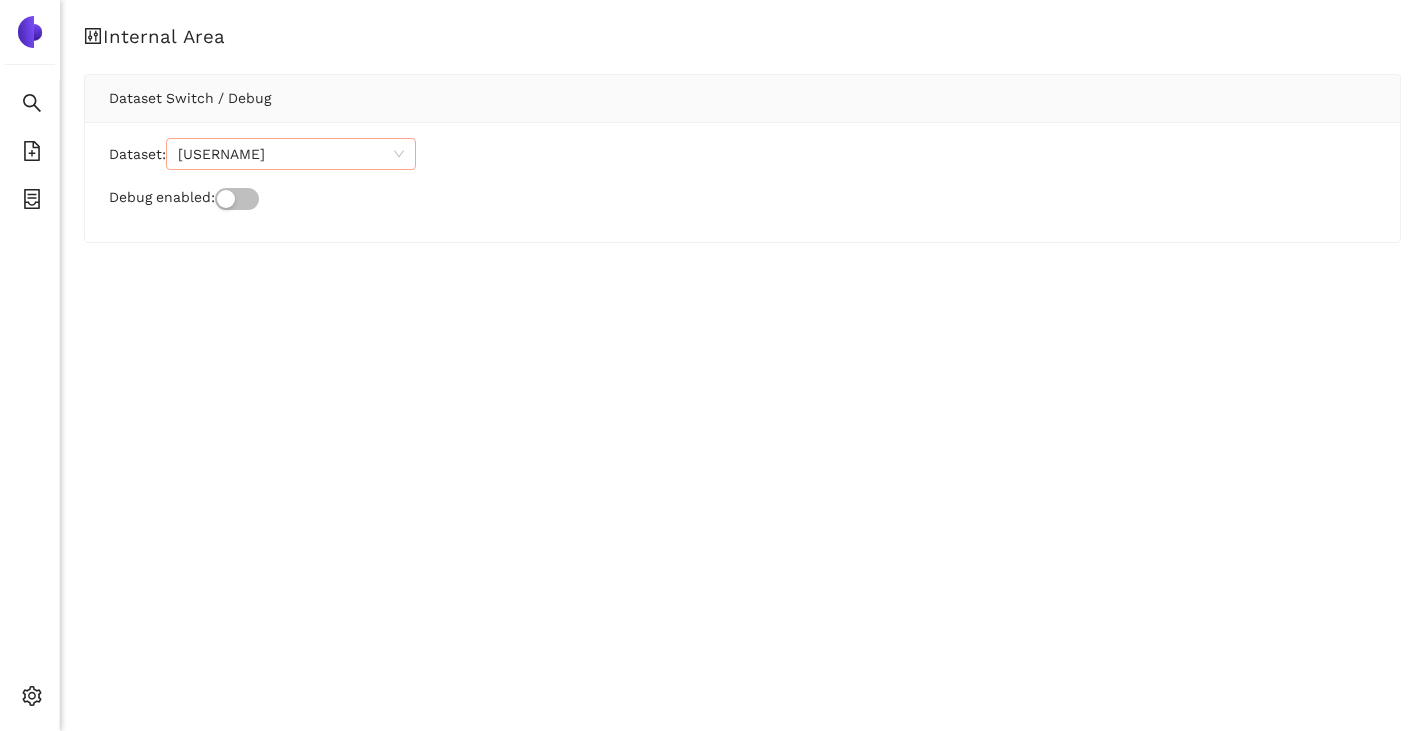 click on "alpas_odbfgj" at bounding box center [291, 154] 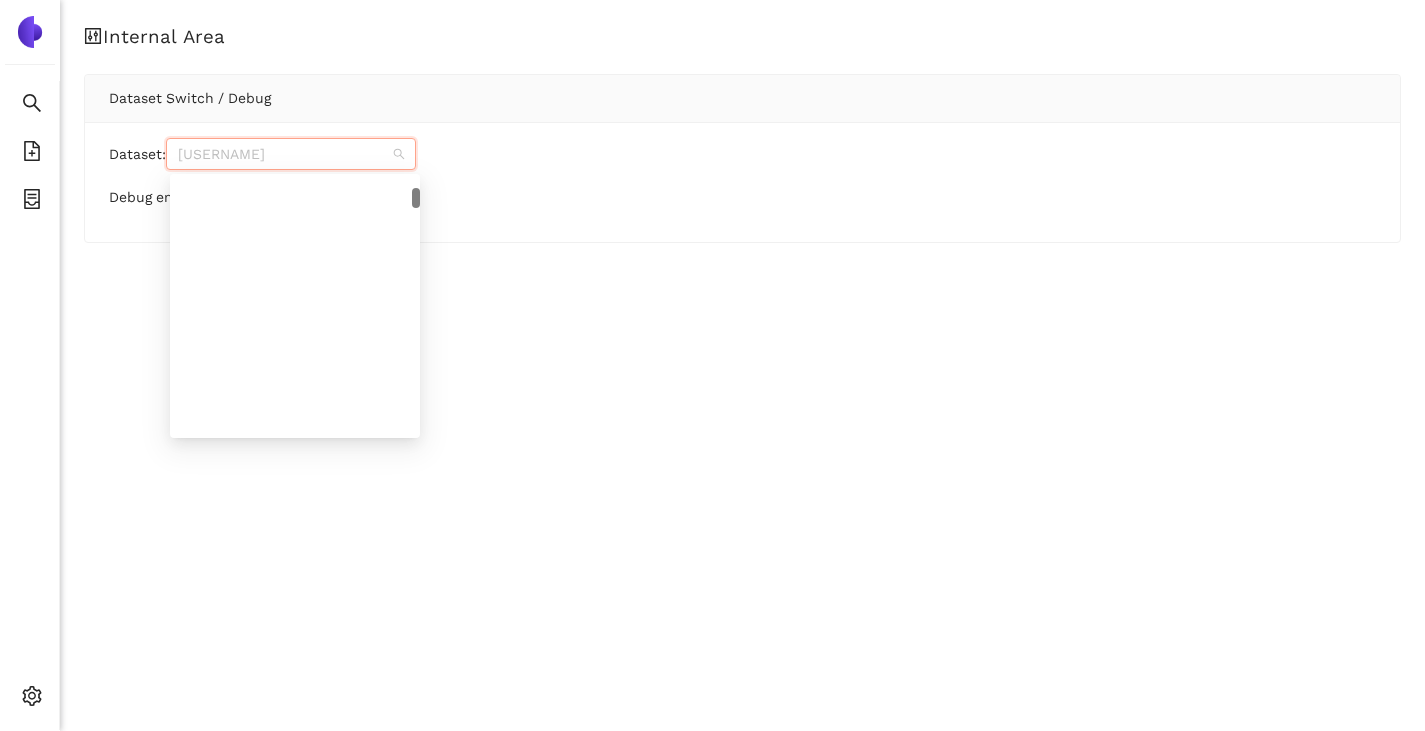 scroll, scrollTop: 504, scrollLeft: 0, axis: vertical 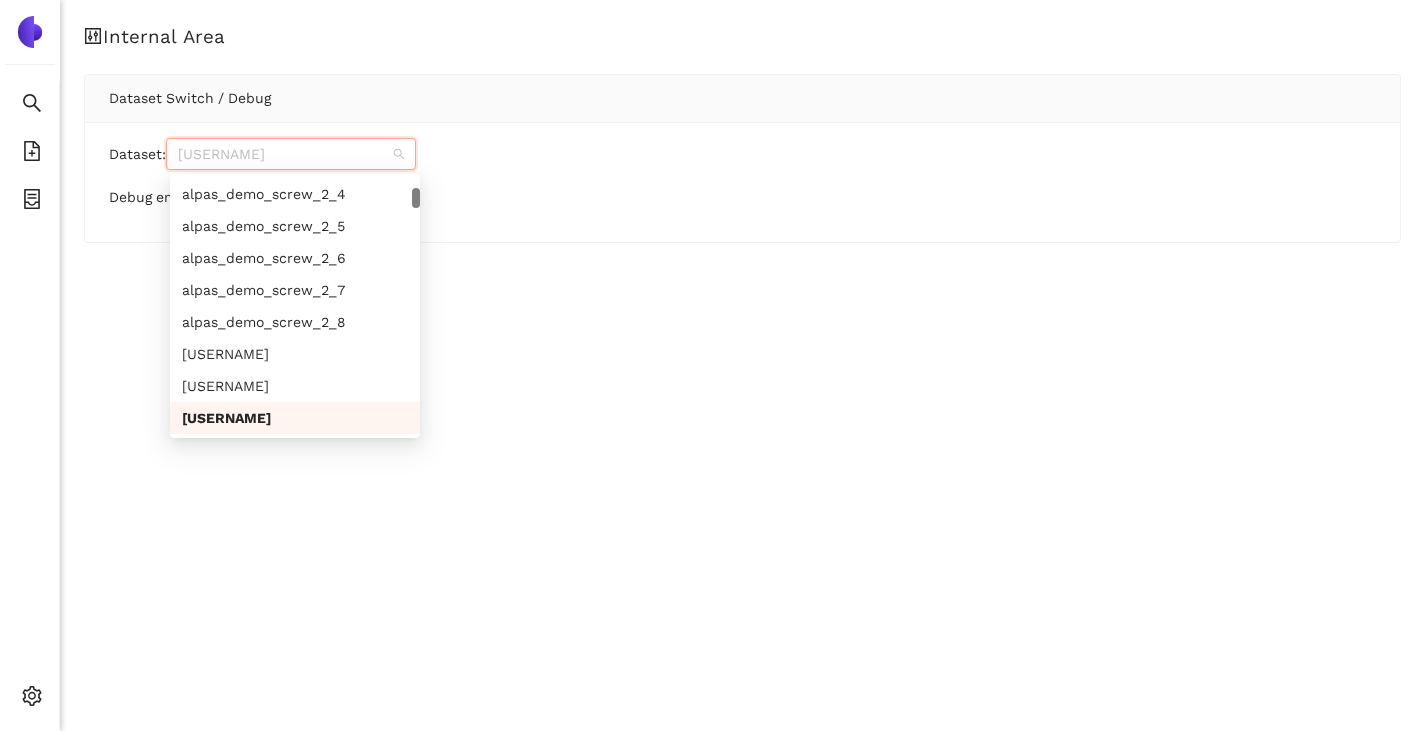 paste on "siempelkamp_jykyst" 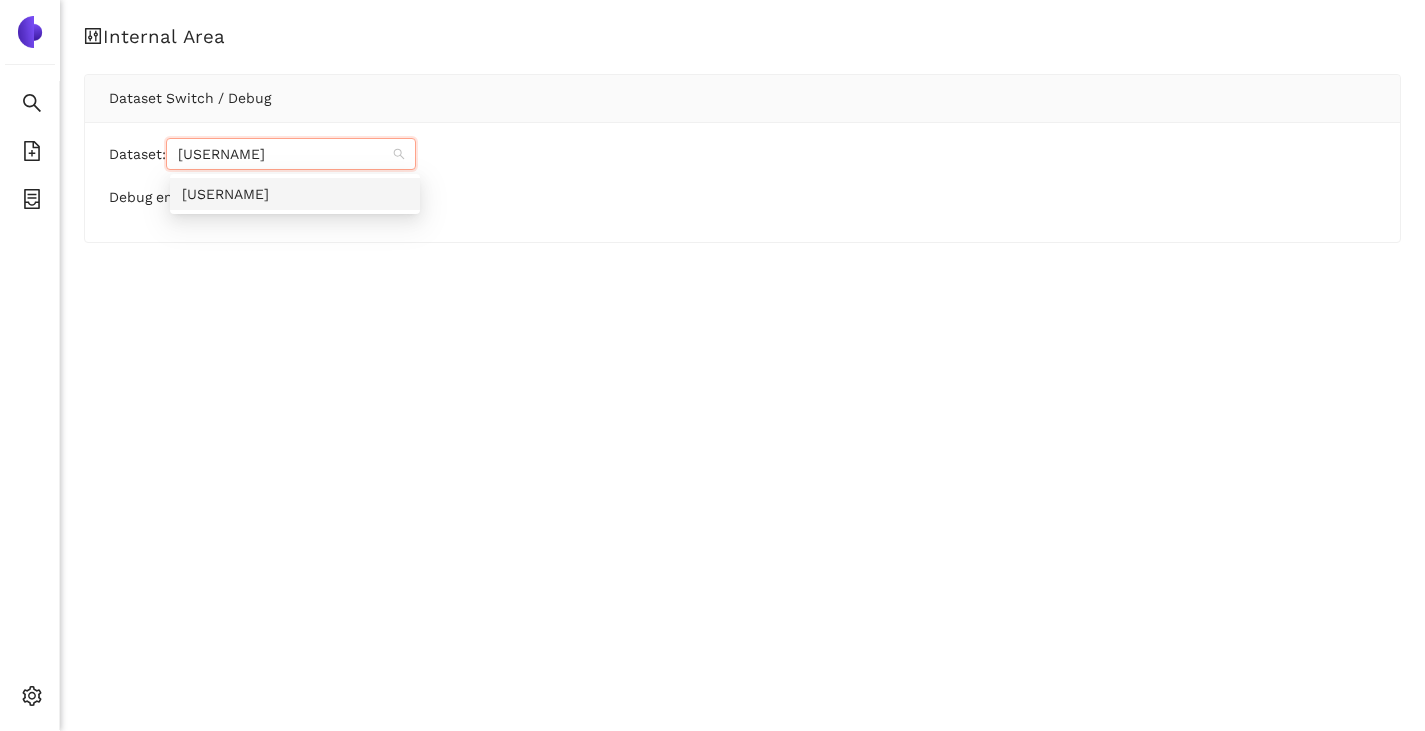 scroll, scrollTop: 0, scrollLeft: 0, axis: both 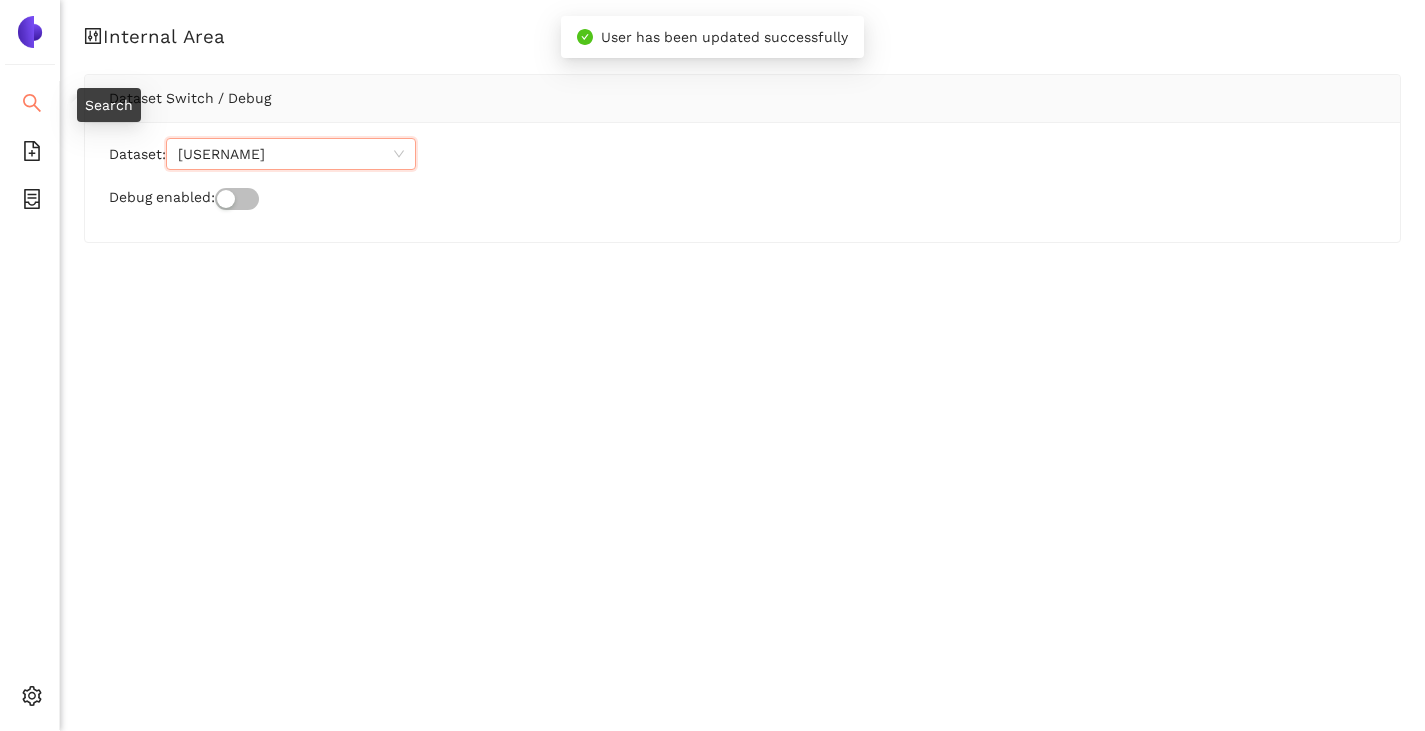 click 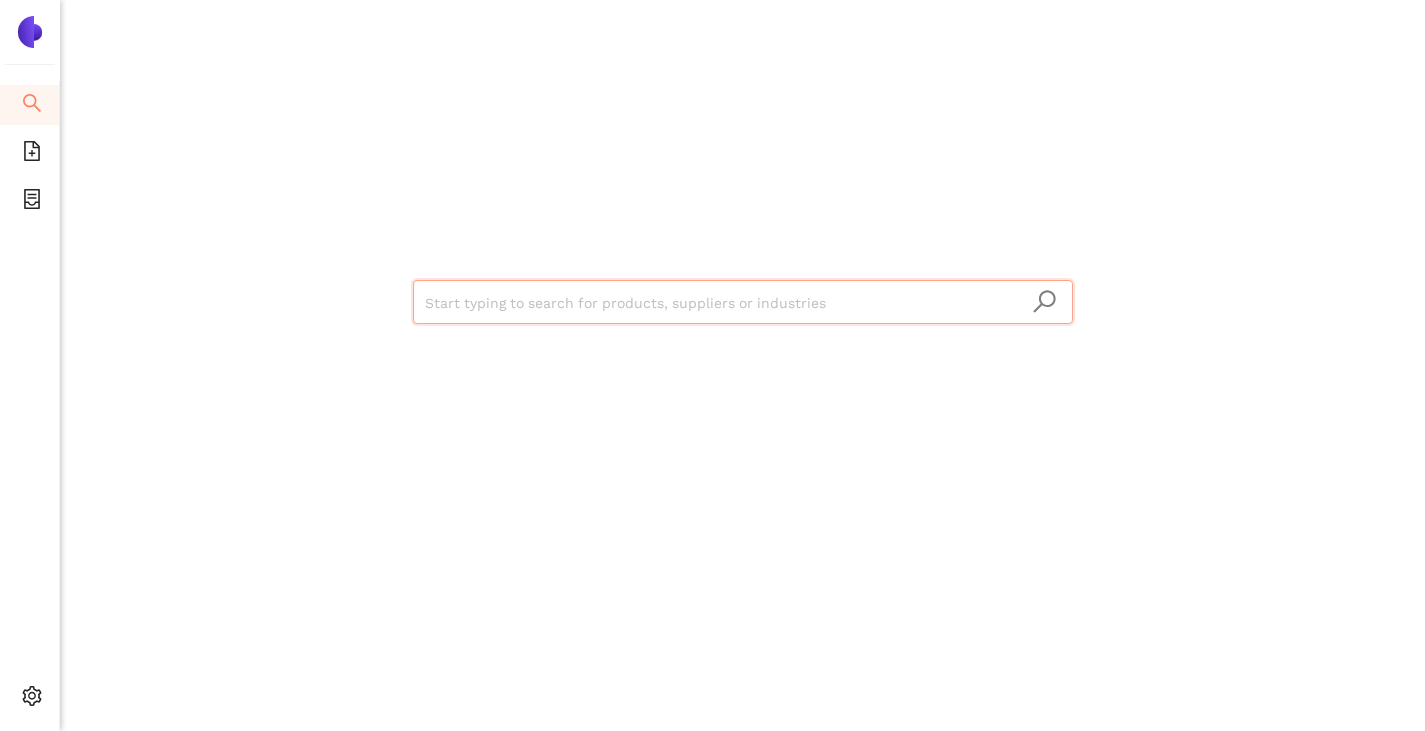 scroll, scrollTop: 0, scrollLeft: 0, axis: both 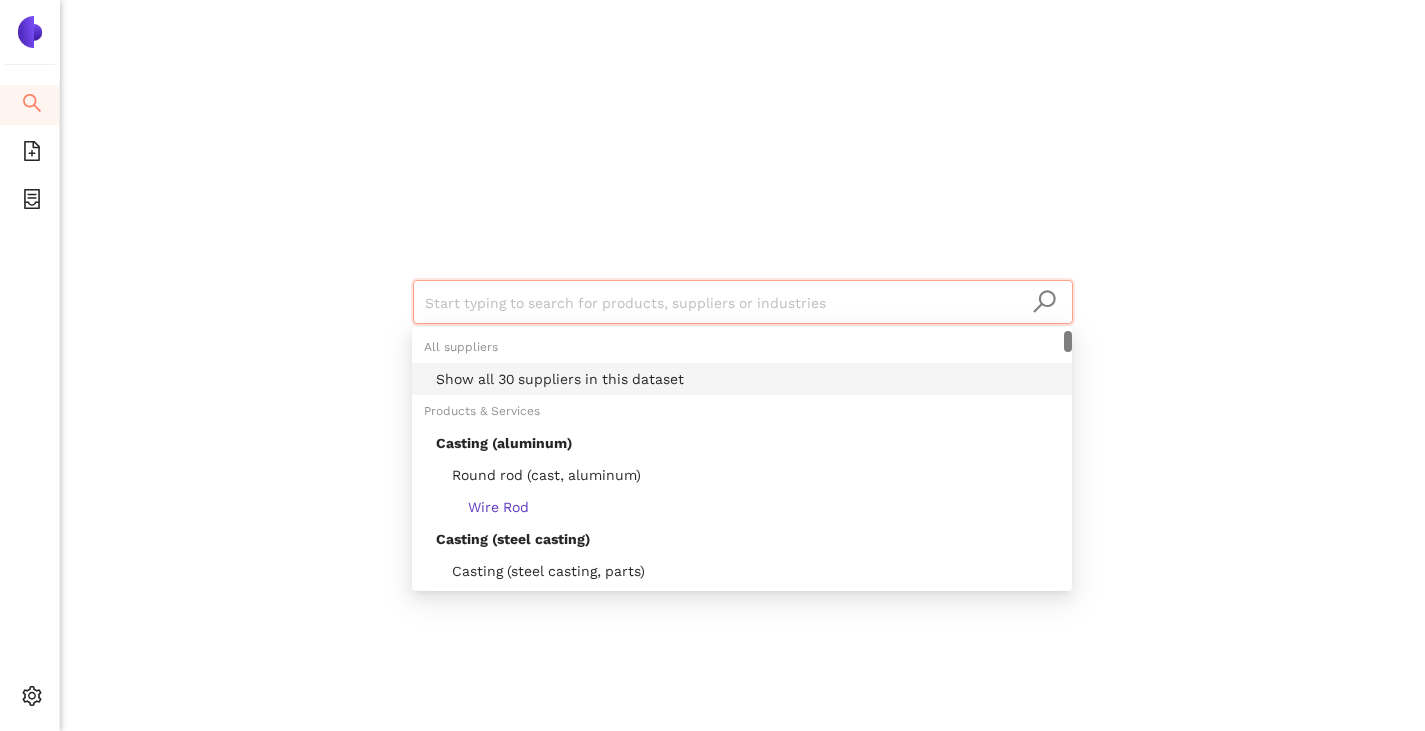 click on "Show all 30 suppliers in this dataset" at bounding box center [748, 379] 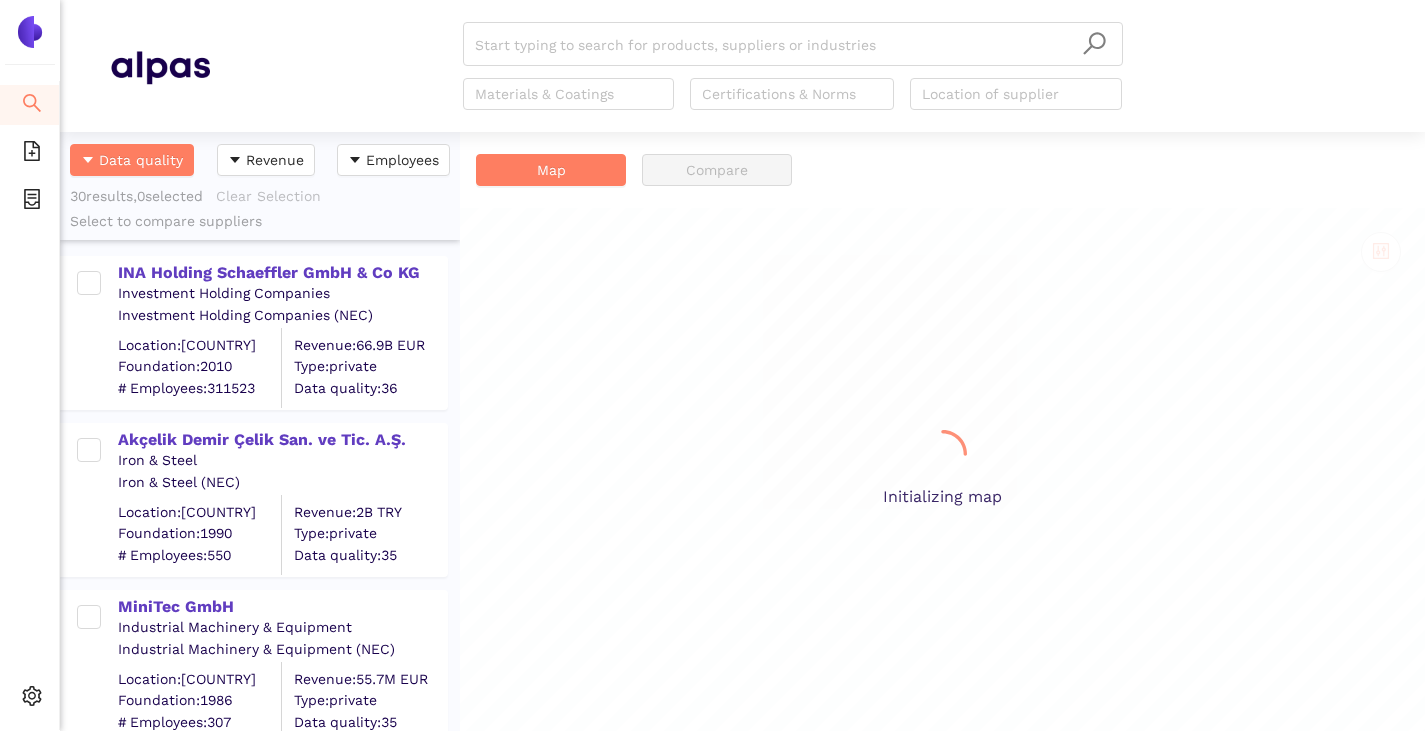scroll, scrollTop: 16, scrollLeft: 16, axis: both 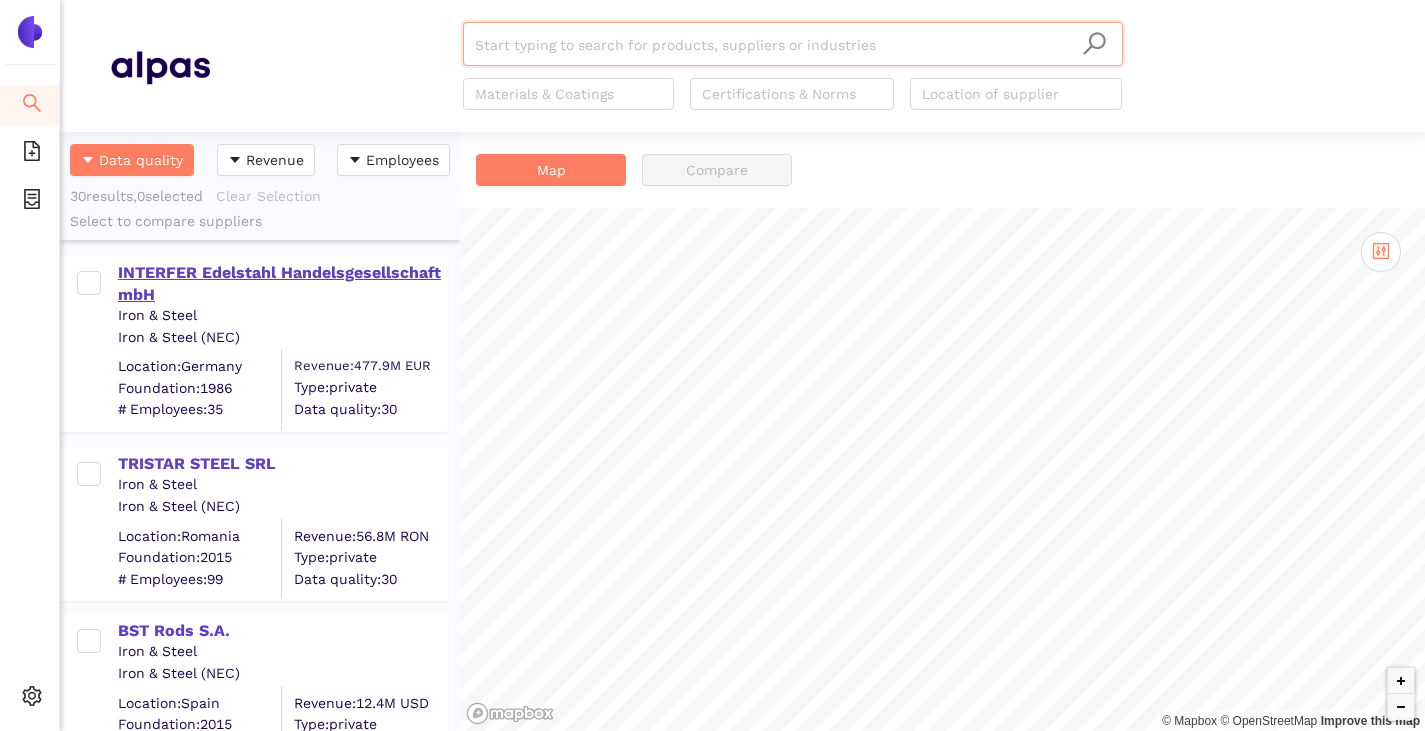 click on "INTERFER Edelstahl Handelsgesellschaft mbH" at bounding box center (282, 284) 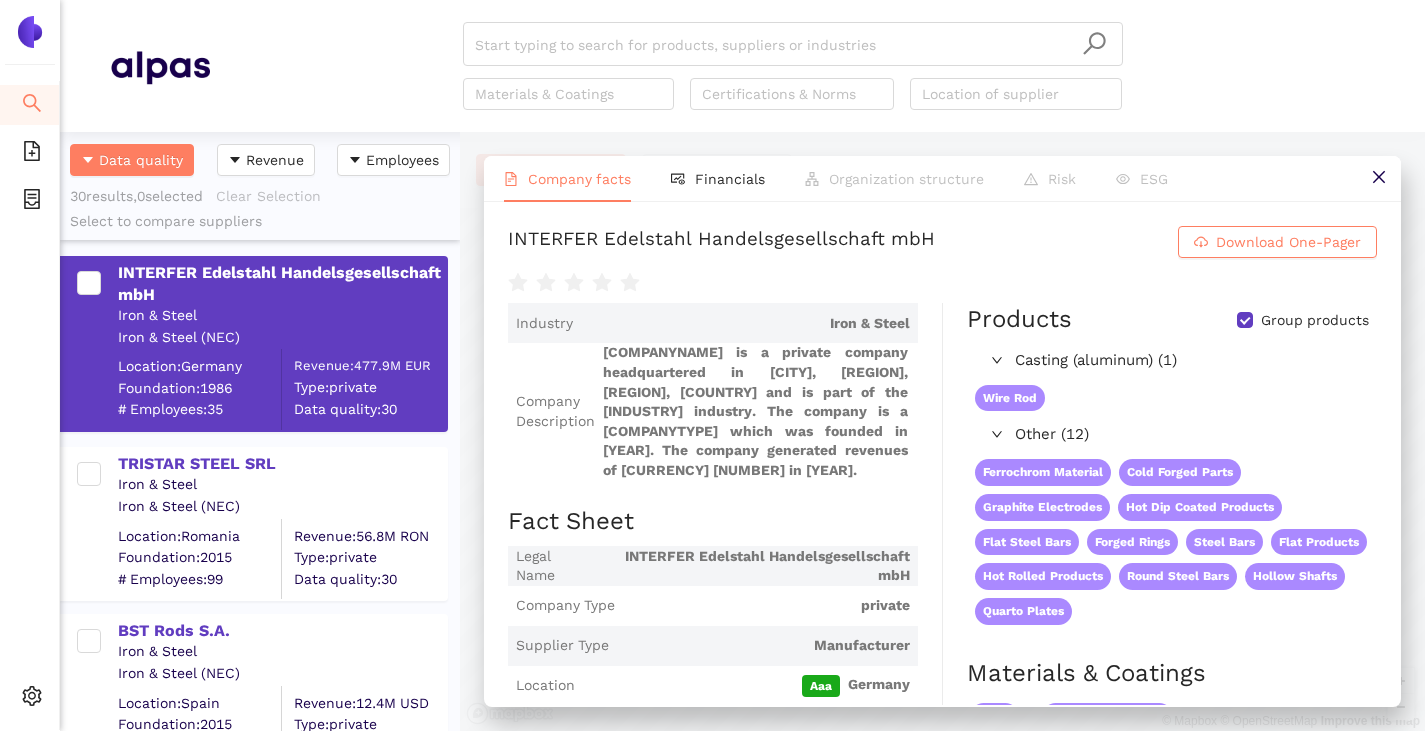 scroll, scrollTop: 26, scrollLeft: 0, axis: vertical 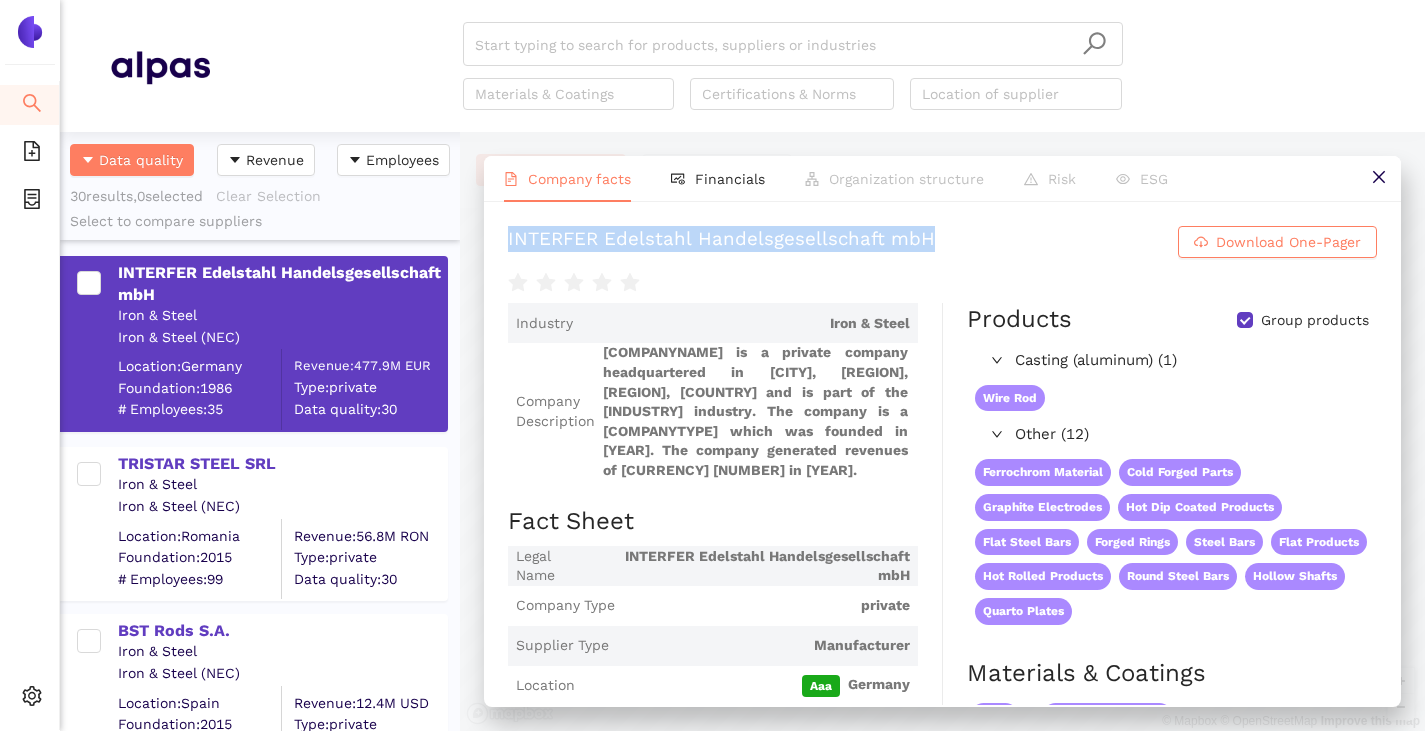 drag, startPoint x: 508, startPoint y: 231, endPoint x: 977, endPoint y: 227, distance: 469.01706 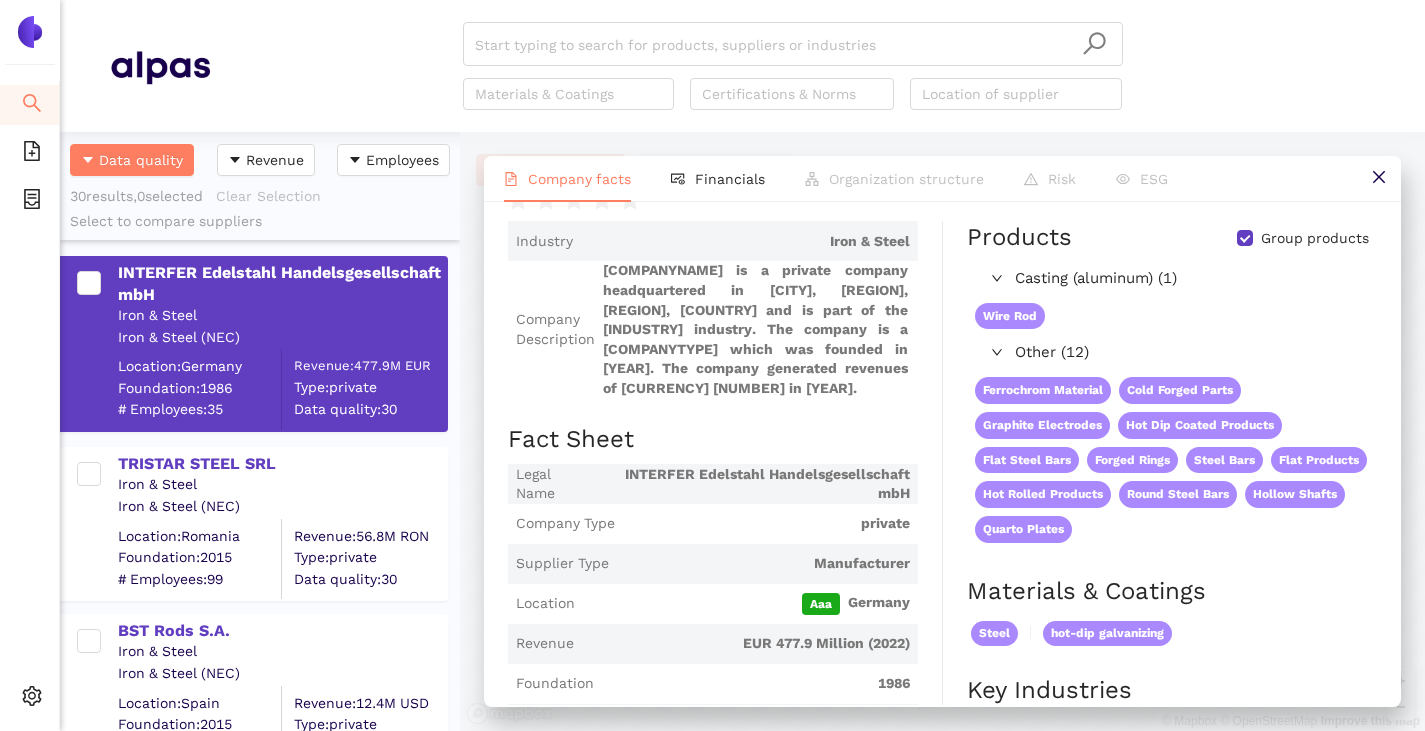 scroll, scrollTop: 0, scrollLeft: 0, axis: both 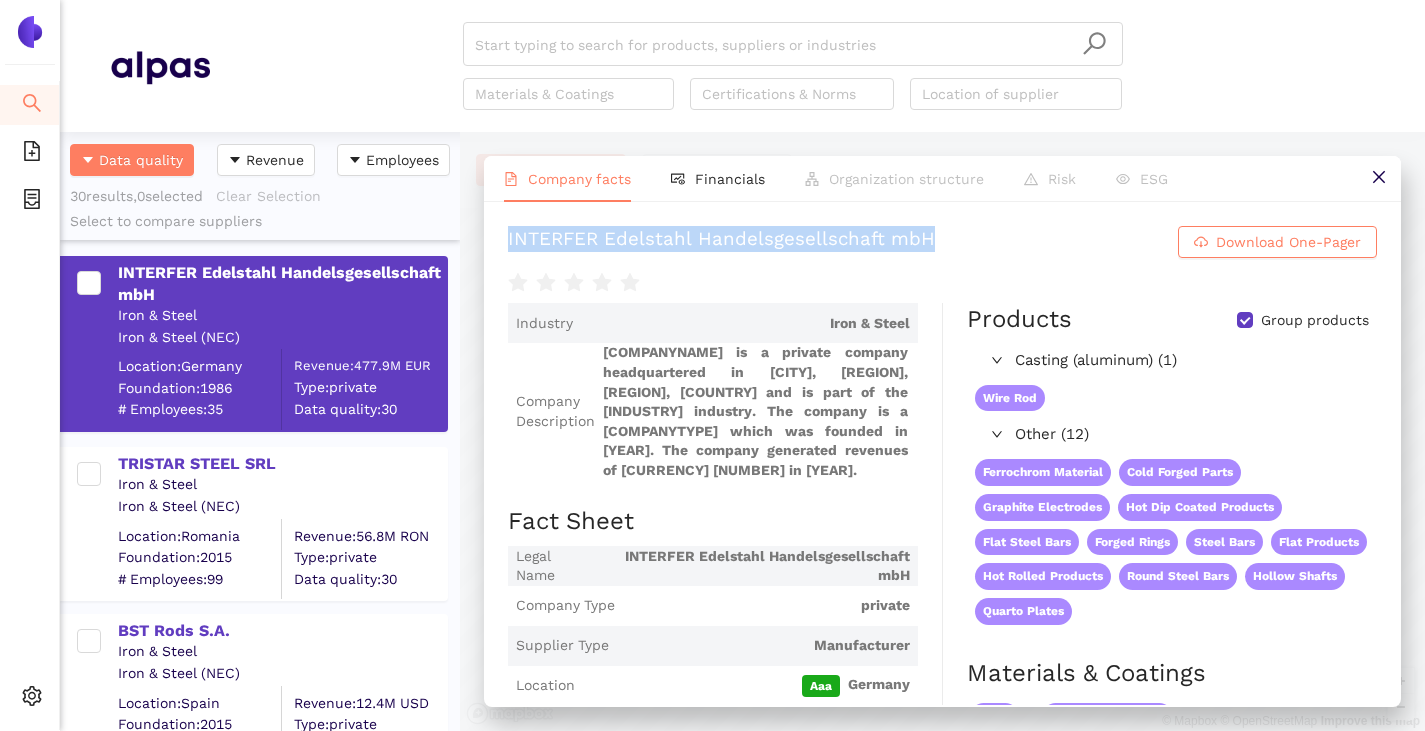 copy on "INTERFER Edelstahl Handelsgesellschaft mbH" 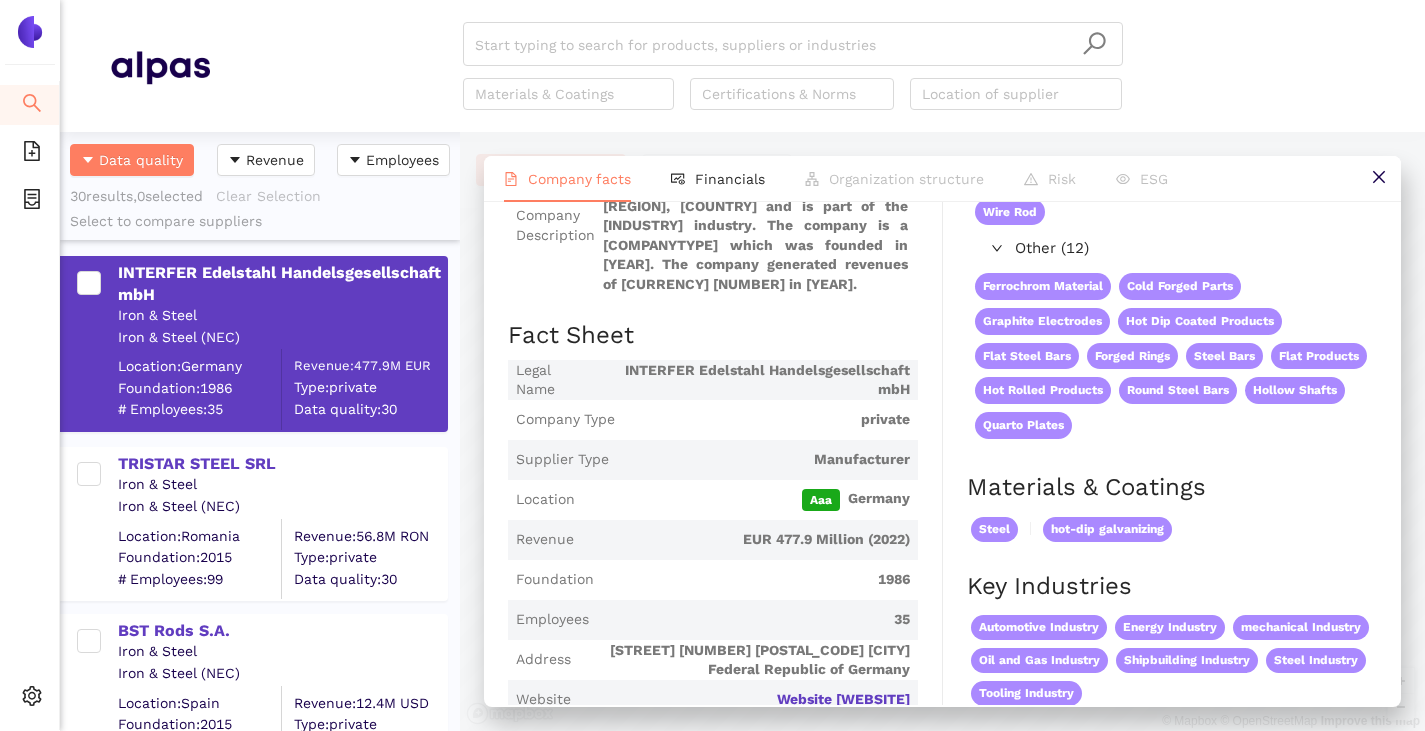scroll, scrollTop: 0, scrollLeft: 0, axis: both 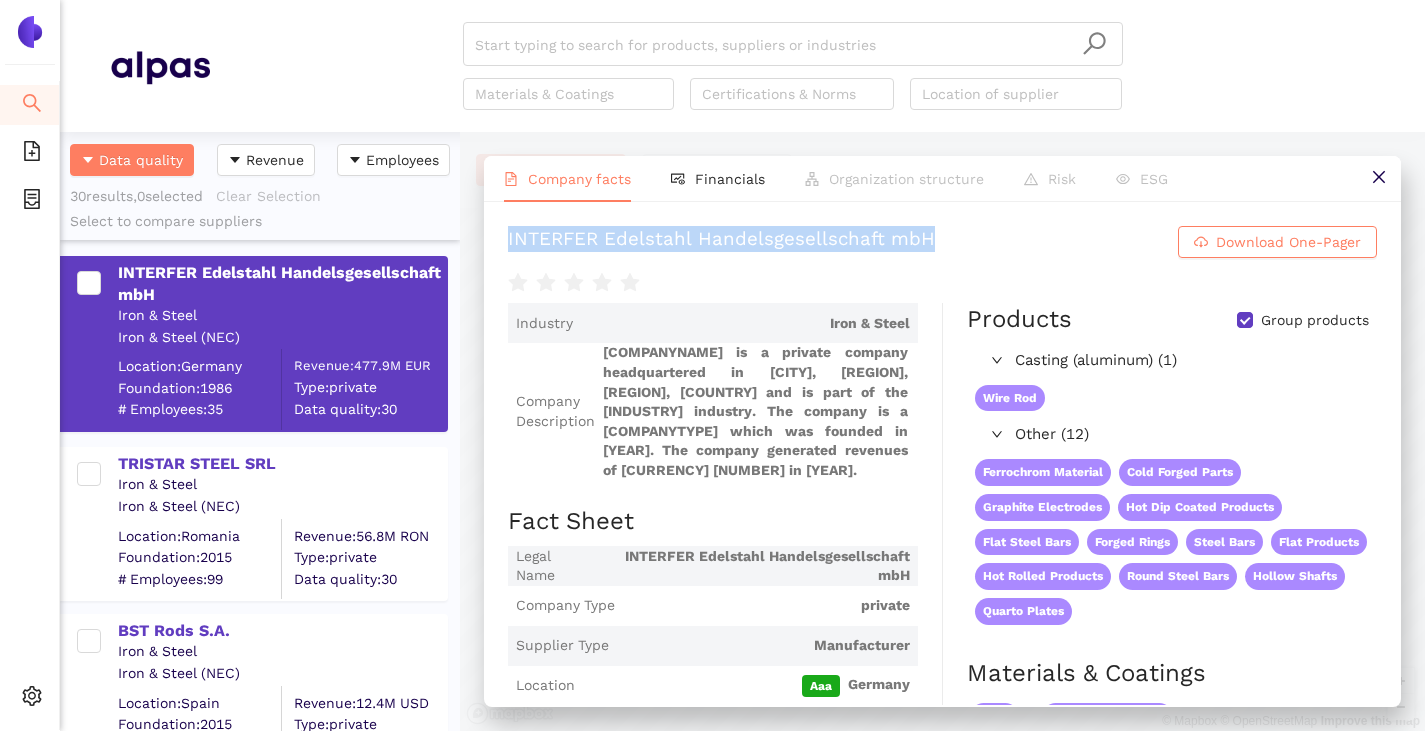 click on "Group products" at bounding box center (1245, 320) 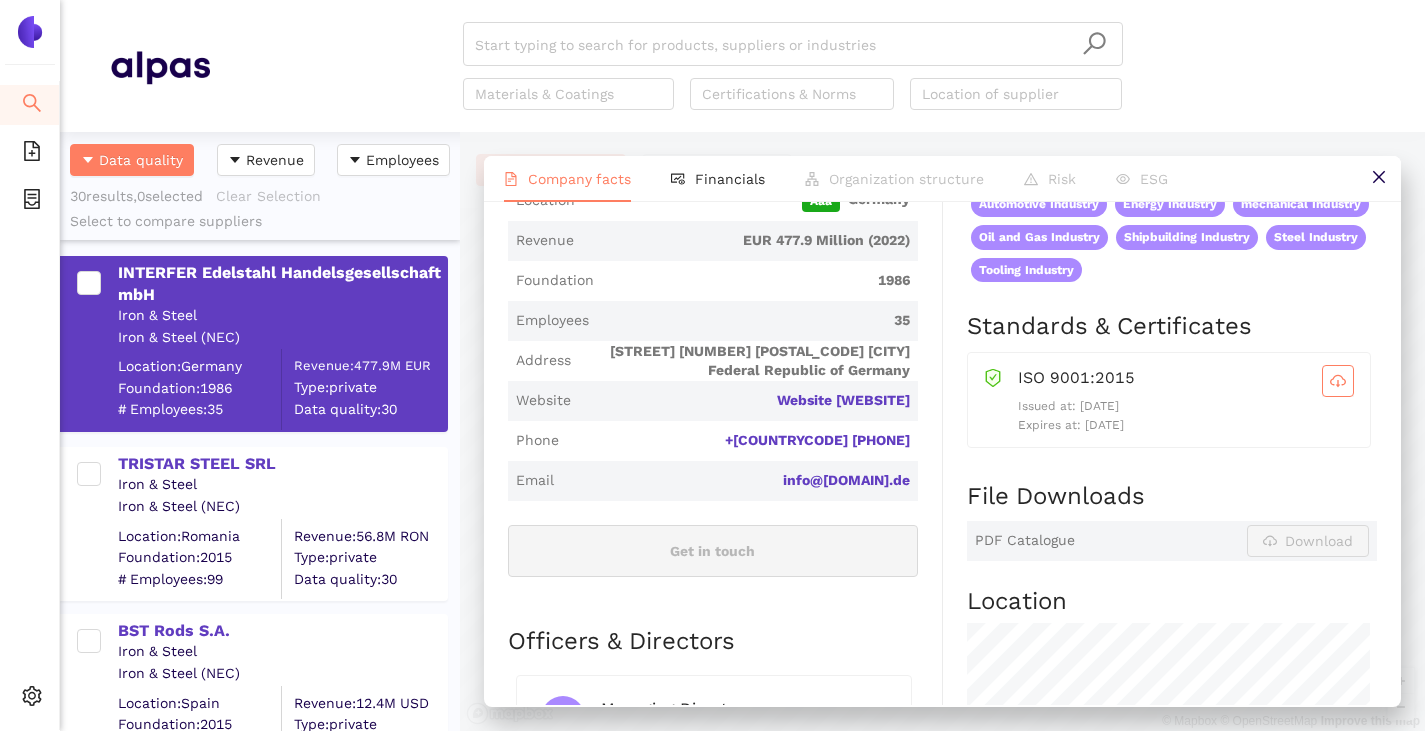 scroll, scrollTop: 500, scrollLeft: 0, axis: vertical 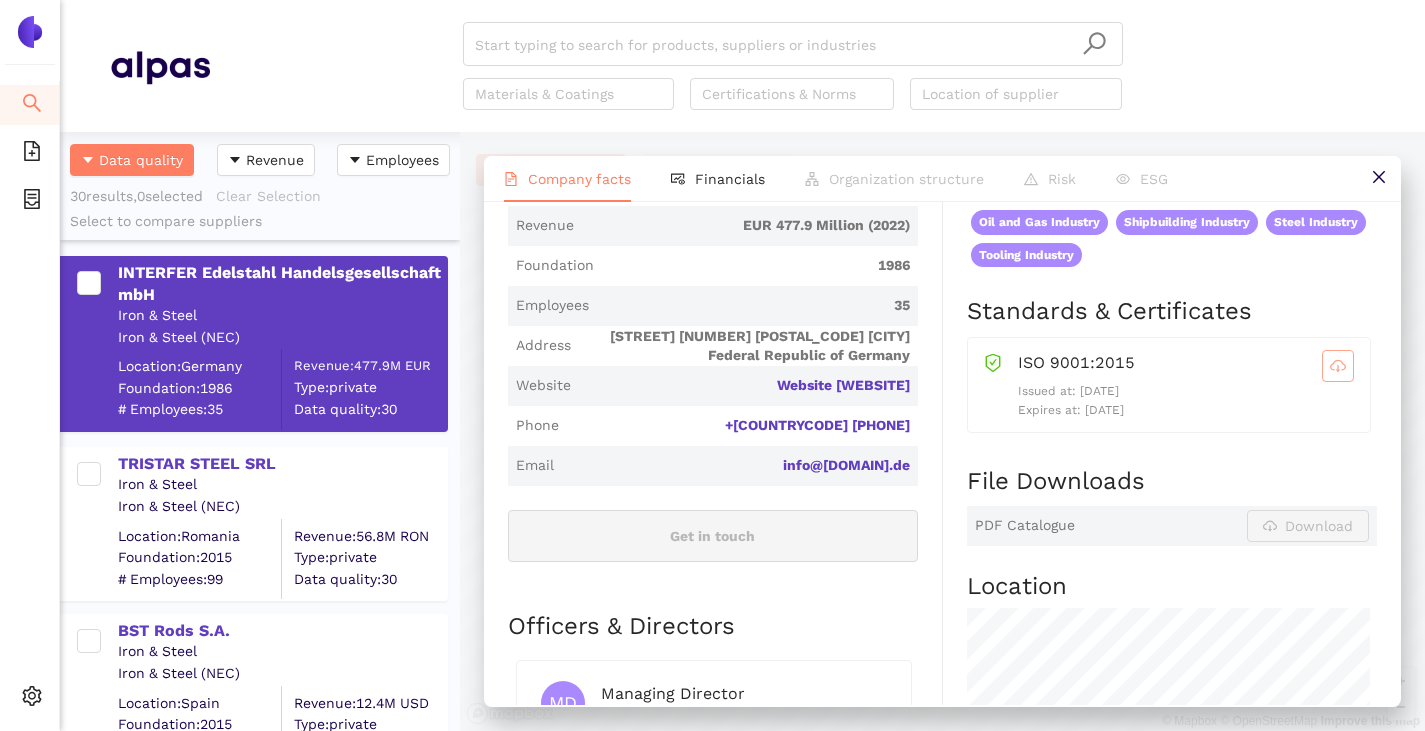 click 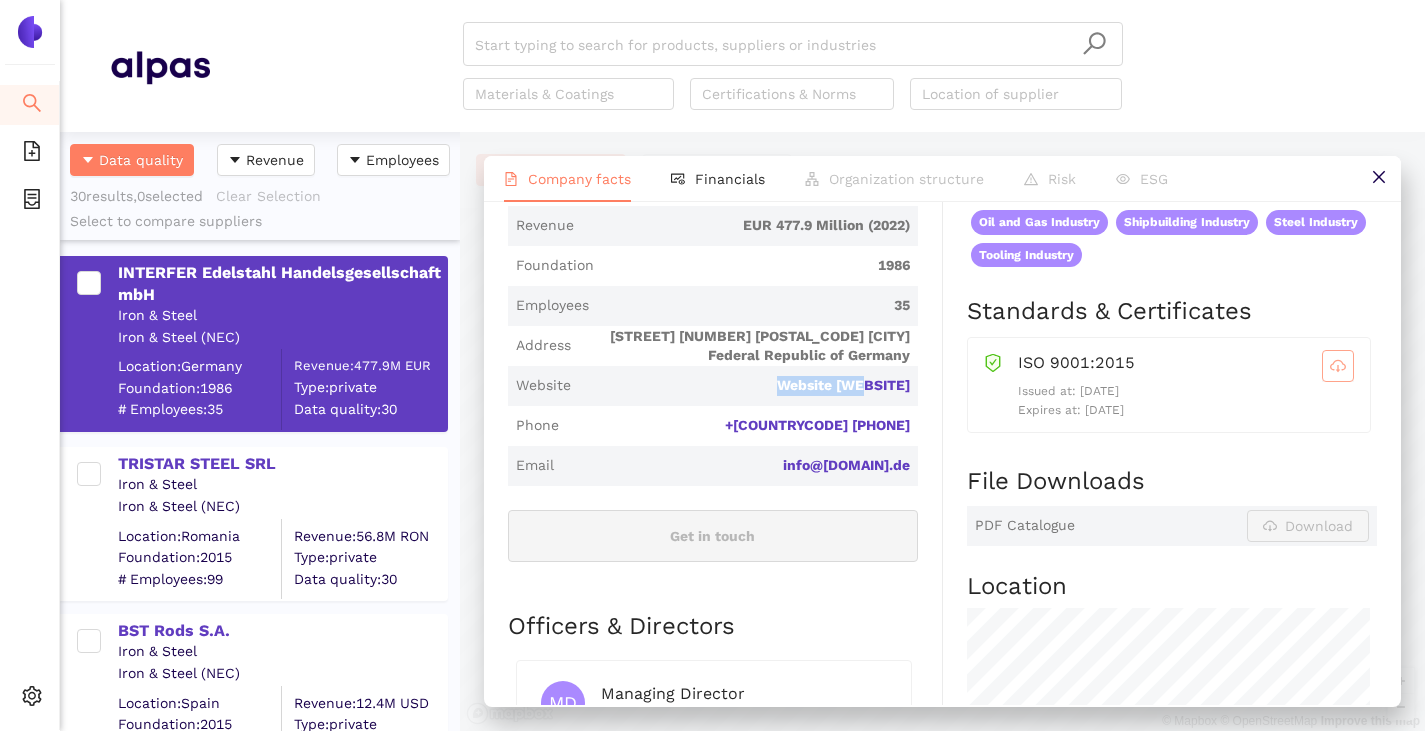 drag, startPoint x: 907, startPoint y: 393, endPoint x: 819, endPoint y: 406, distance: 88.95505 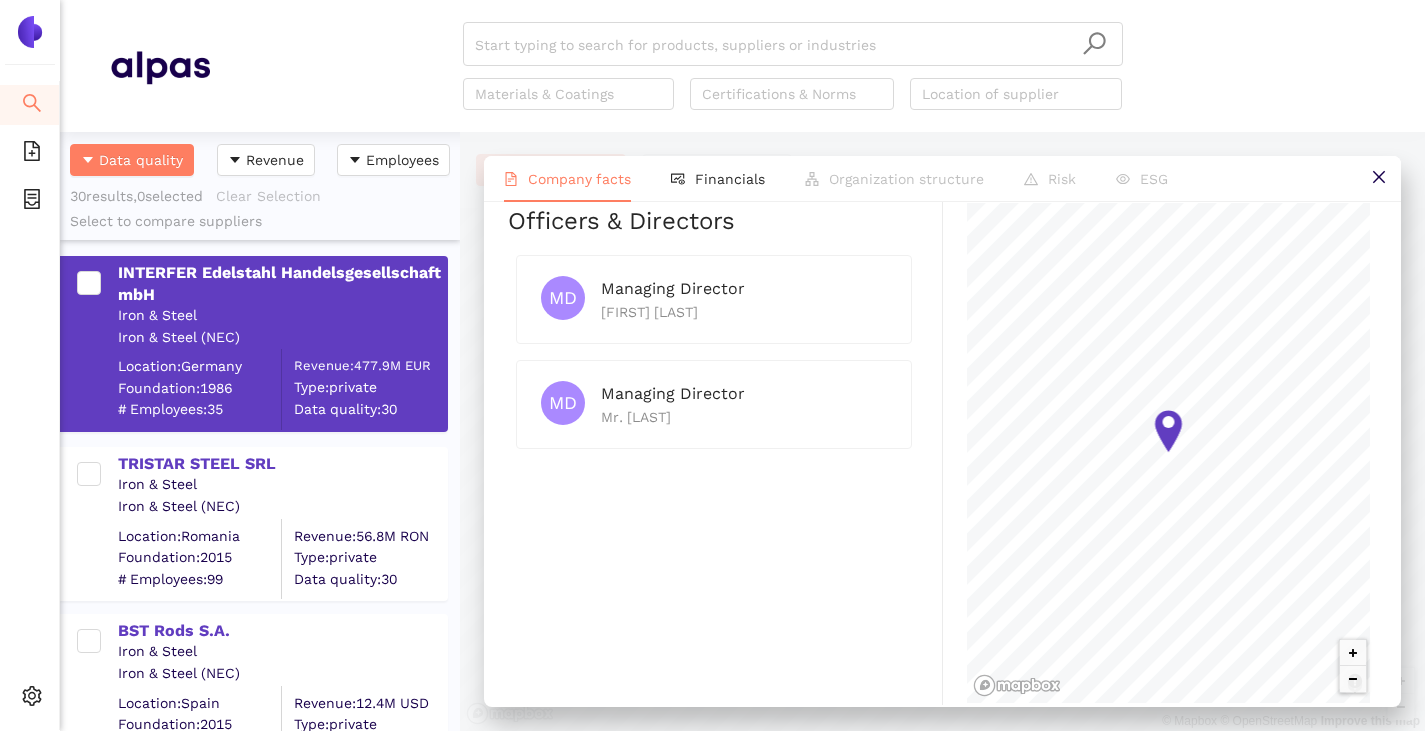 scroll, scrollTop: 1128, scrollLeft: 0, axis: vertical 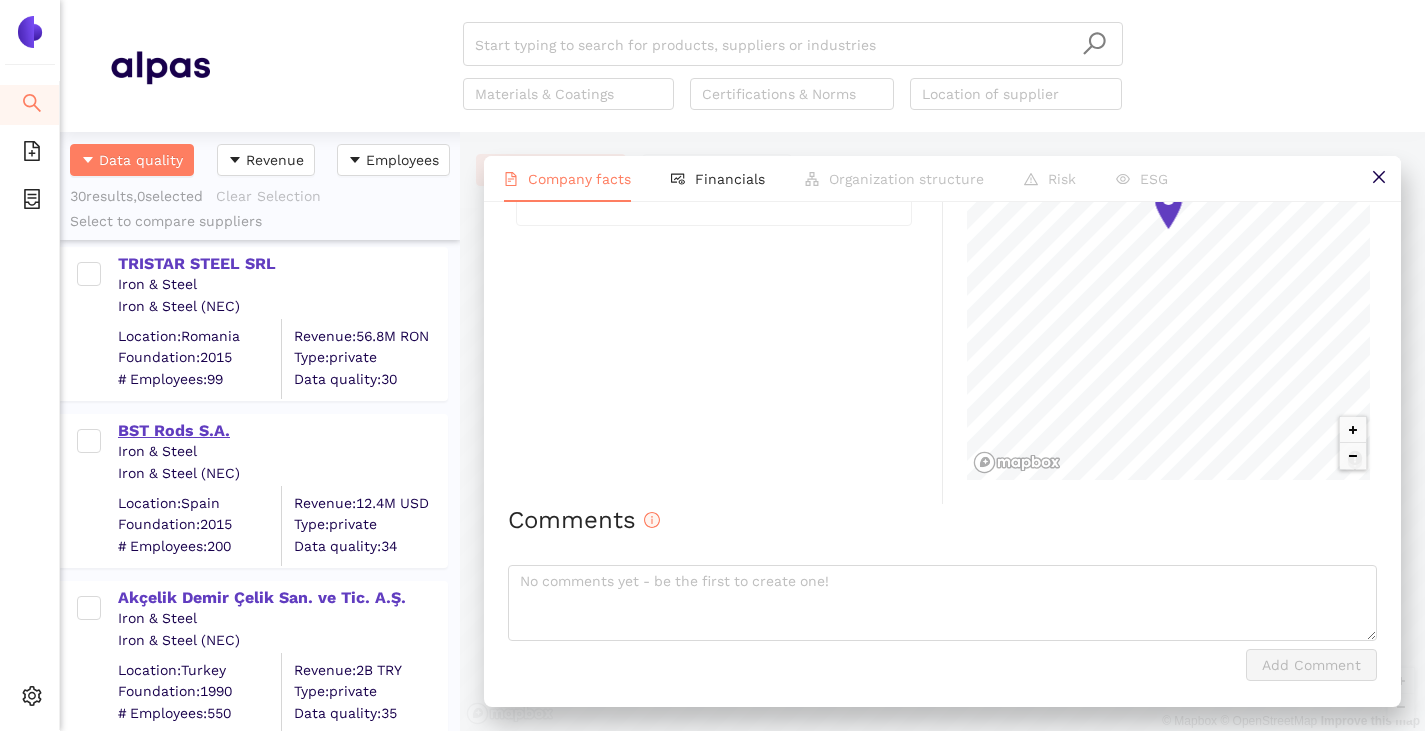click on "BST Rods S.A." at bounding box center [282, 431] 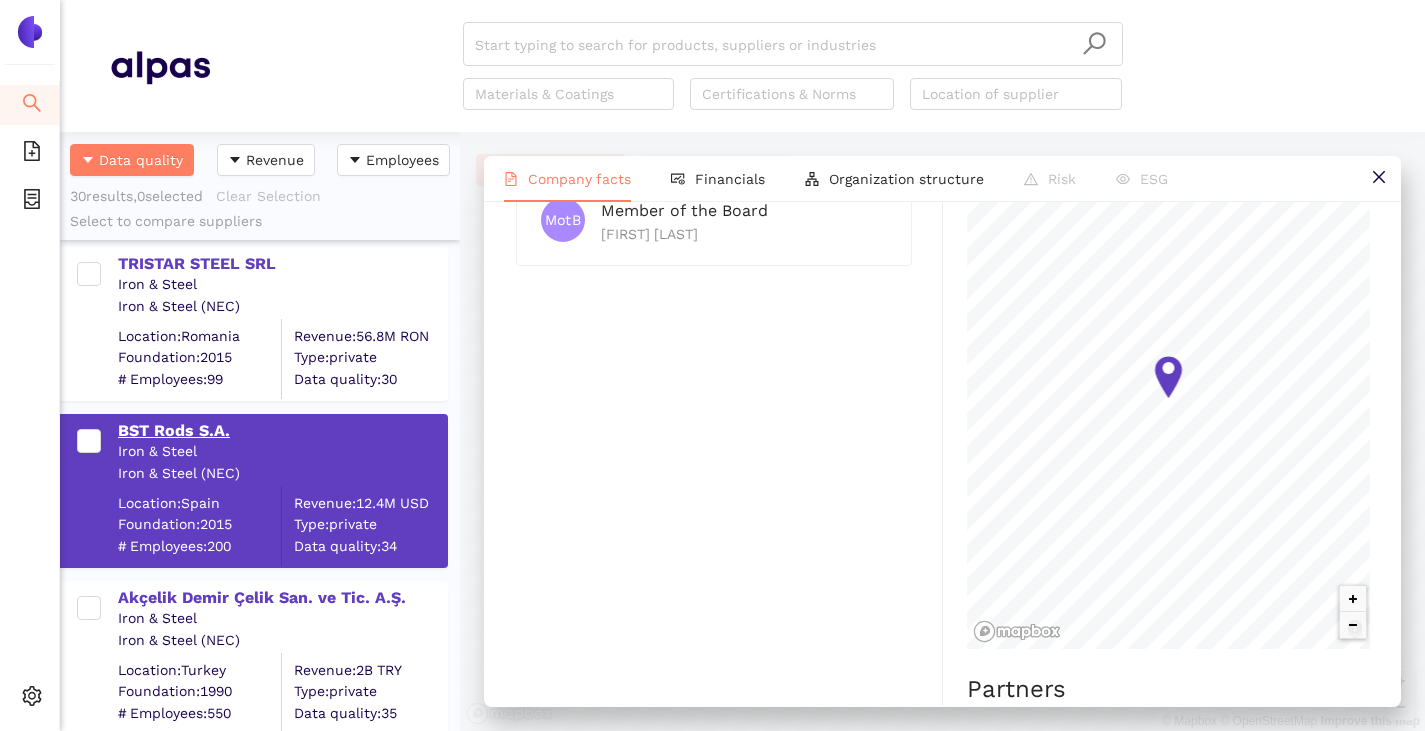 scroll, scrollTop: 0, scrollLeft: 0, axis: both 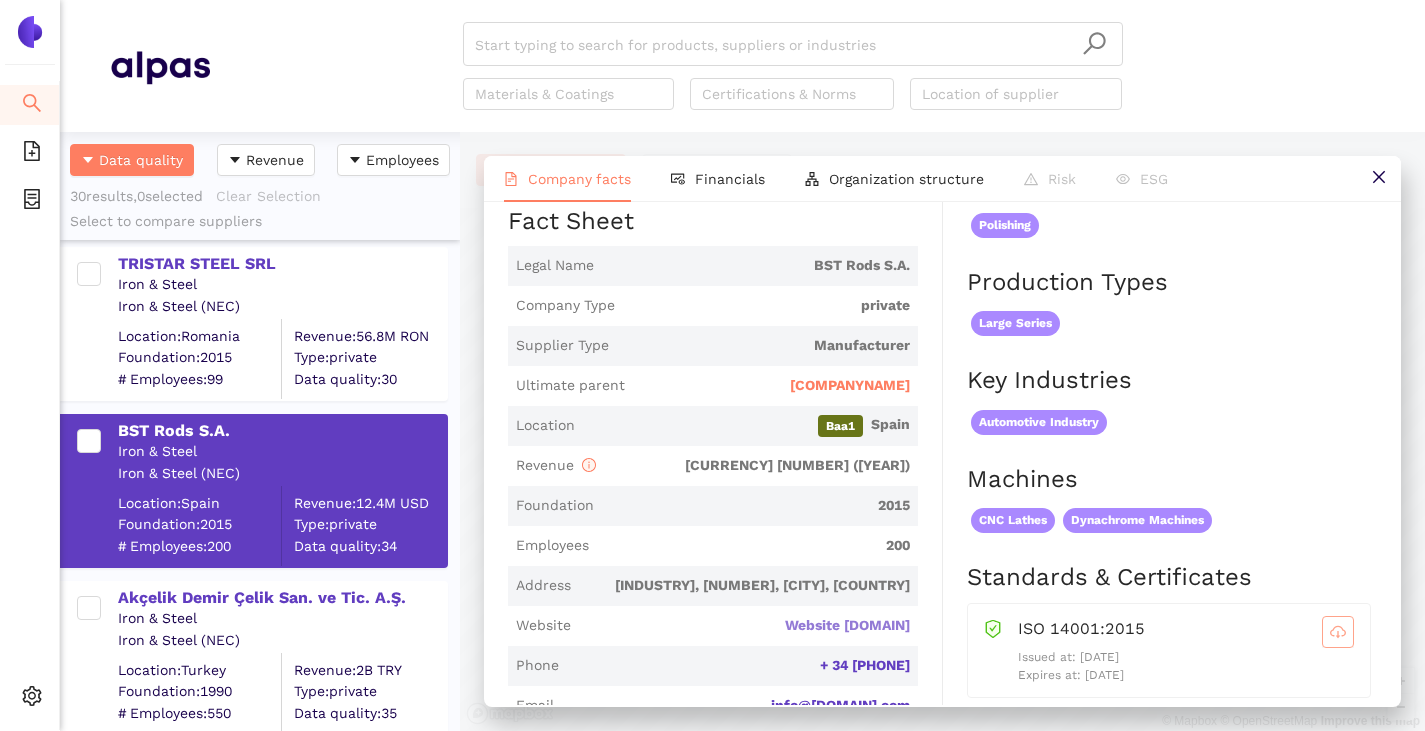 click on "bstrods.com" at bounding box center [0, 0] 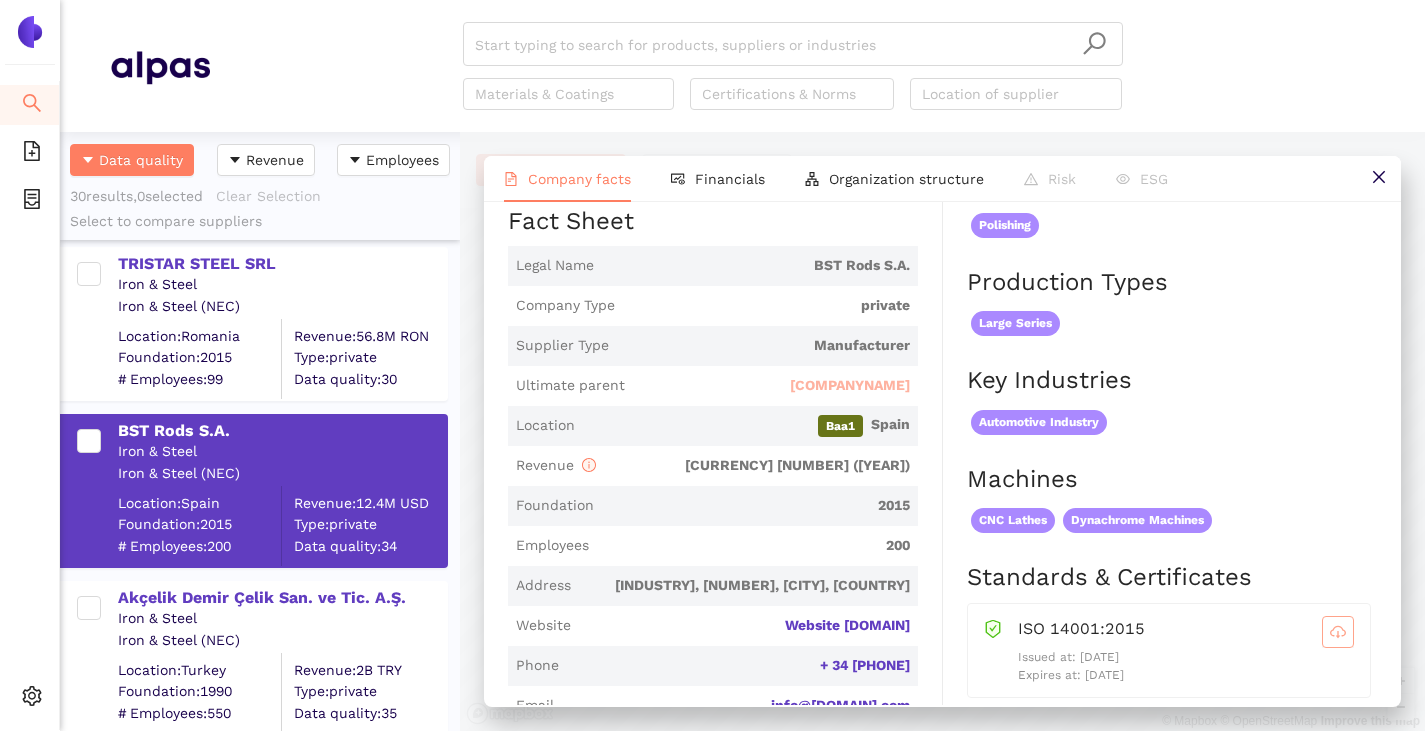 click on "Makizubi S.L." at bounding box center (850, 386) 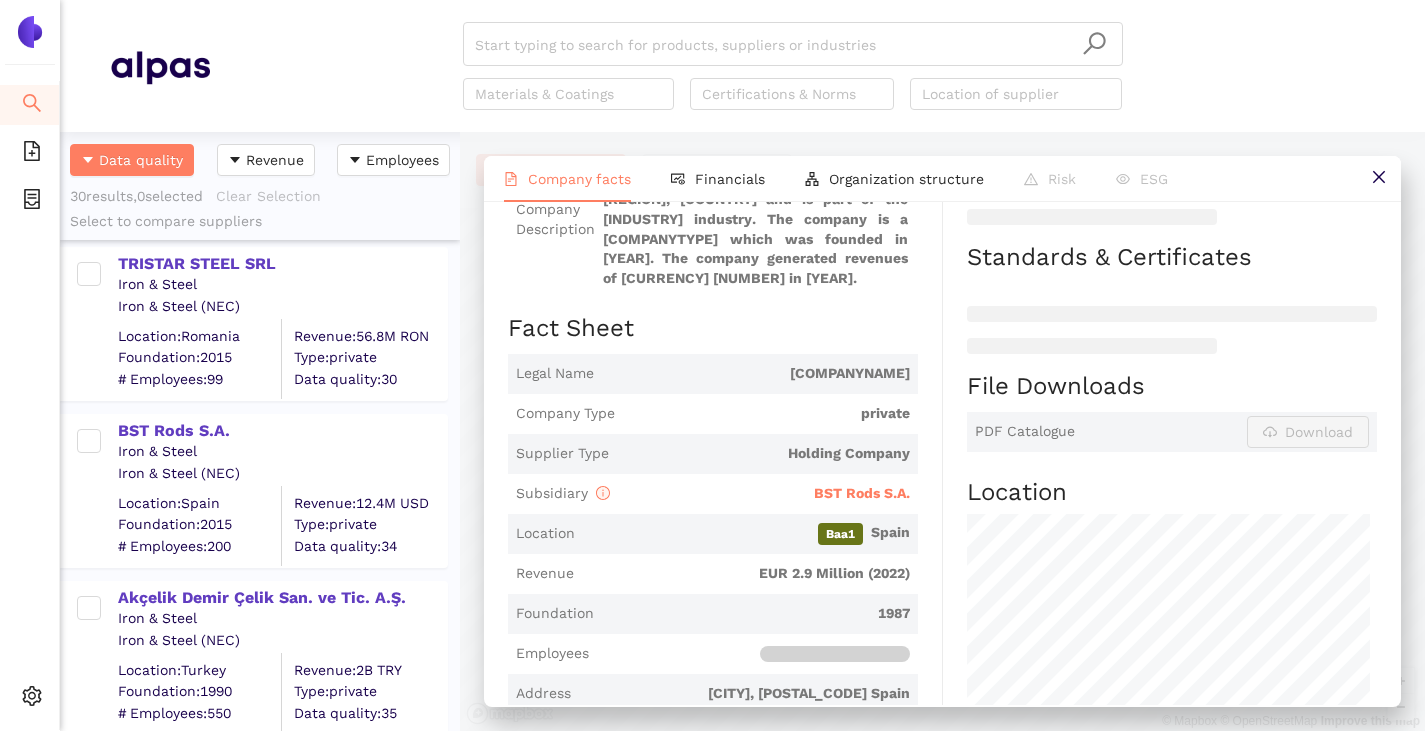 scroll, scrollTop: 0, scrollLeft: 0, axis: both 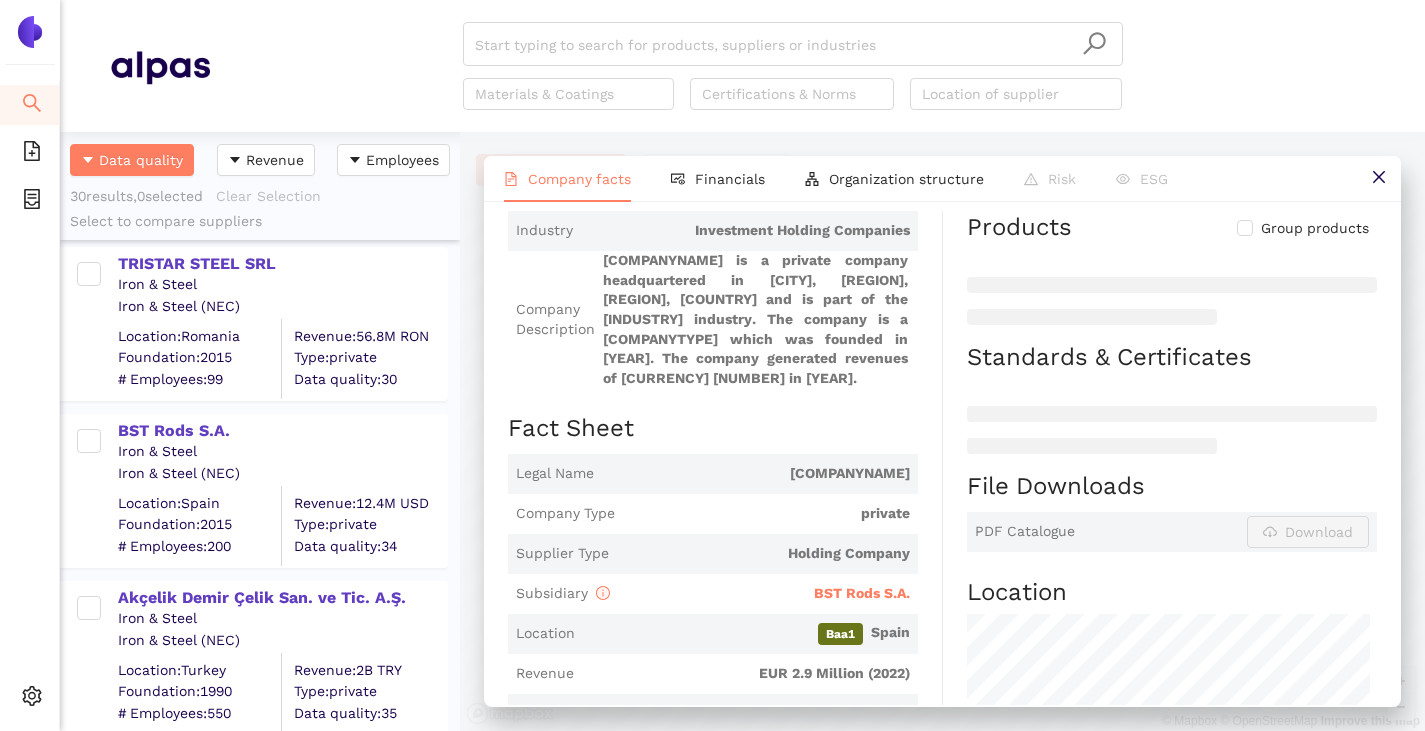 click on "BST Rods S.A." at bounding box center [862, 593] 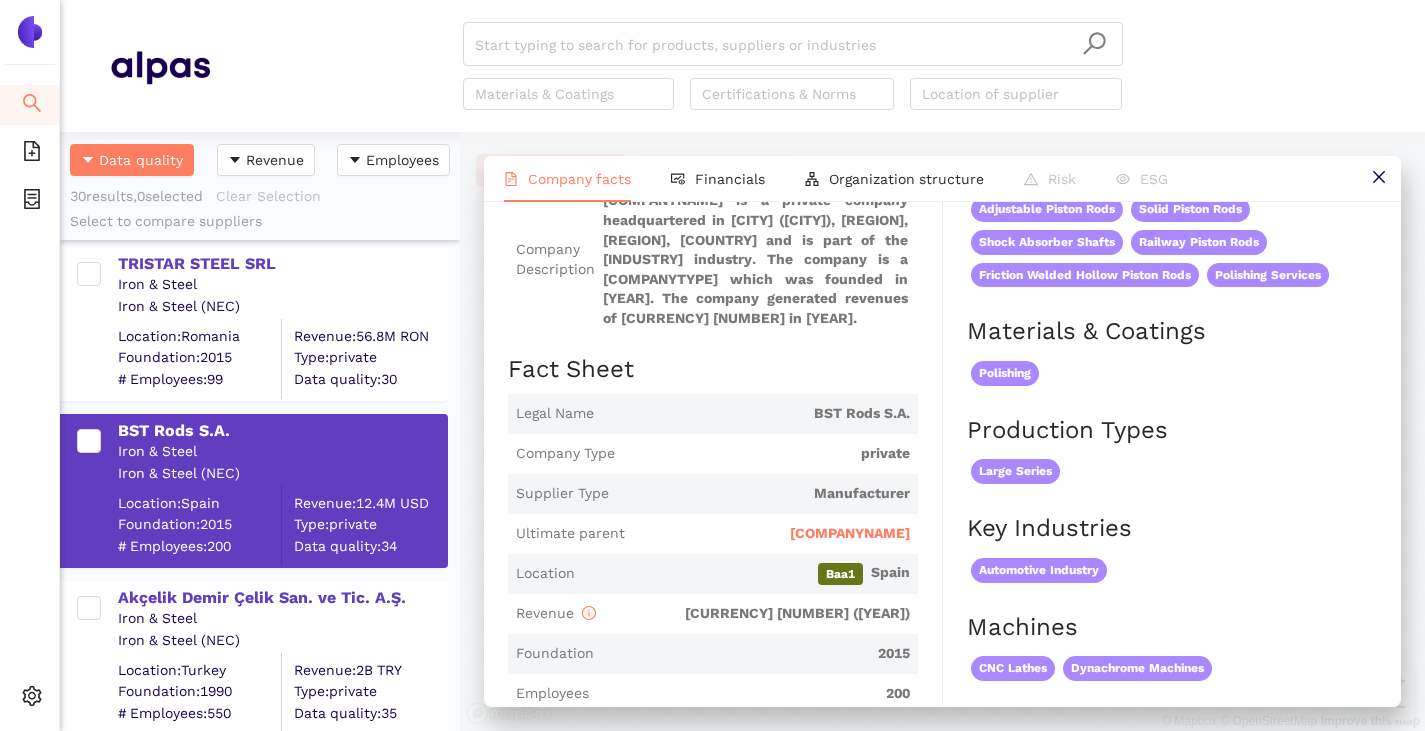scroll, scrollTop: 0, scrollLeft: 0, axis: both 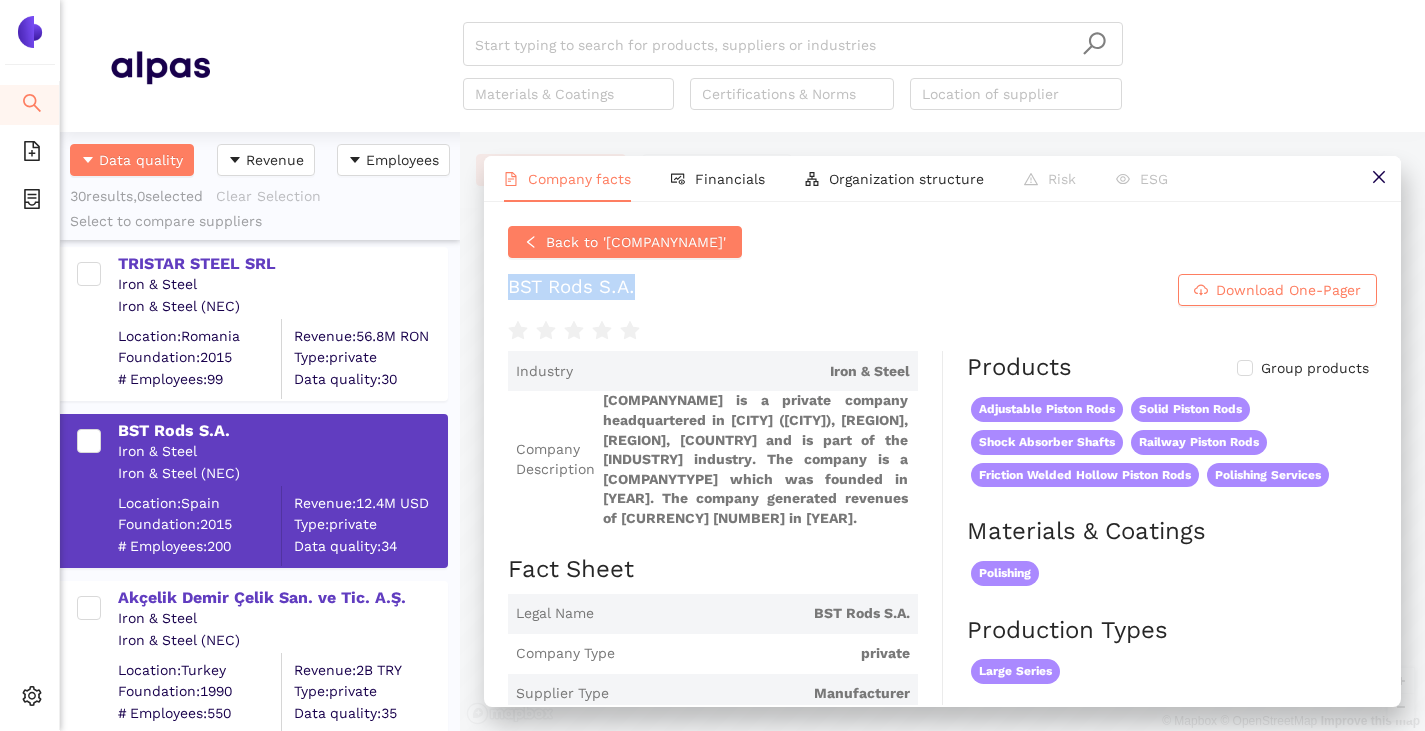 drag, startPoint x: 501, startPoint y: 283, endPoint x: 650, endPoint y: 288, distance: 149.08386 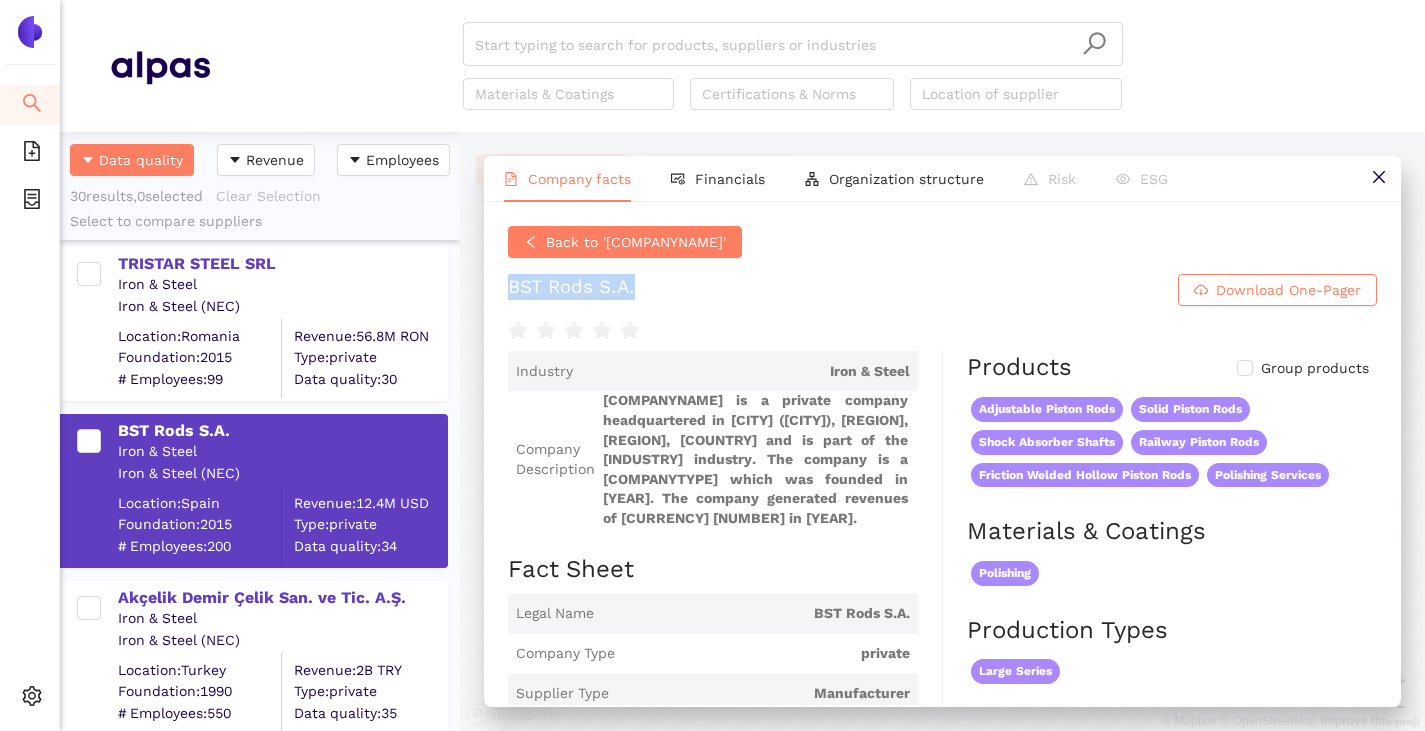 copy on "BST Rods S.A." 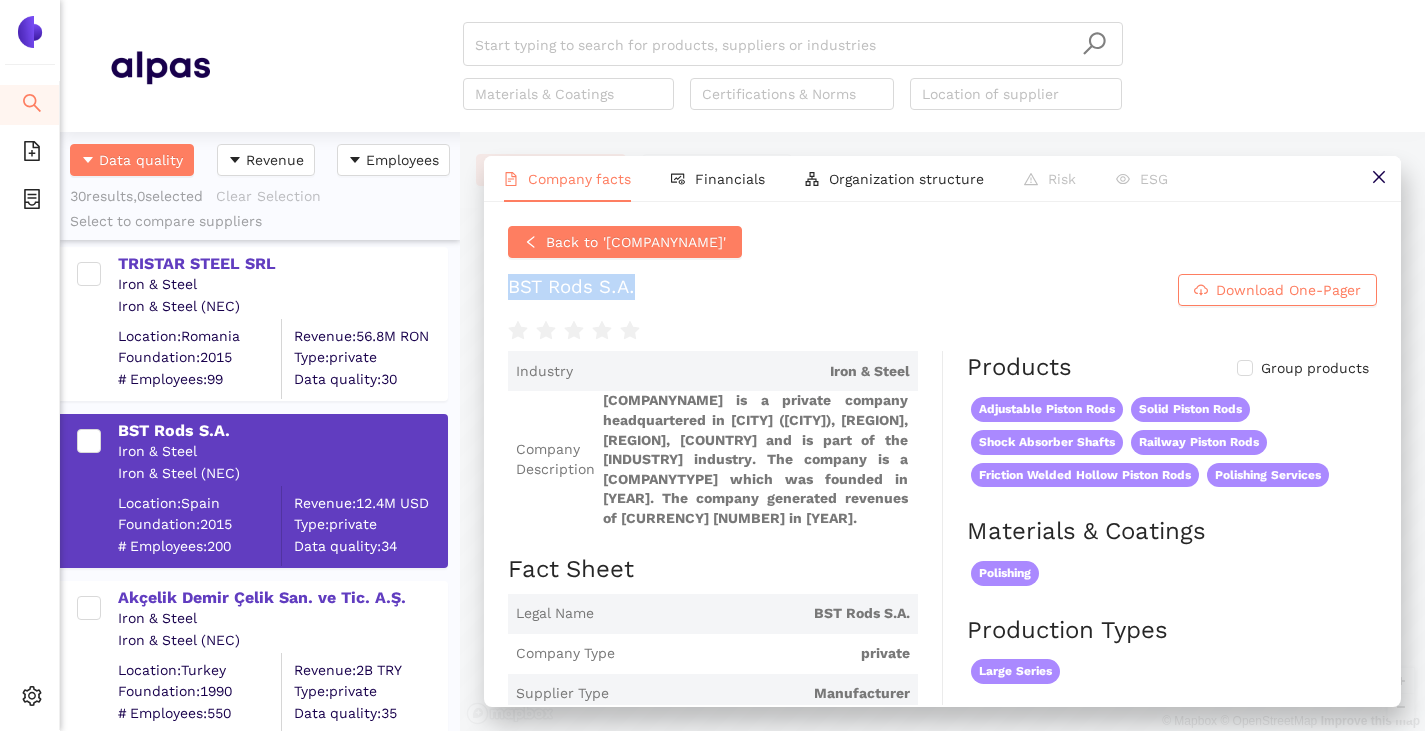 scroll, scrollTop: 6, scrollLeft: 0, axis: vertical 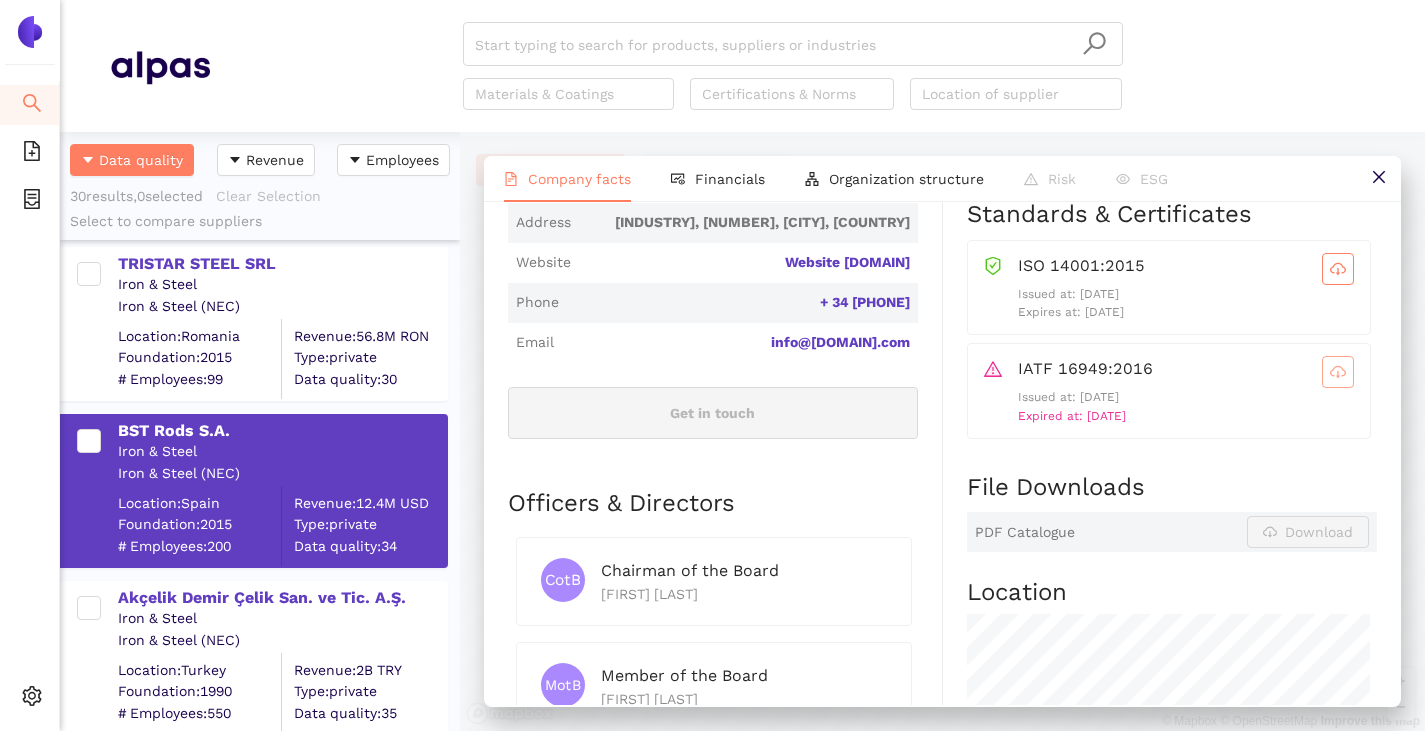 click 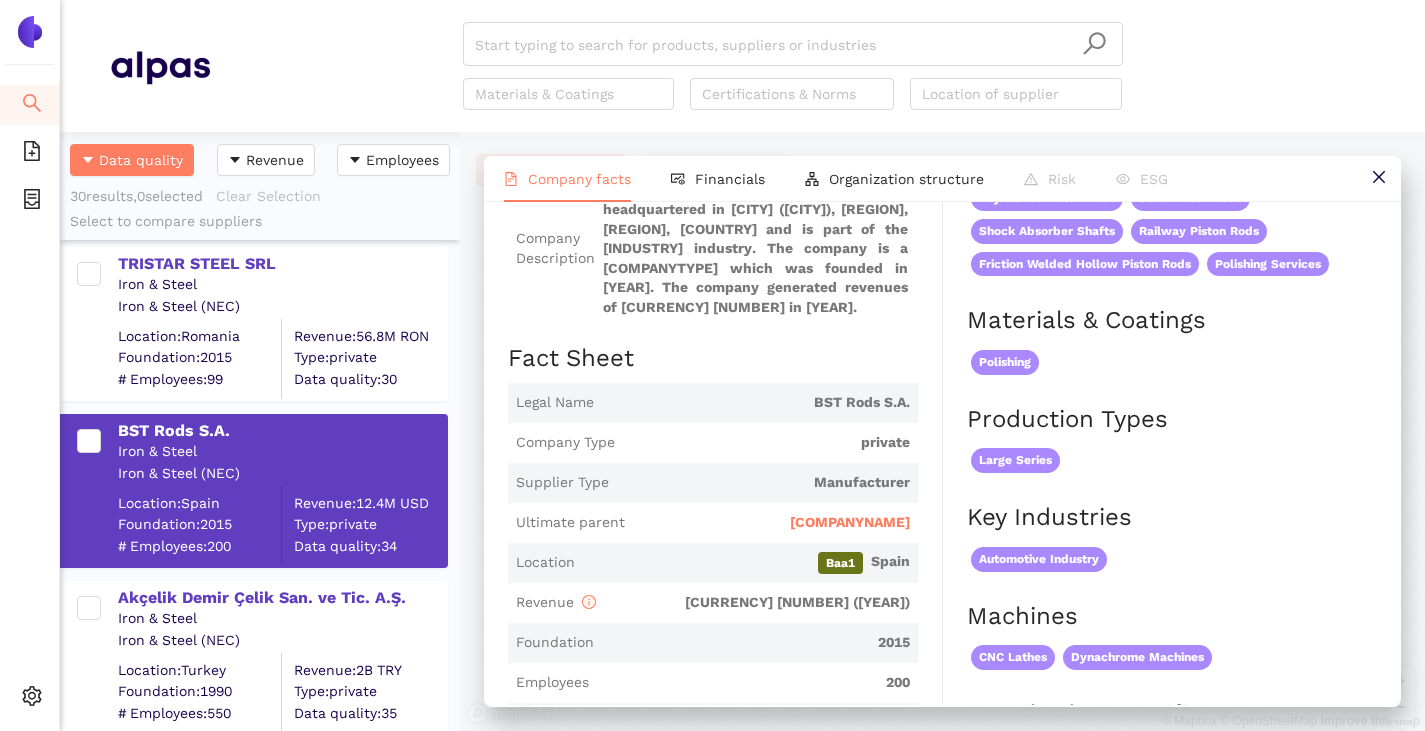 scroll, scrollTop: 0, scrollLeft: 0, axis: both 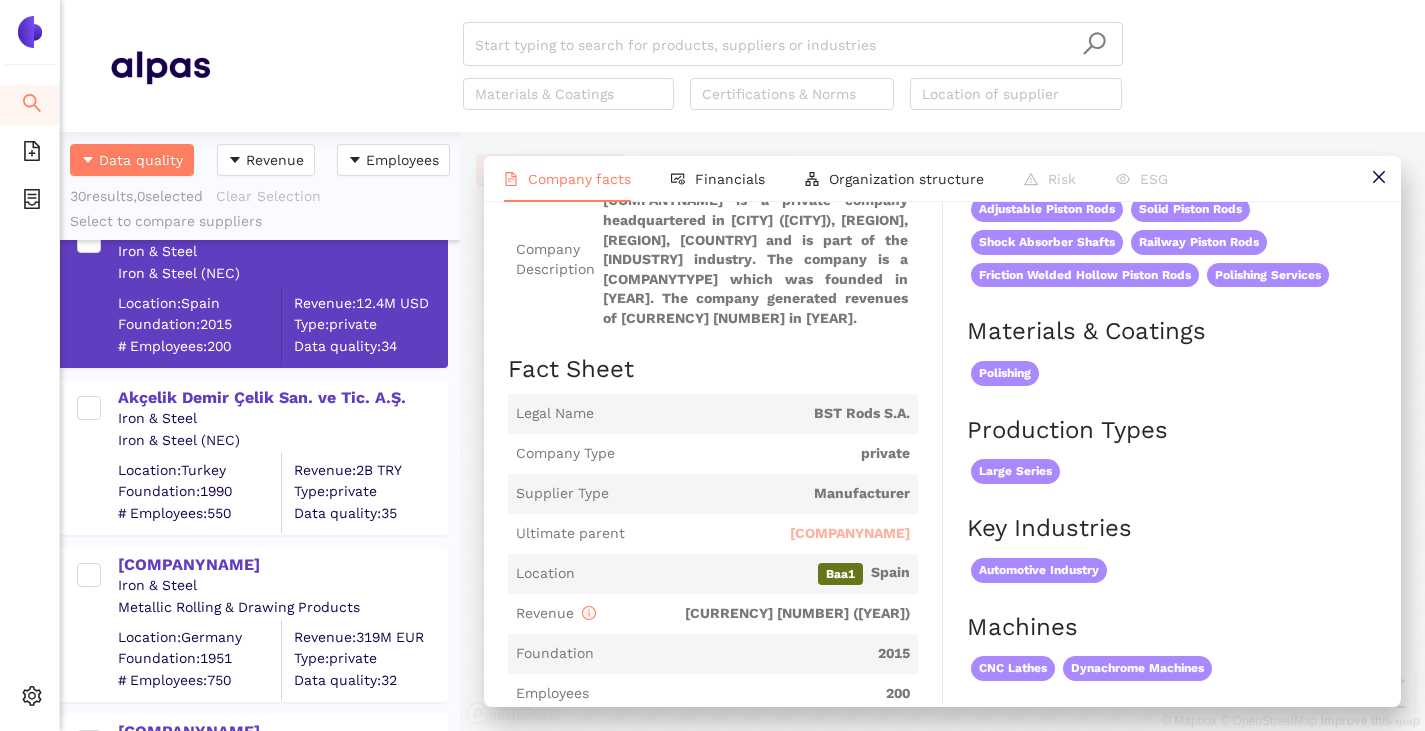 click on "Makizubi S.L." at bounding box center (850, 534) 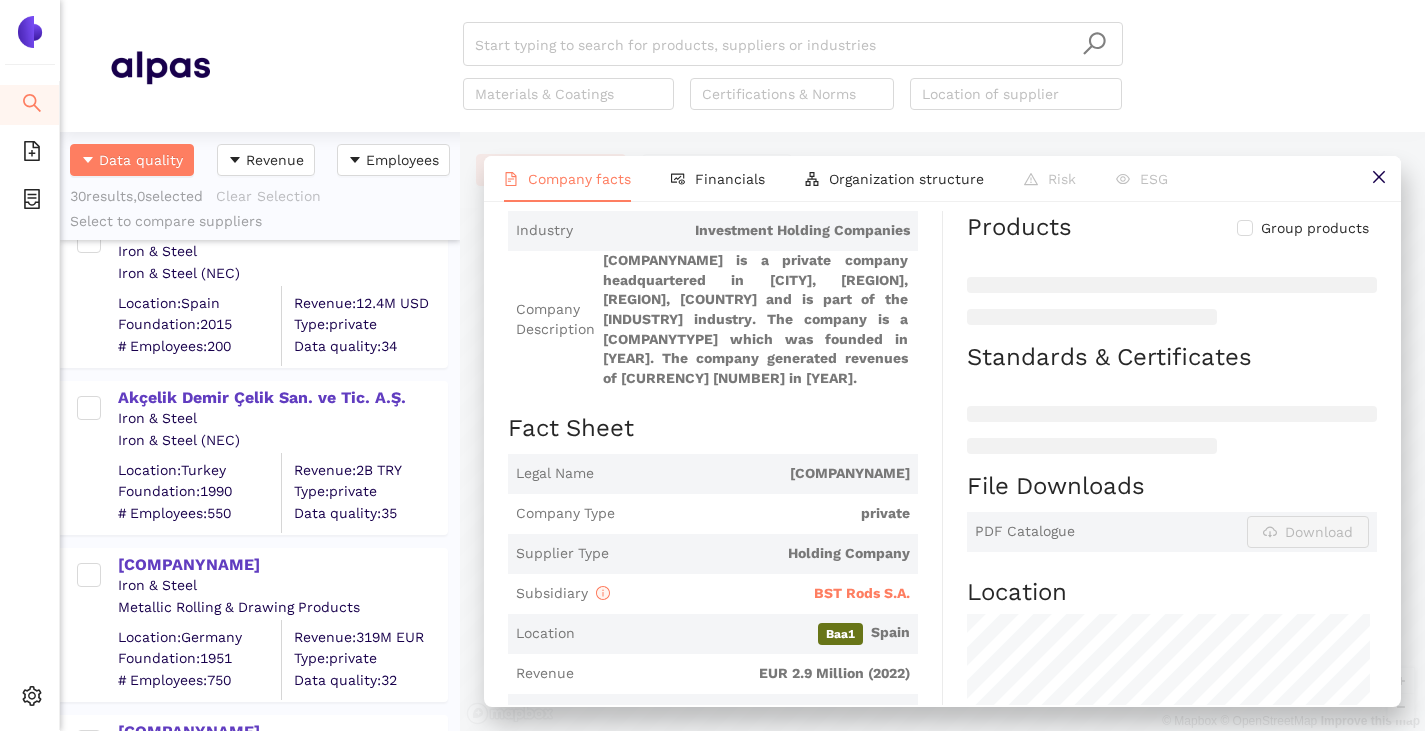 scroll, scrollTop: 0, scrollLeft: 0, axis: both 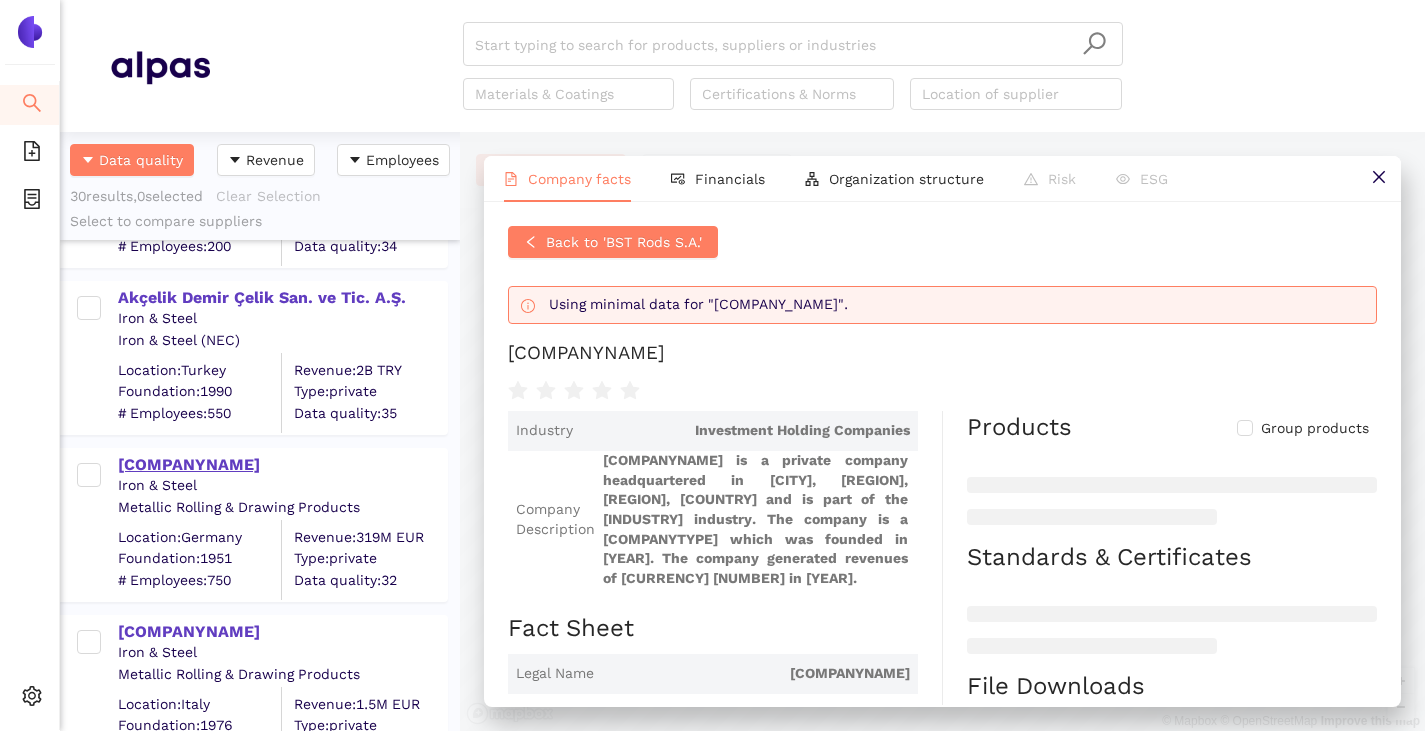click on "SUSPA GmbH" at bounding box center [282, 465] 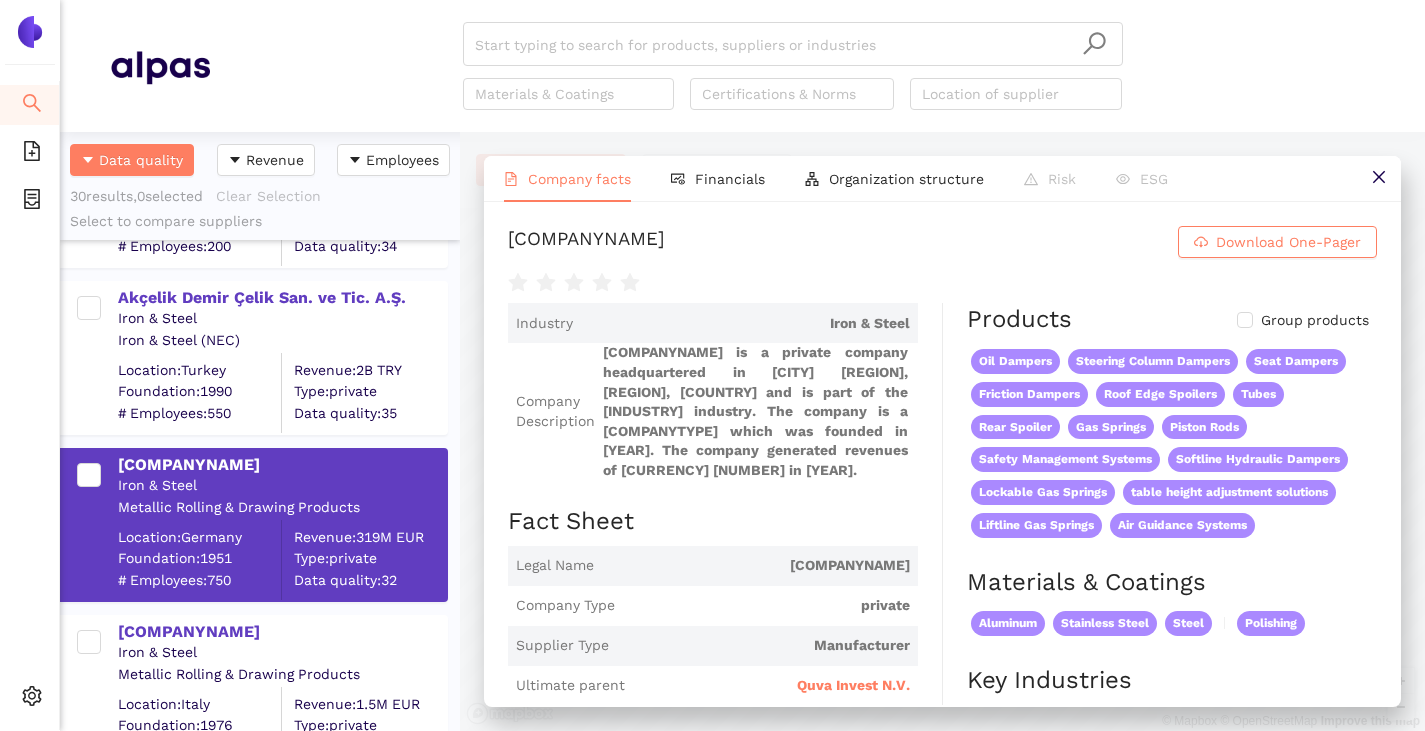 scroll, scrollTop: 6, scrollLeft: 0, axis: vertical 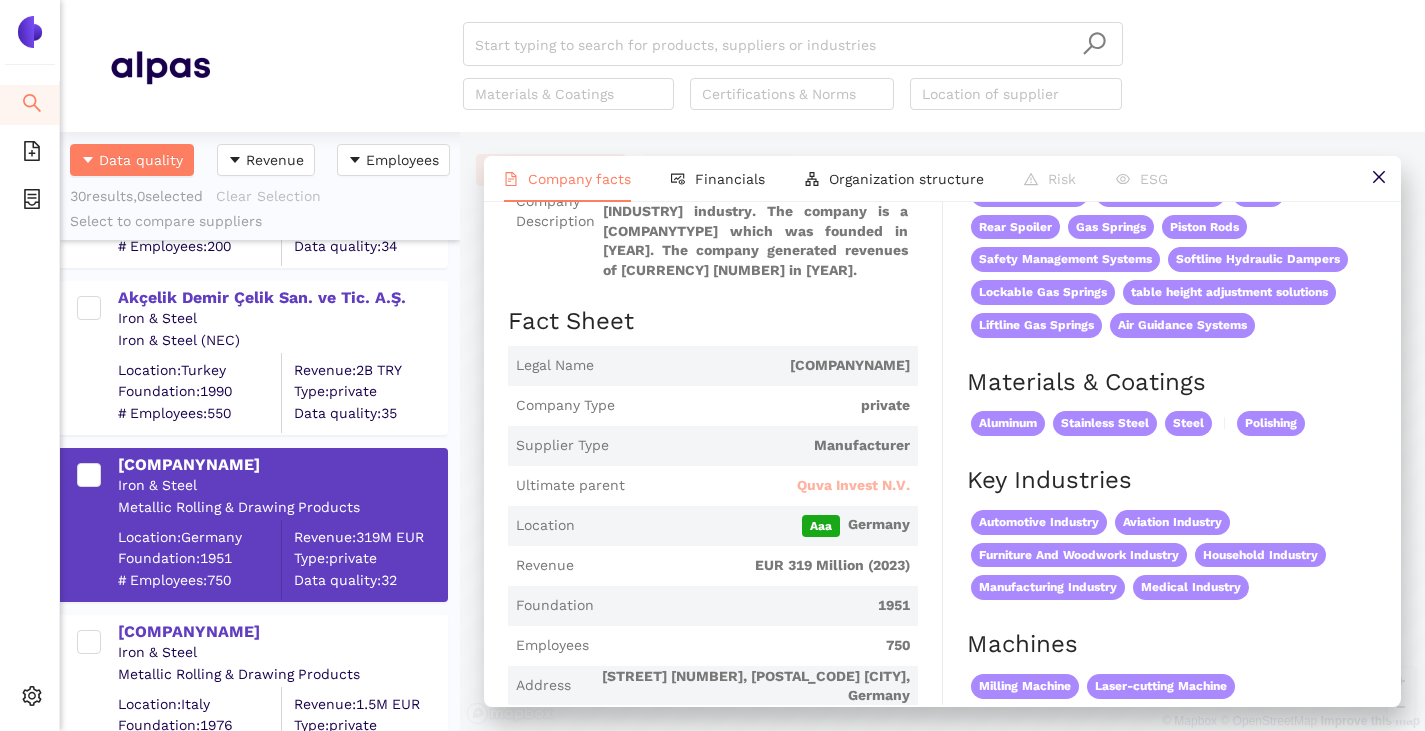 click on "Quva Invest N.V." at bounding box center [853, 486] 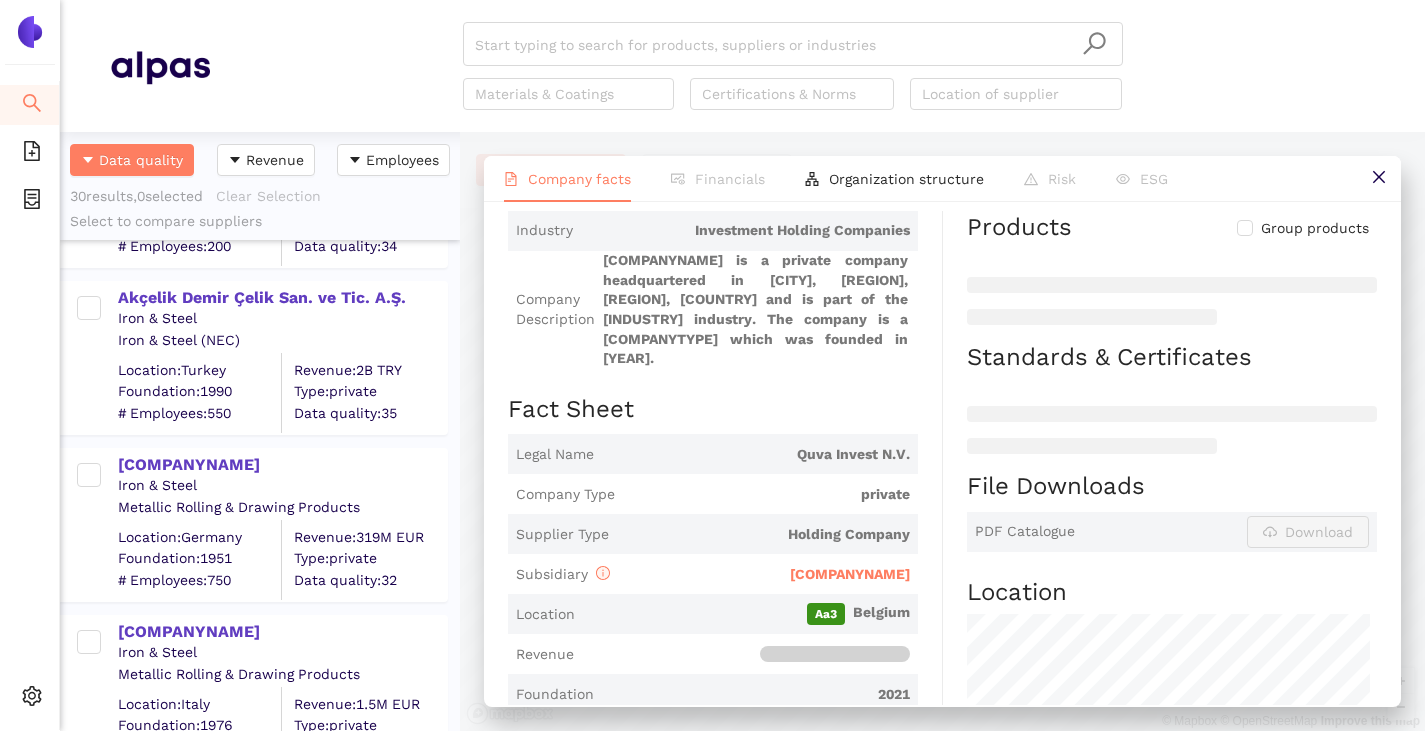 scroll, scrollTop: 0, scrollLeft: 0, axis: both 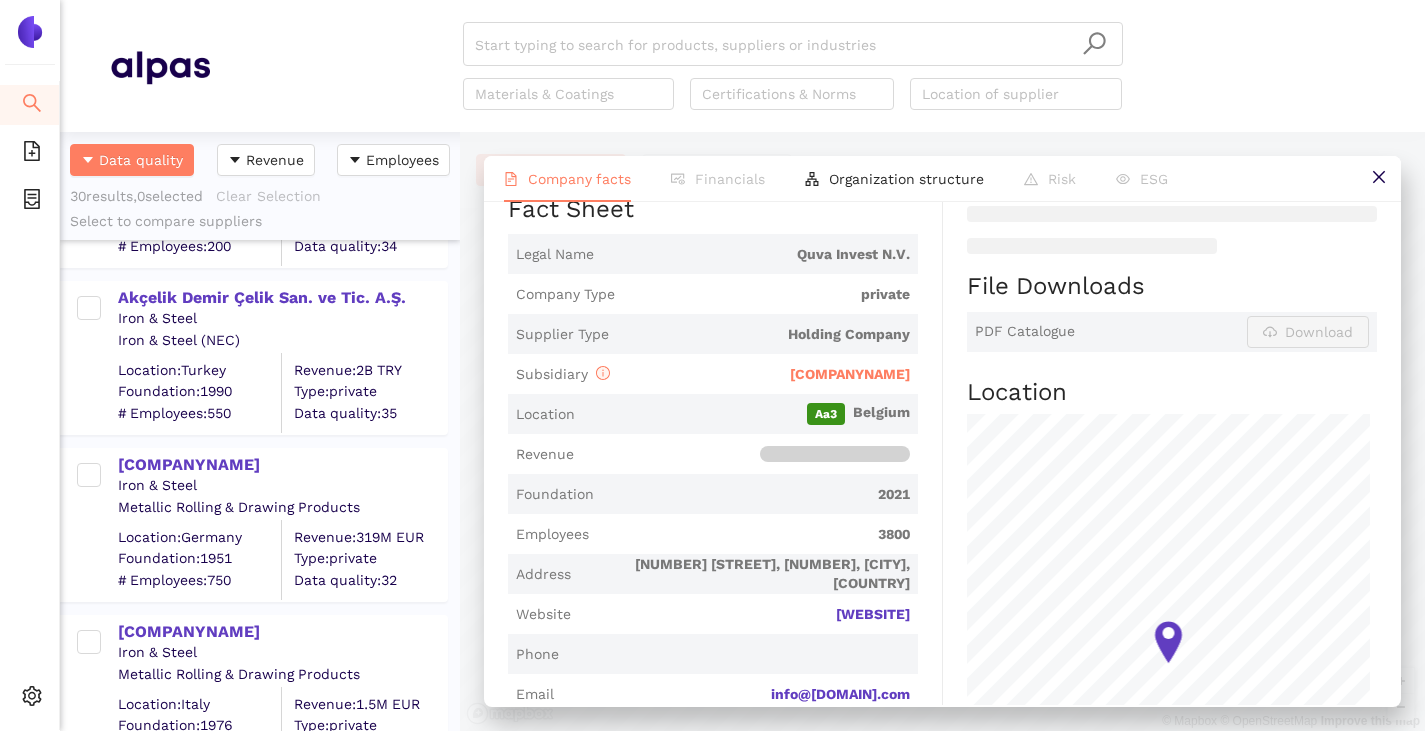 click on "SUSPA GmbH" at bounding box center (850, 374) 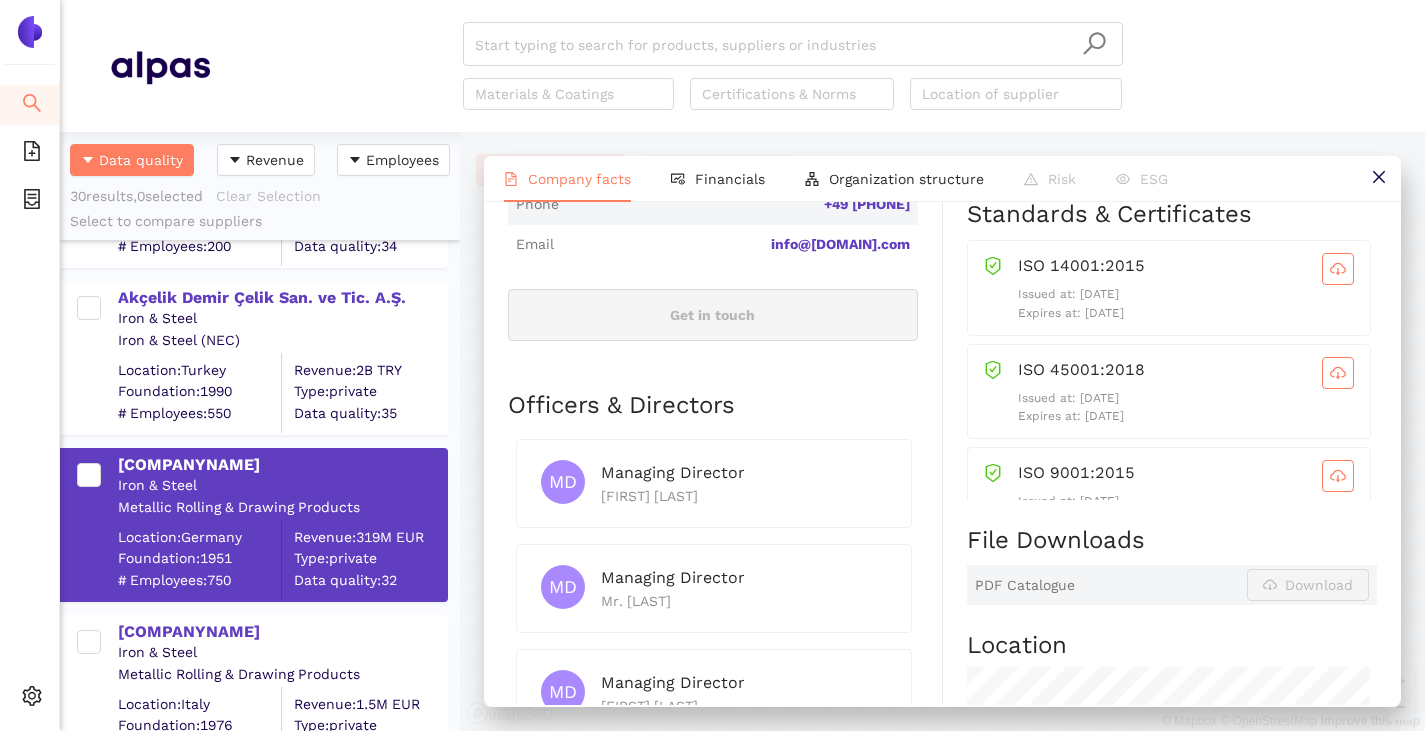 scroll, scrollTop: 900, scrollLeft: 0, axis: vertical 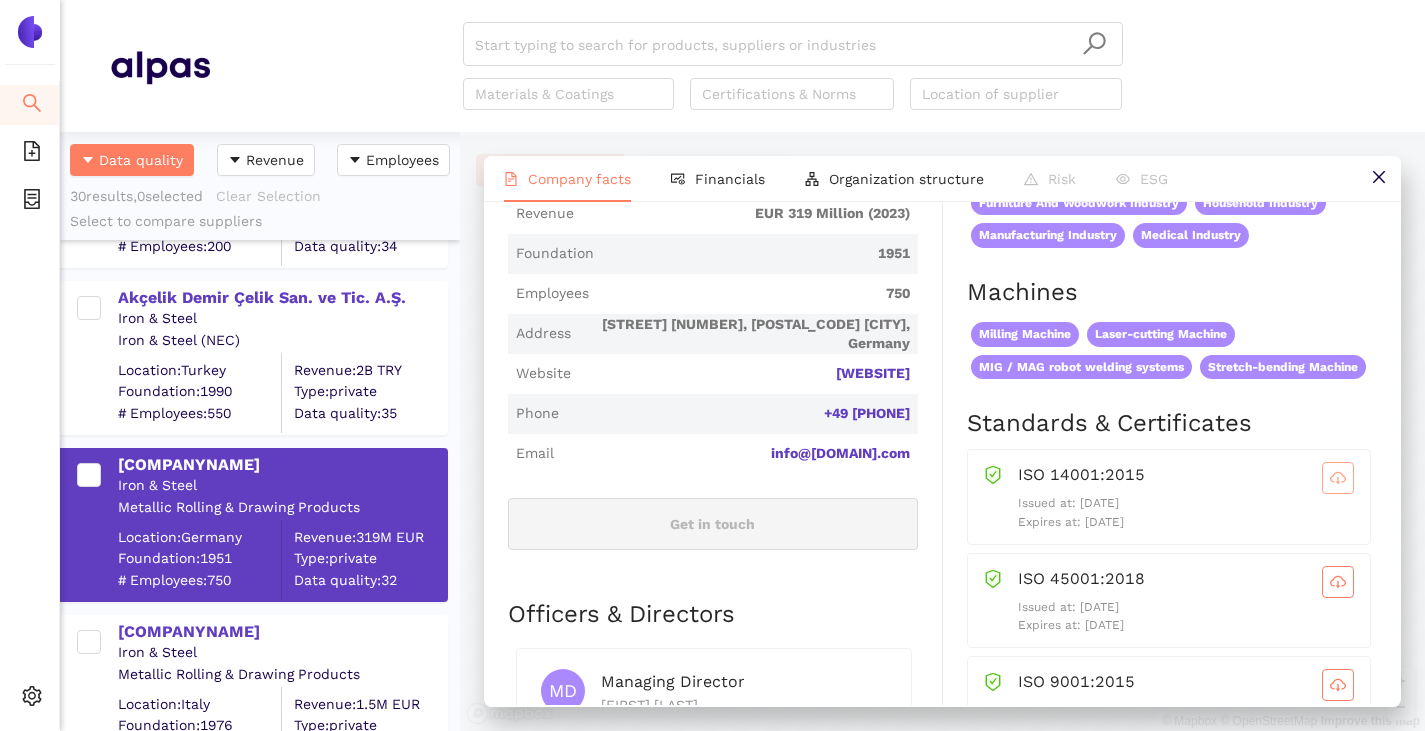 click 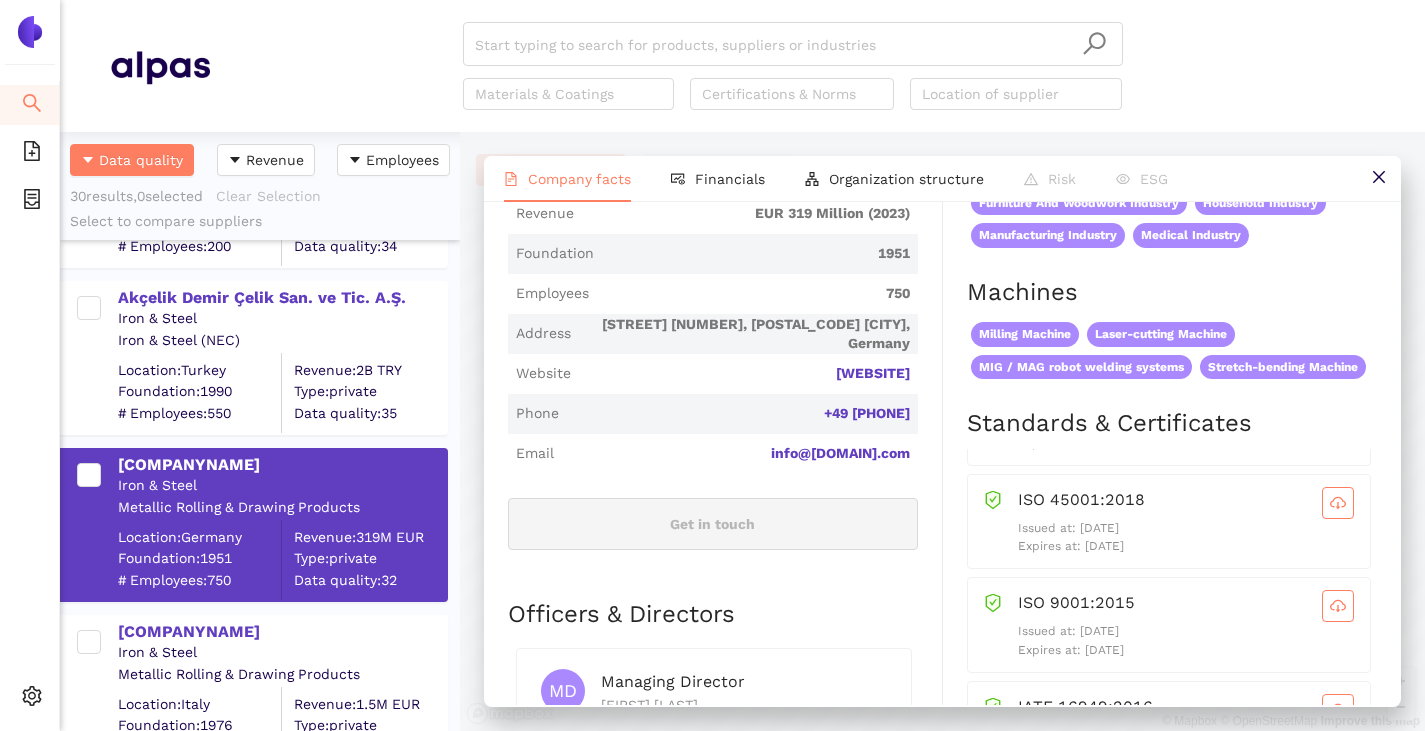 scroll, scrollTop: 100, scrollLeft: 0, axis: vertical 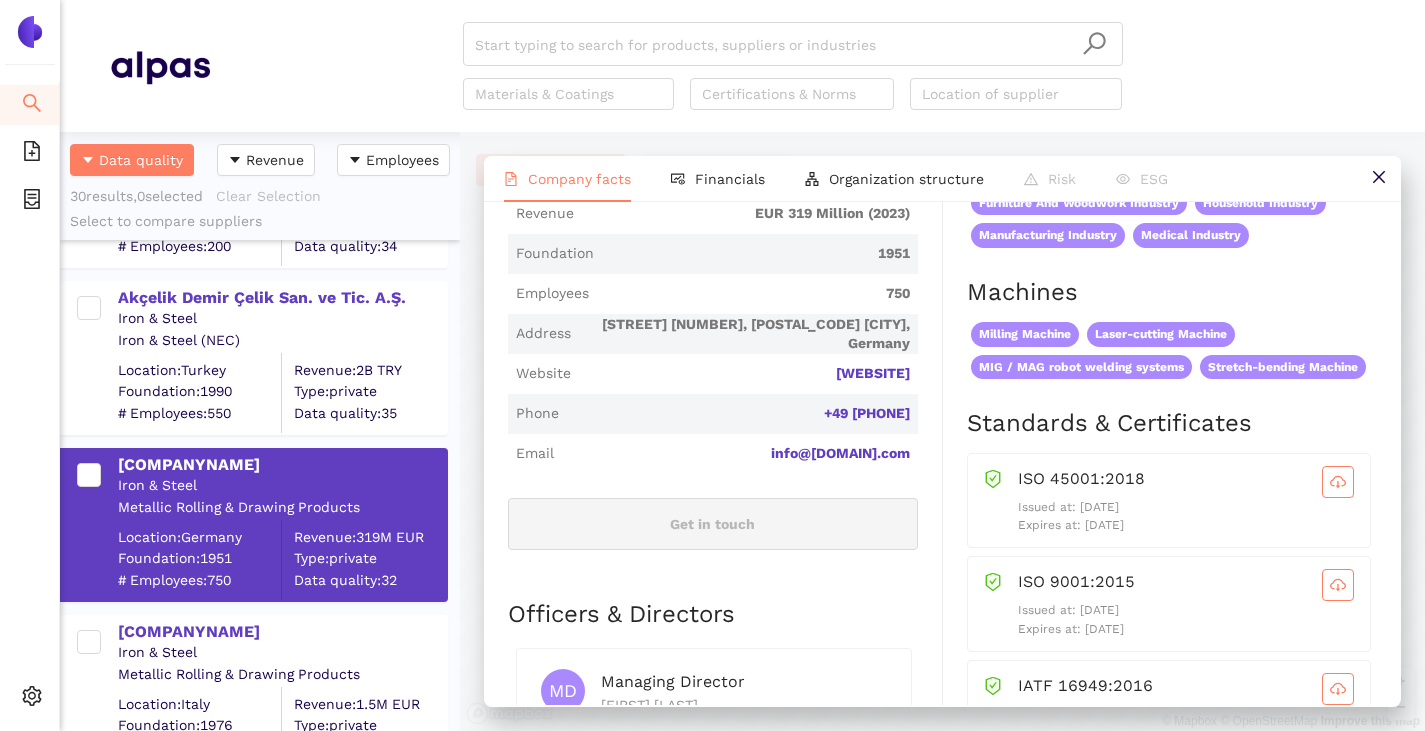 click on "Issued at: 2025-03-02" at bounding box center [1186, 507] 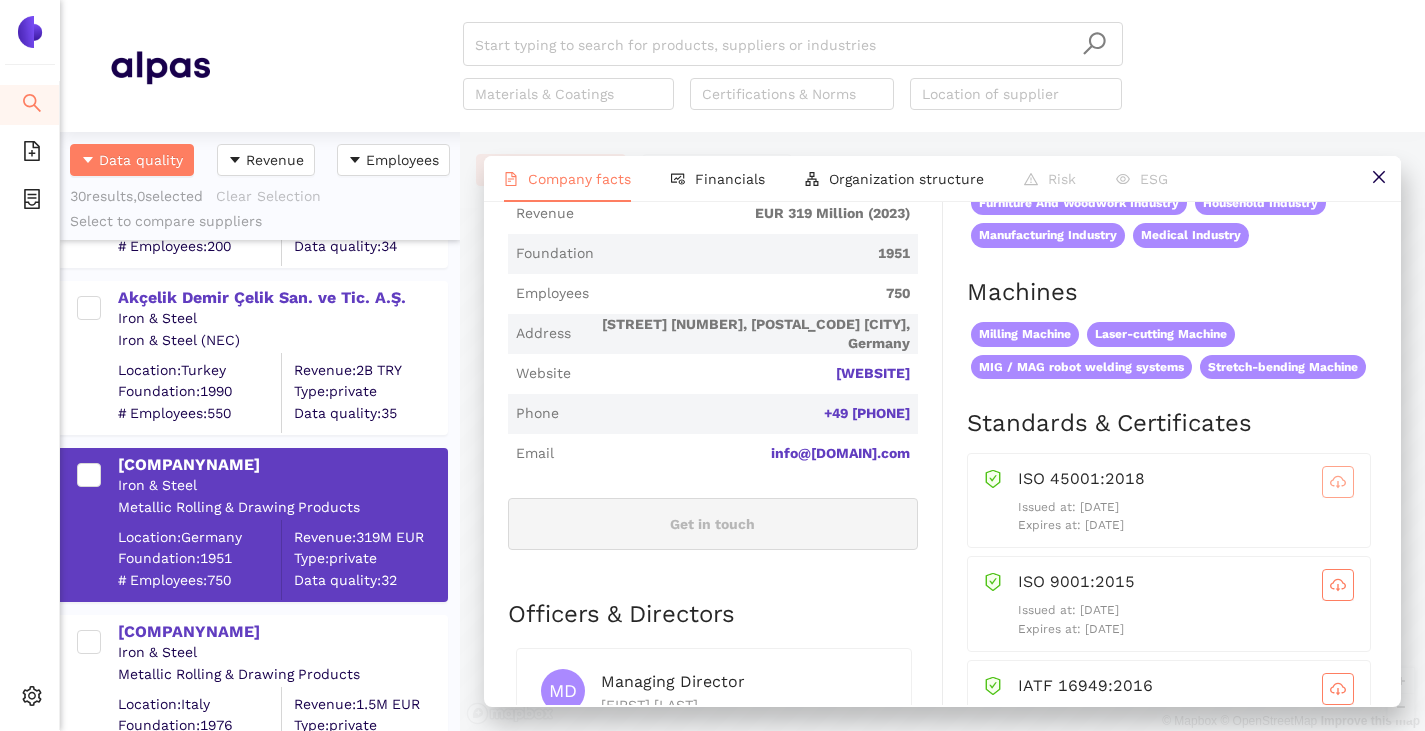 click 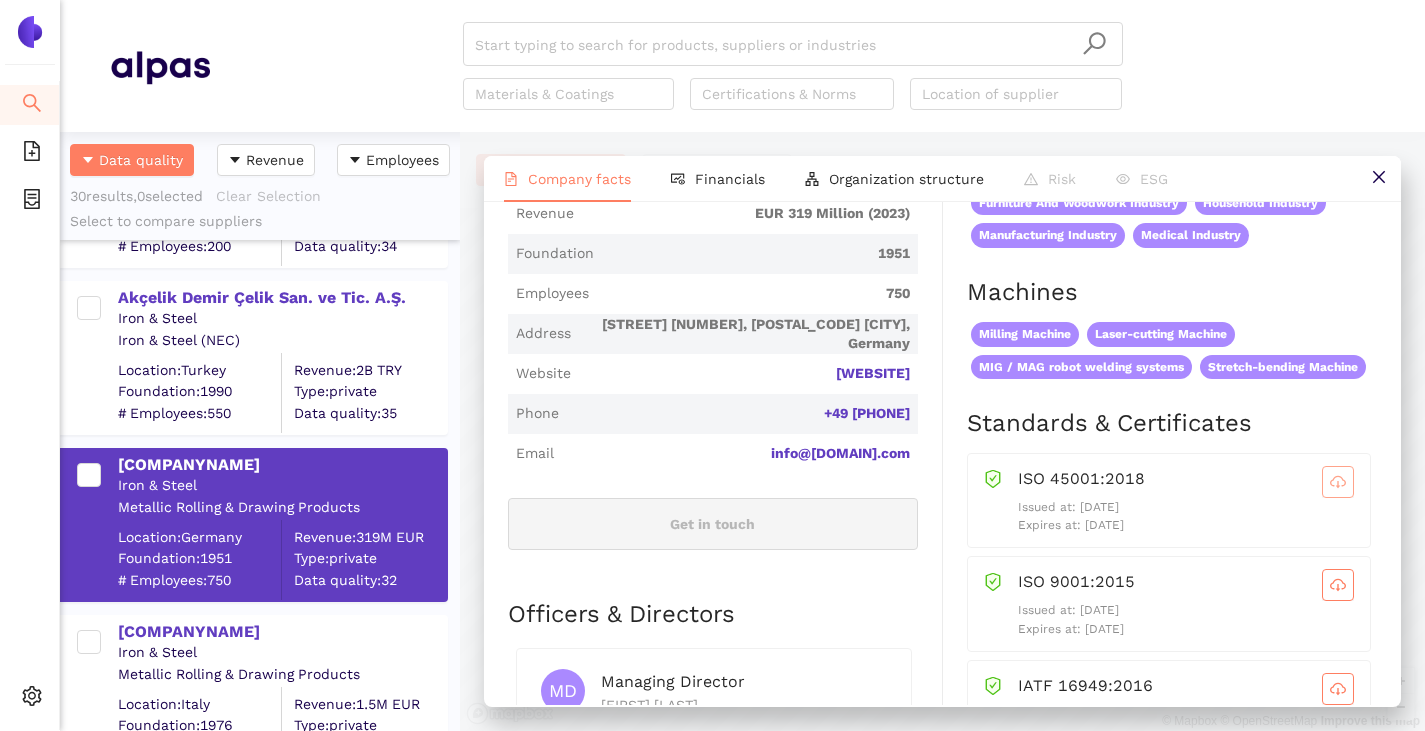 scroll, scrollTop: 155, scrollLeft: 0, axis: vertical 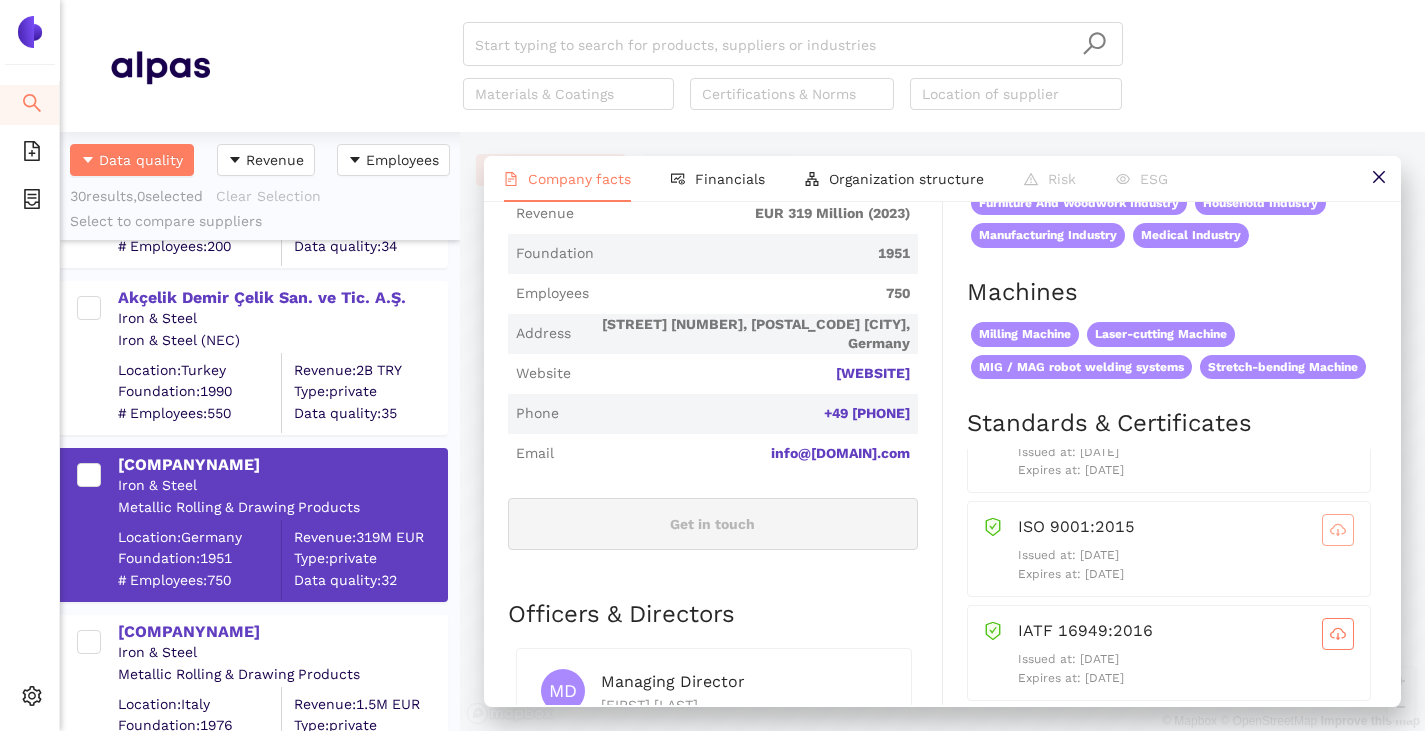 click 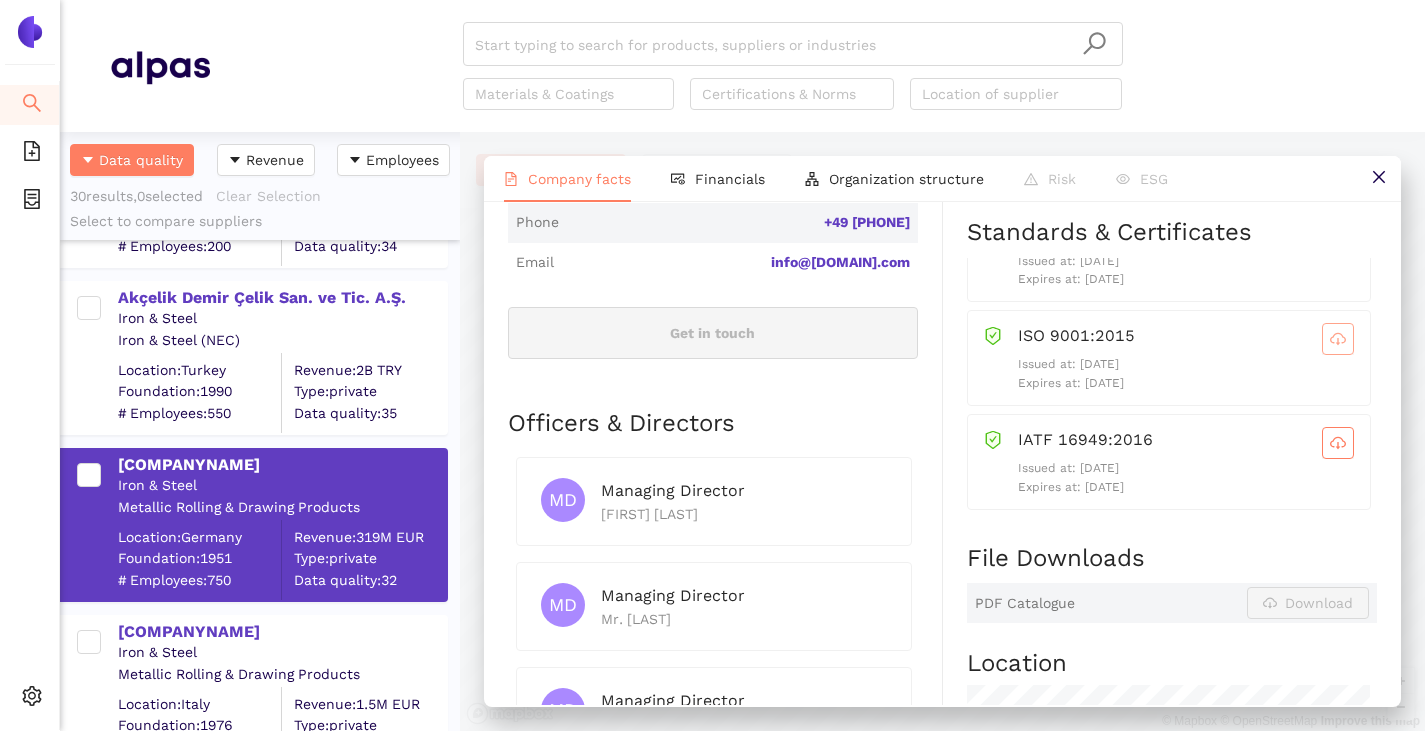 scroll, scrollTop: 800, scrollLeft: 0, axis: vertical 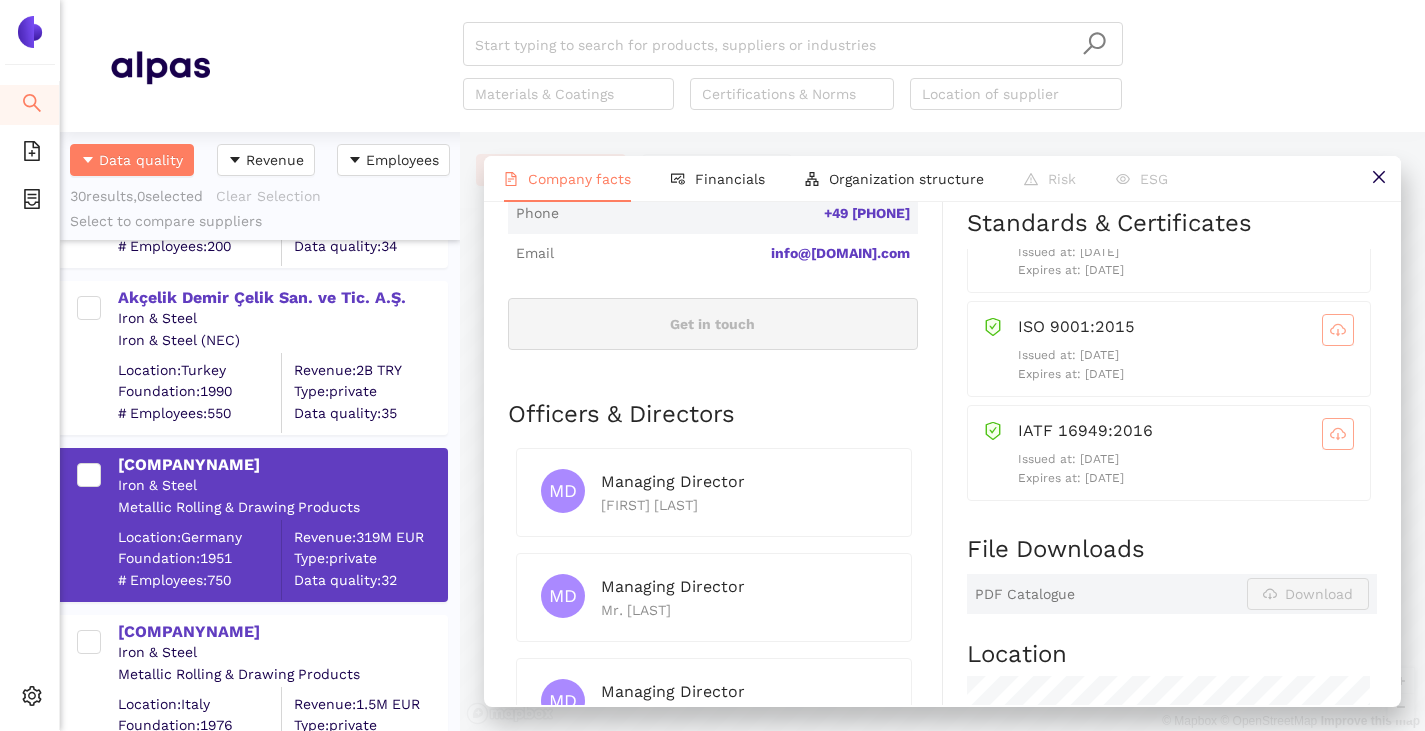 click at bounding box center (1338, 434) 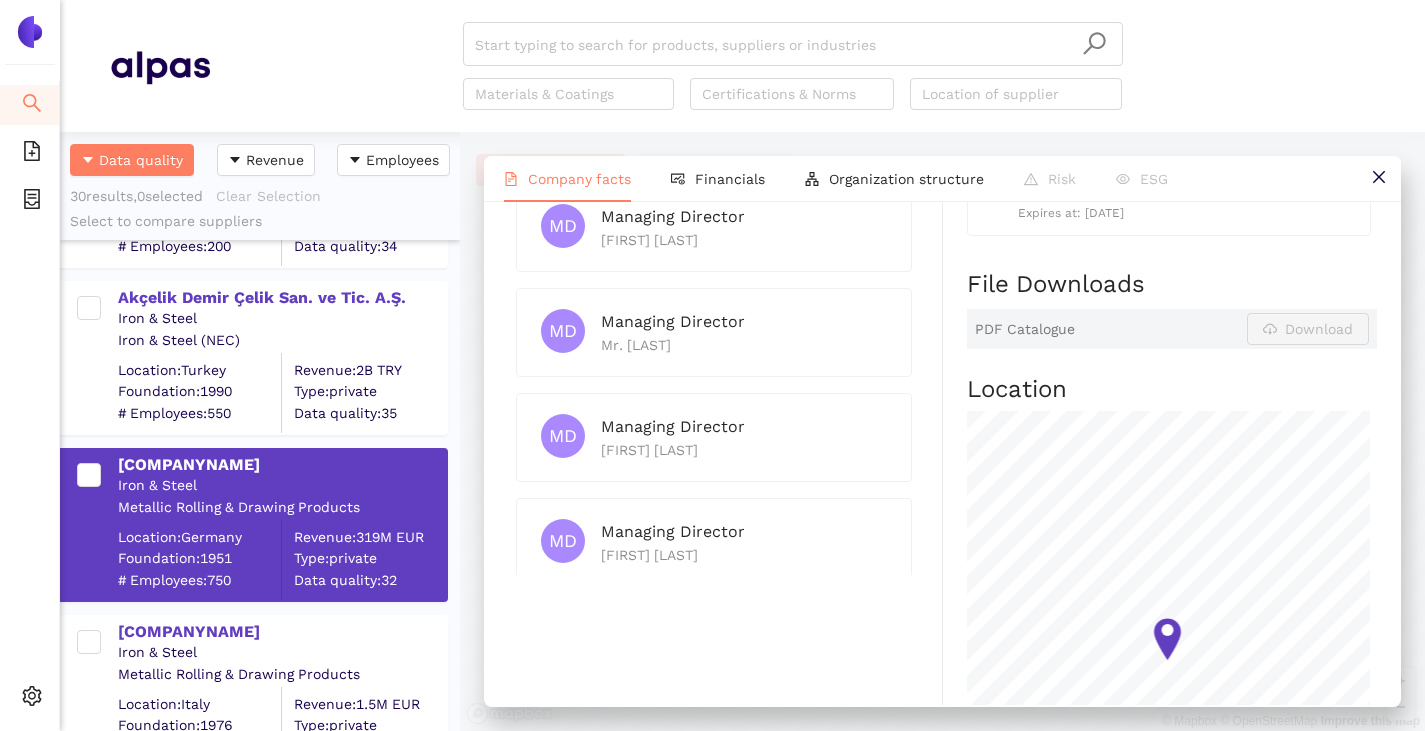 scroll, scrollTop: 929, scrollLeft: 0, axis: vertical 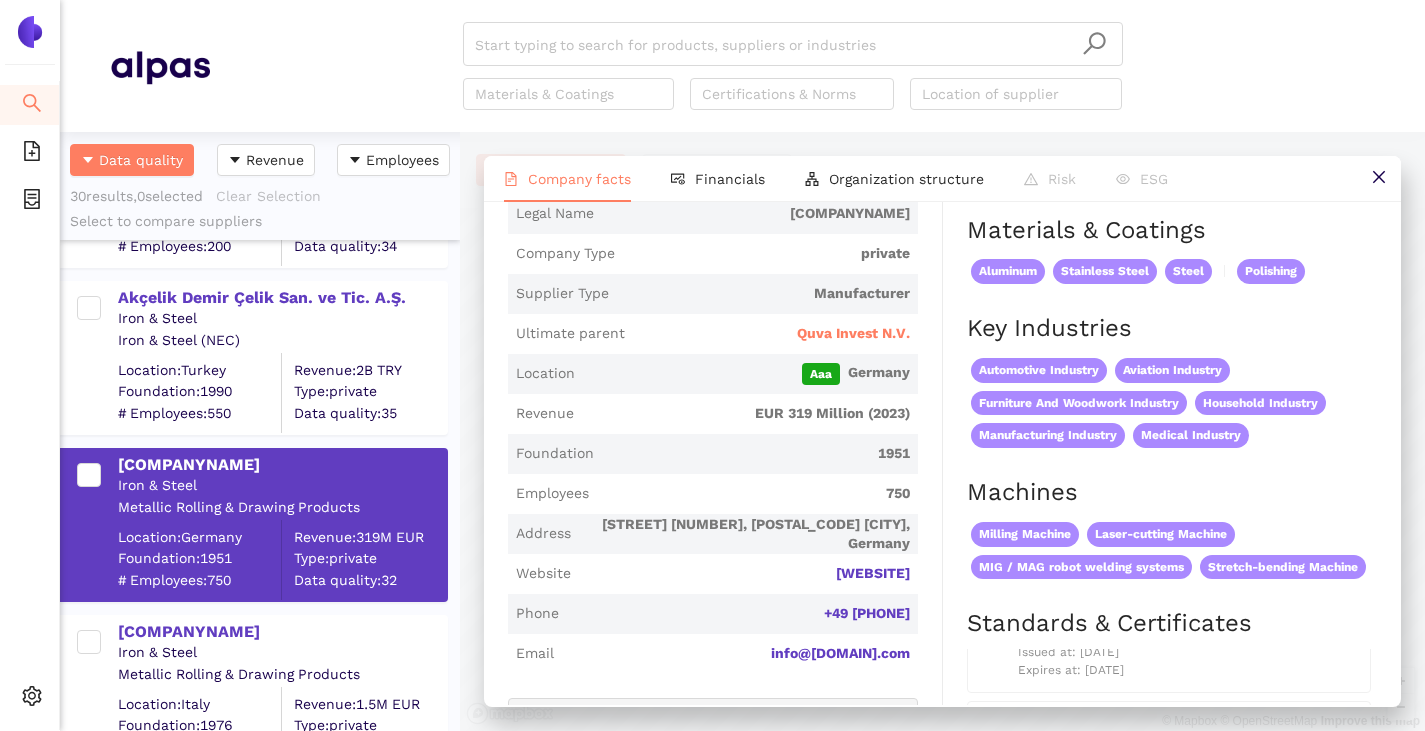 click on "Quva Invest N.V." at bounding box center [853, 334] 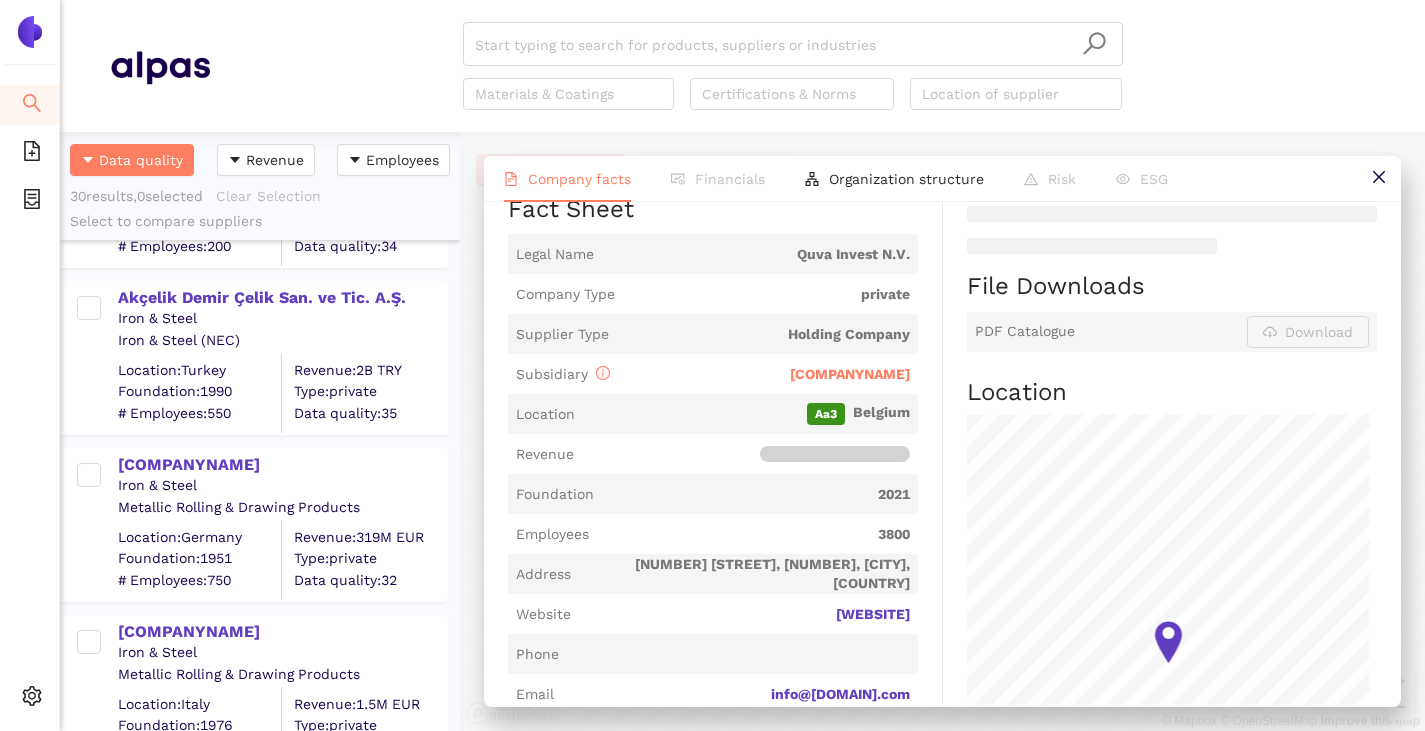scroll, scrollTop: 0, scrollLeft: 0, axis: both 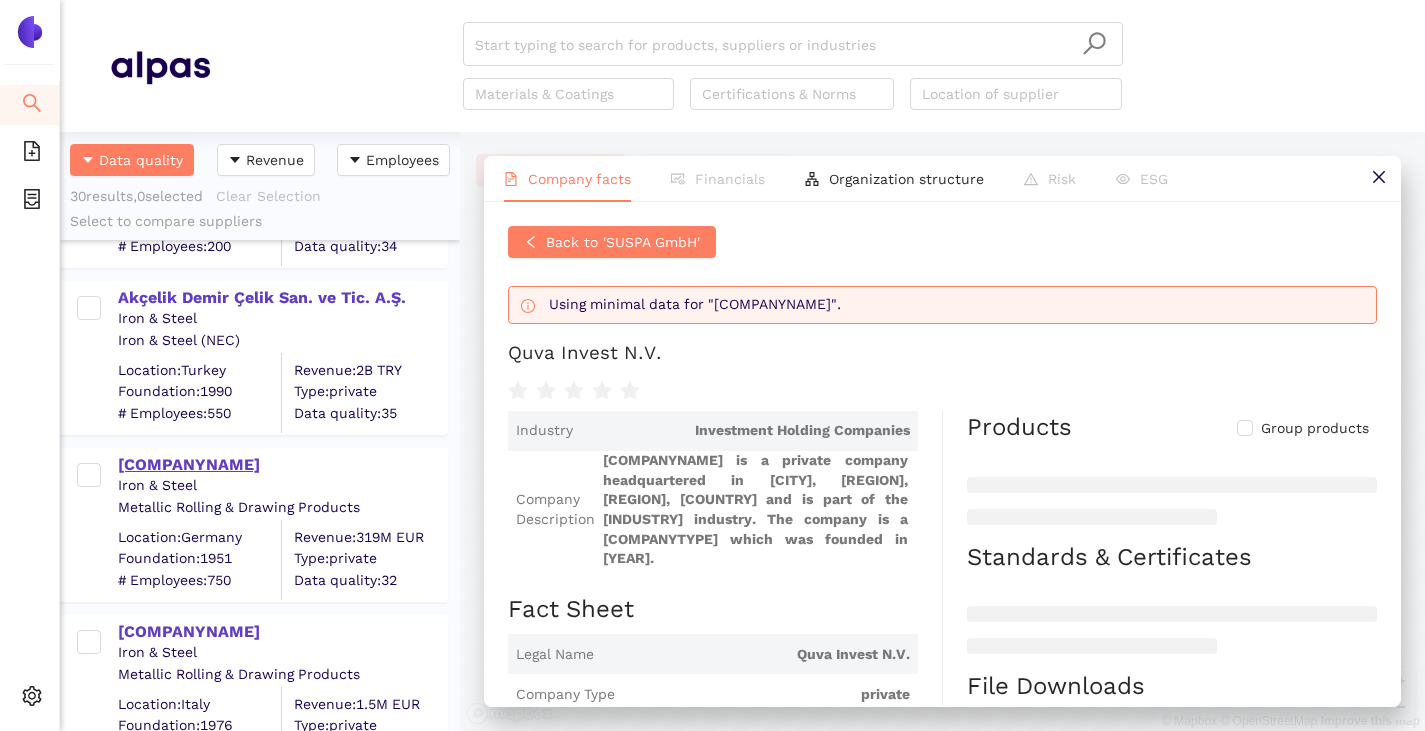 click on "SUSPA GmbH" at bounding box center (282, 465) 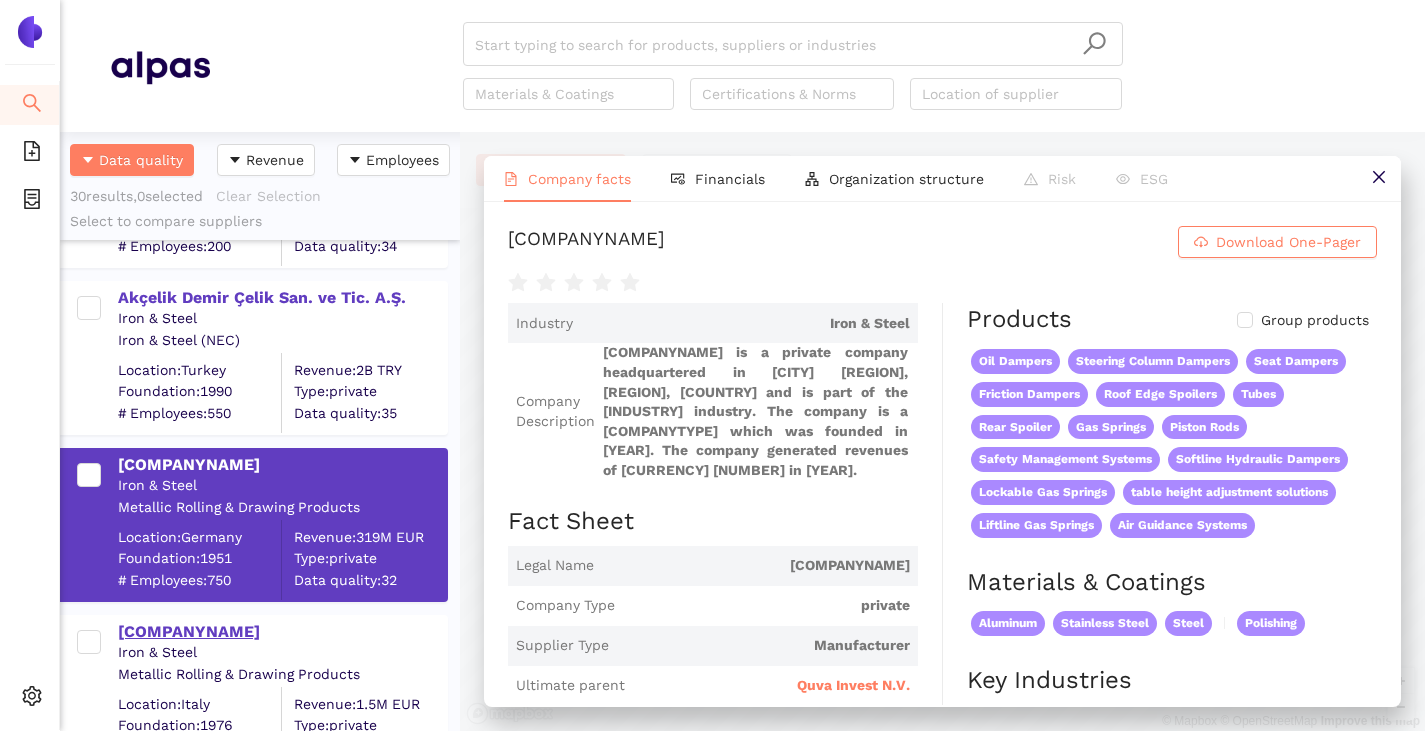 click on "STELMI ITALIA SpA" at bounding box center [282, 632] 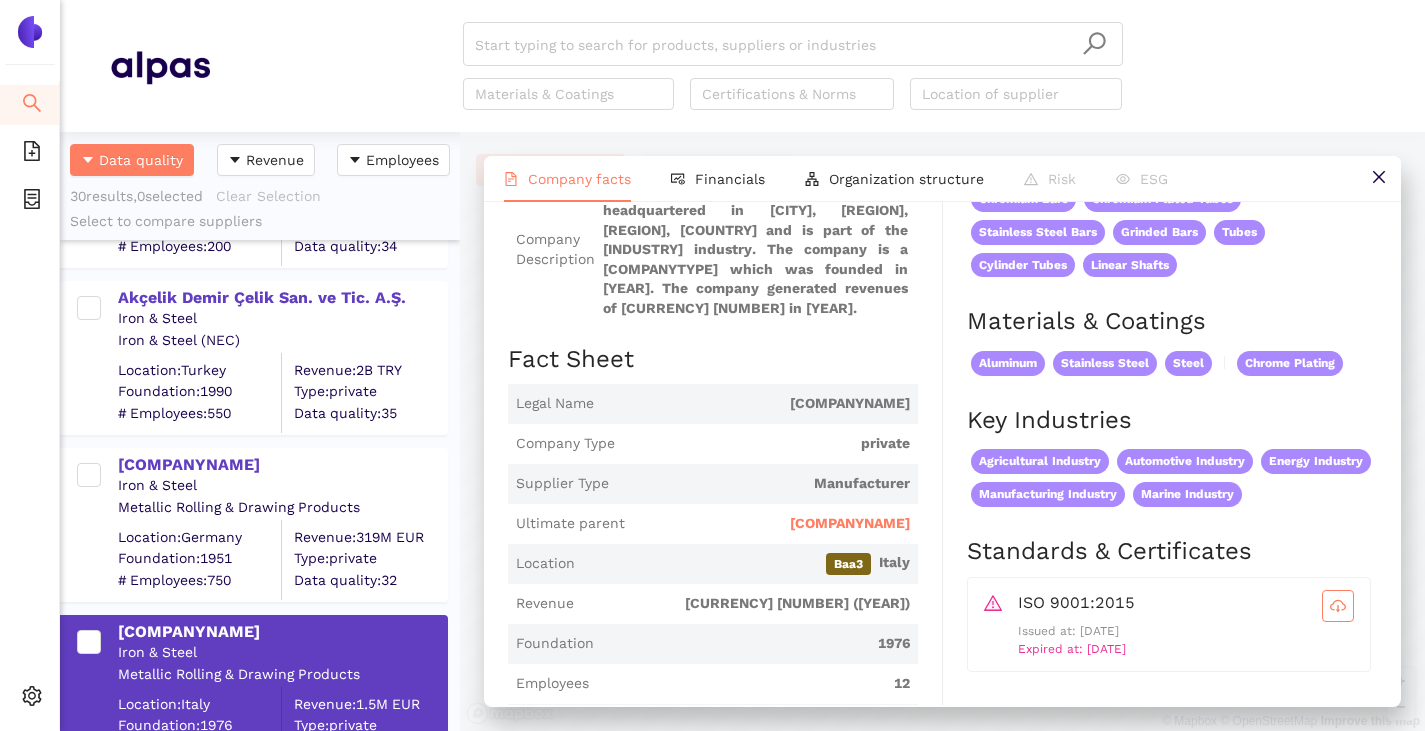 scroll, scrollTop: 200, scrollLeft: 0, axis: vertical 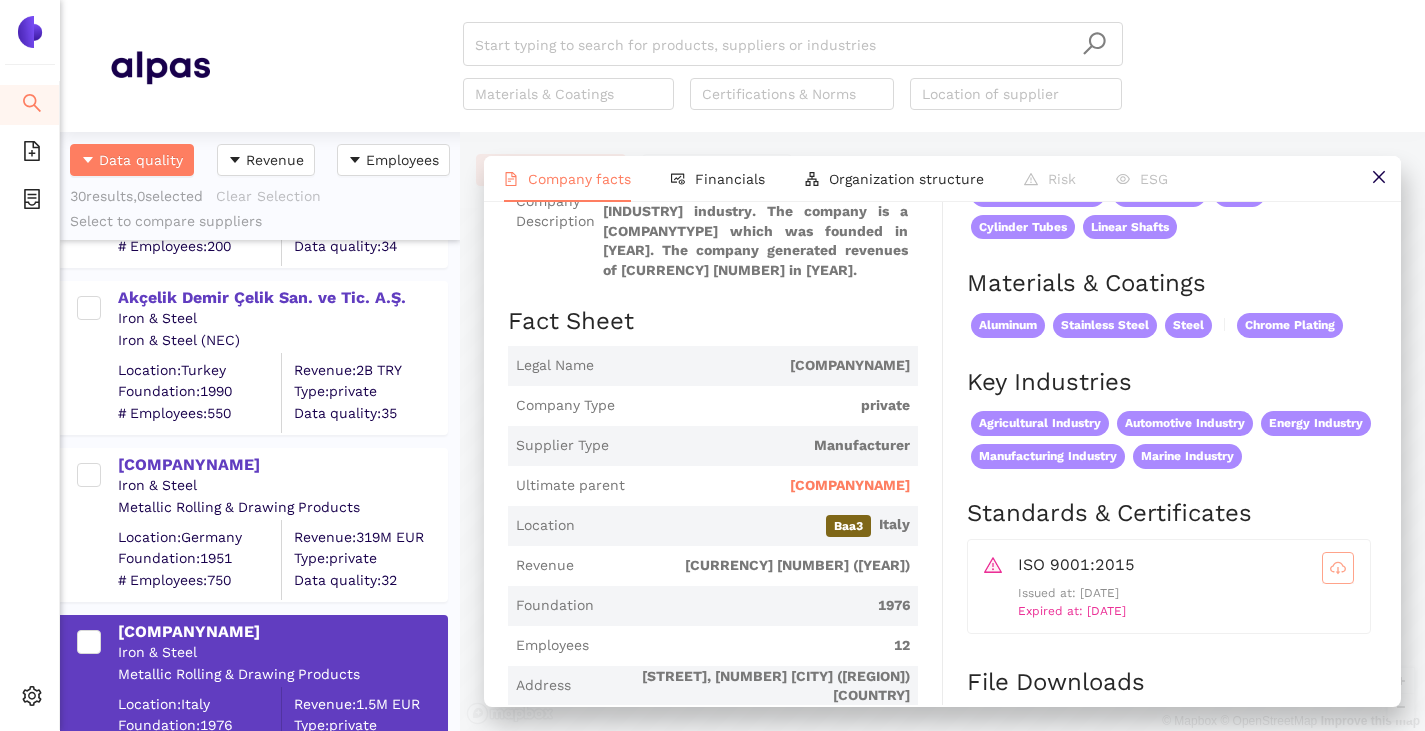 click 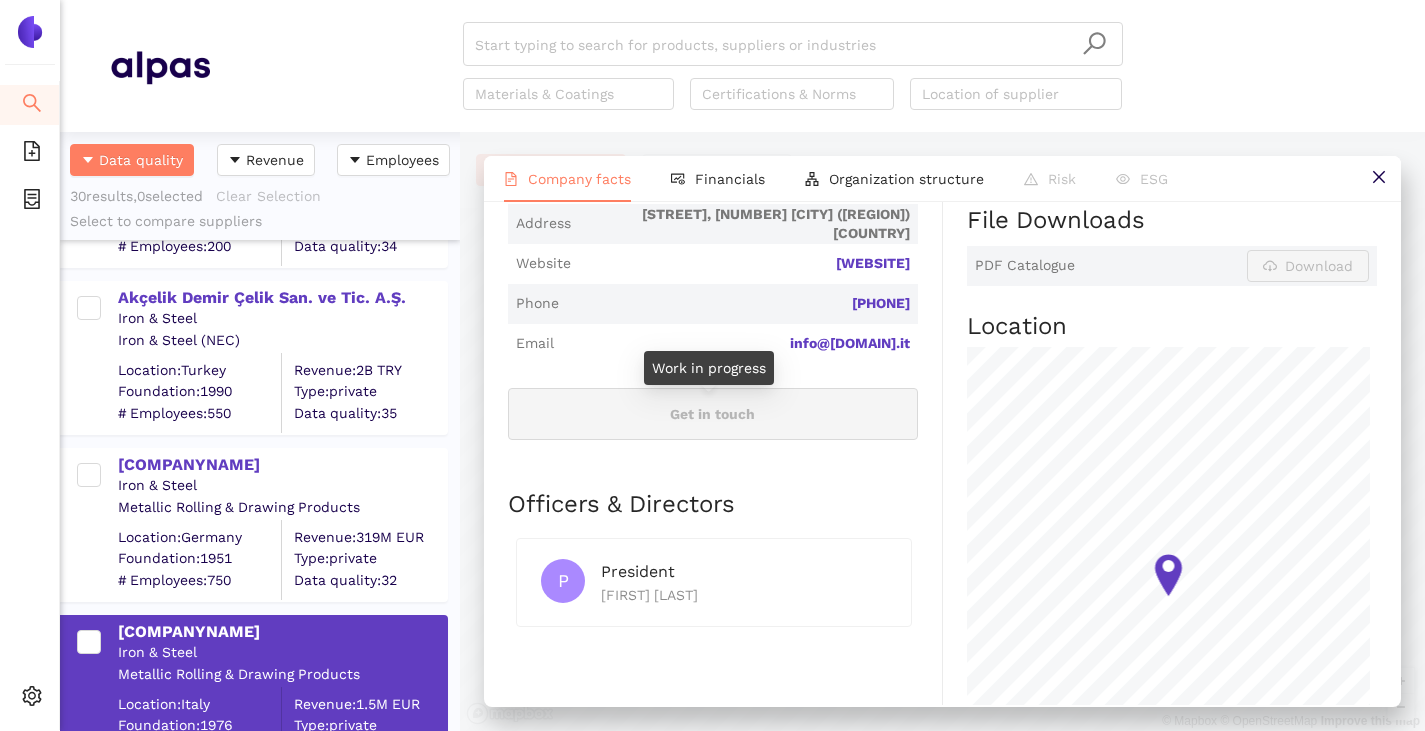 scroll, scrollTop: 700, scrollLeft: 0, axis: vertical 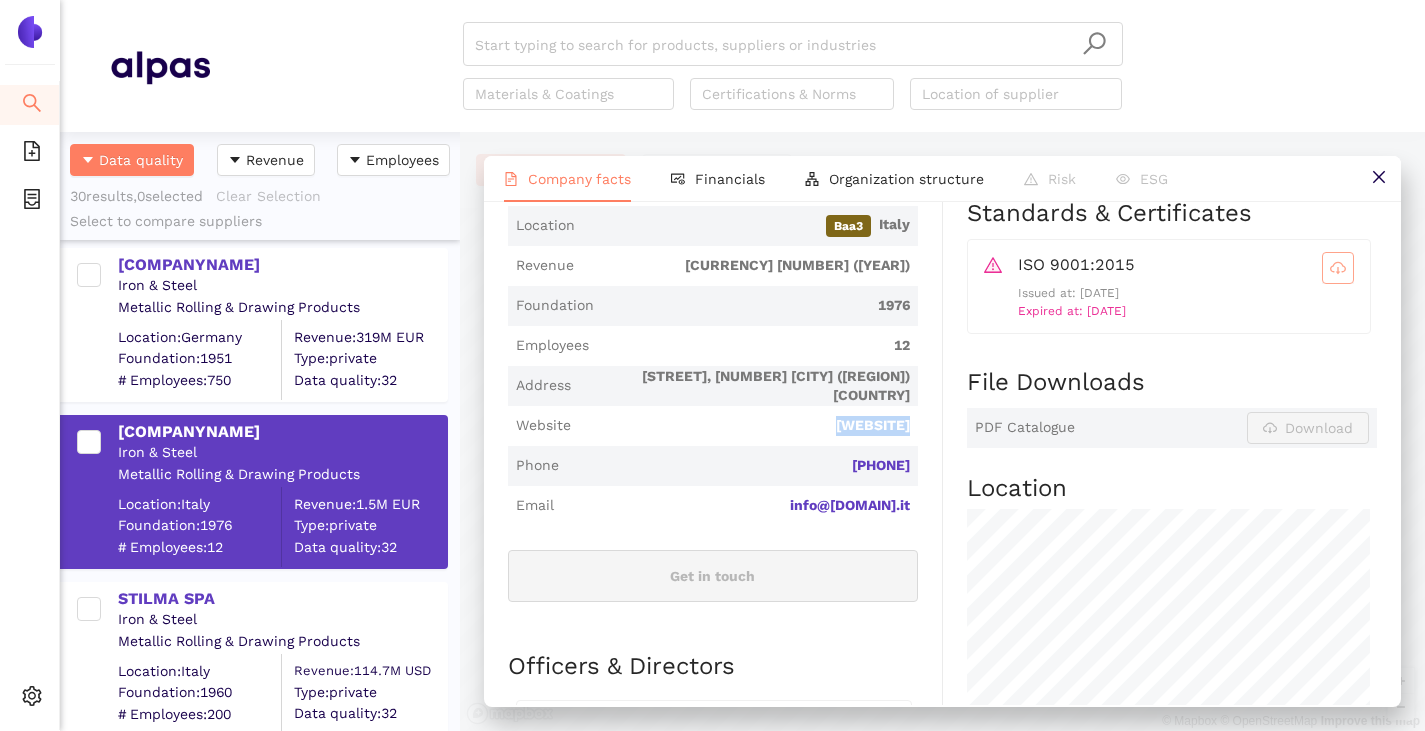 drag, startPoint x: 877, startPoint y: 432, endPoint x: 831, endPoint y: 435, distance: 46.09772 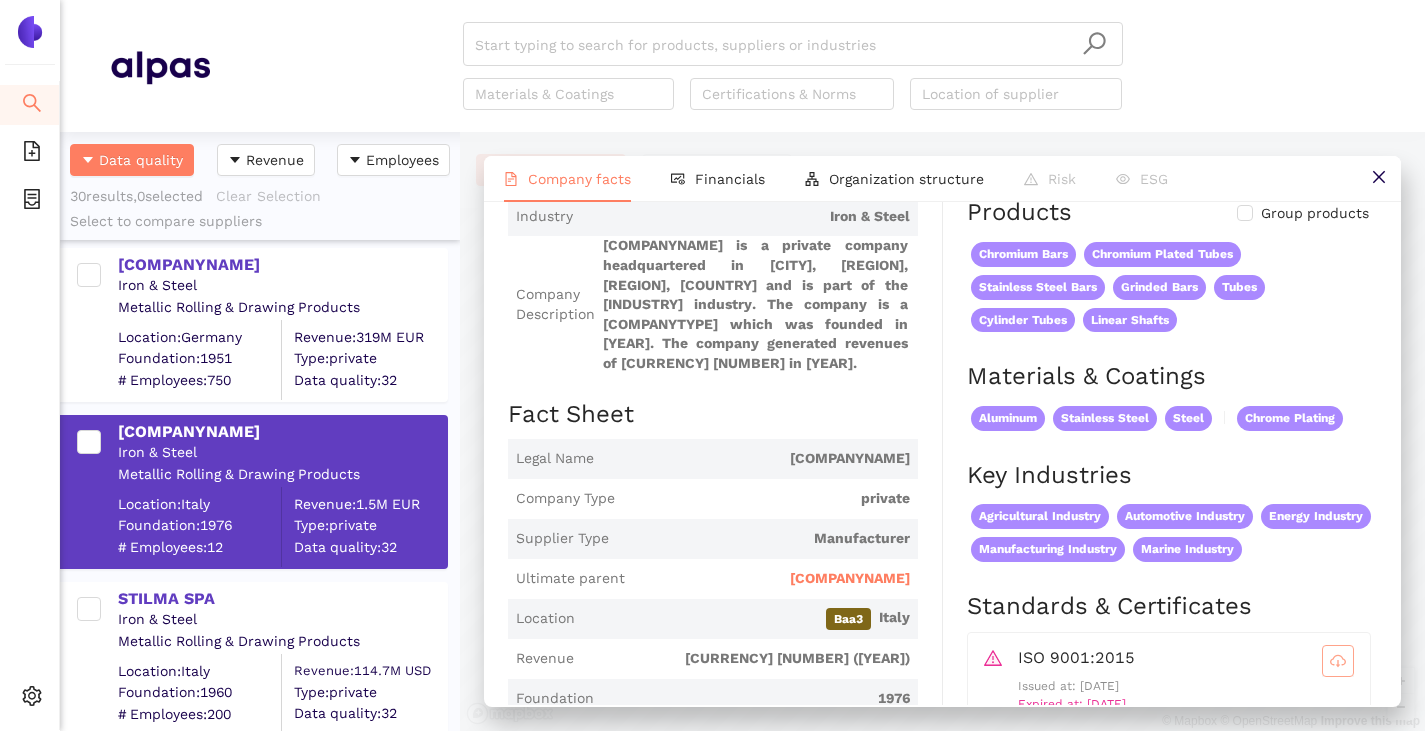 scroll, scrollTop: 300, scrollLeft: 0, axis: vertical 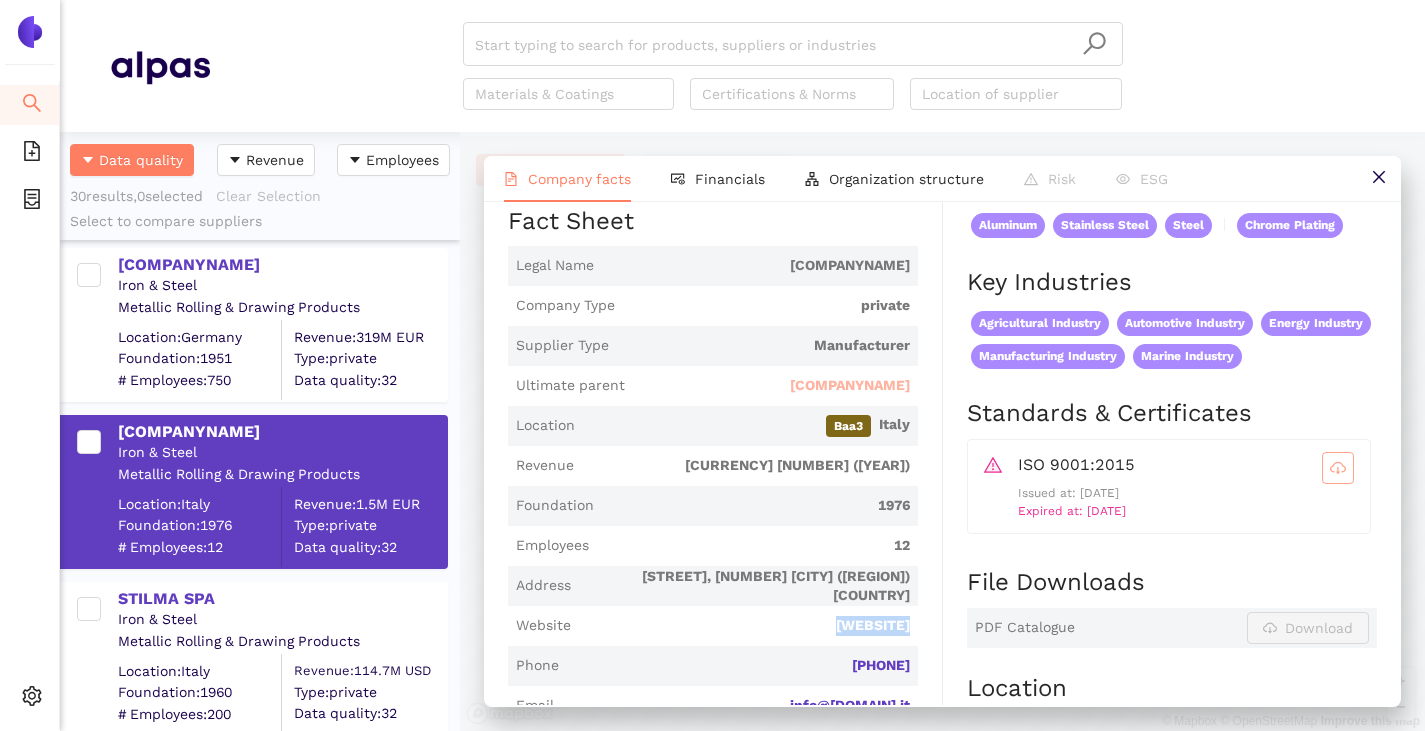click on "Habart Srl" at bounding box center (850, 386) 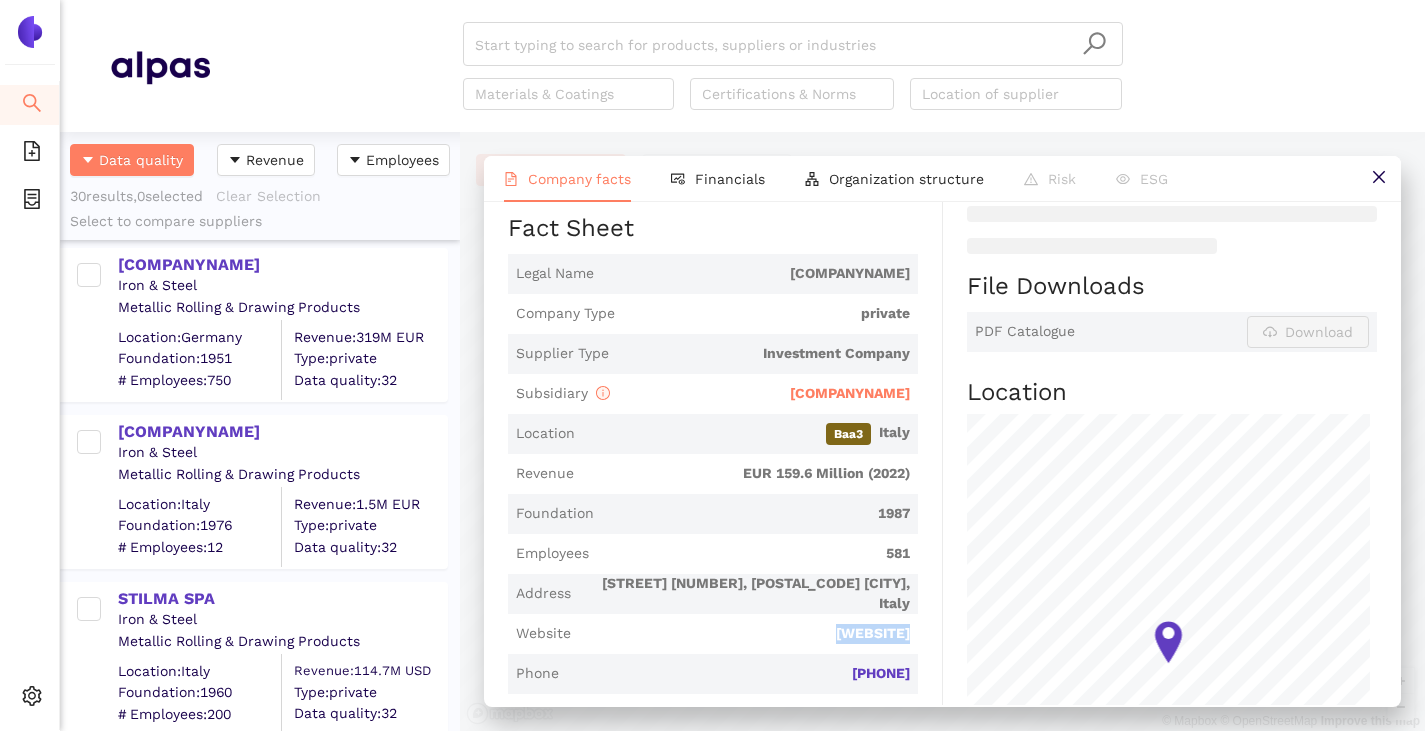 scroll, scrollTop: 100, scrollLeft: 0, axis: vertical 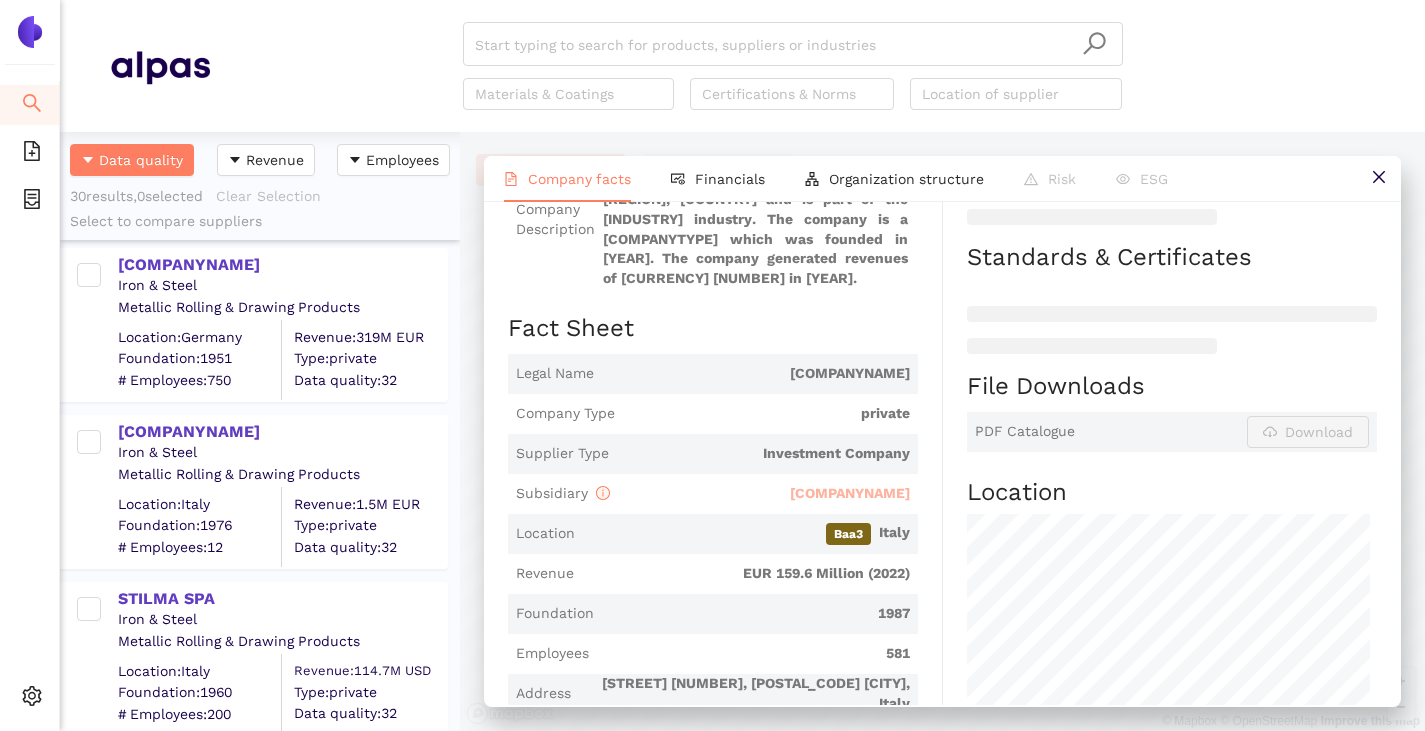 click on "STELMI ITALIA SpA" at bounding box center [850, 493] 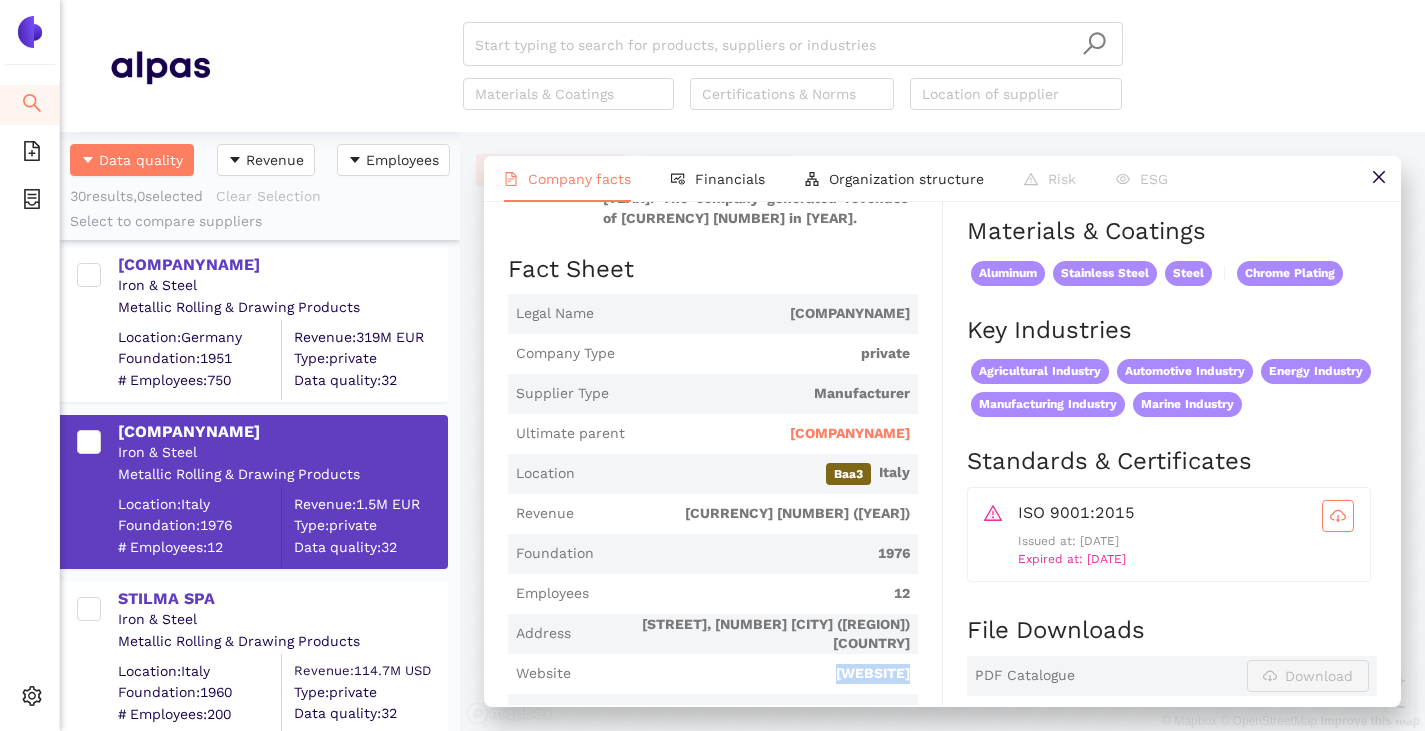 scroll, scrollTop: 0, scrollLeft: 0, axis: both 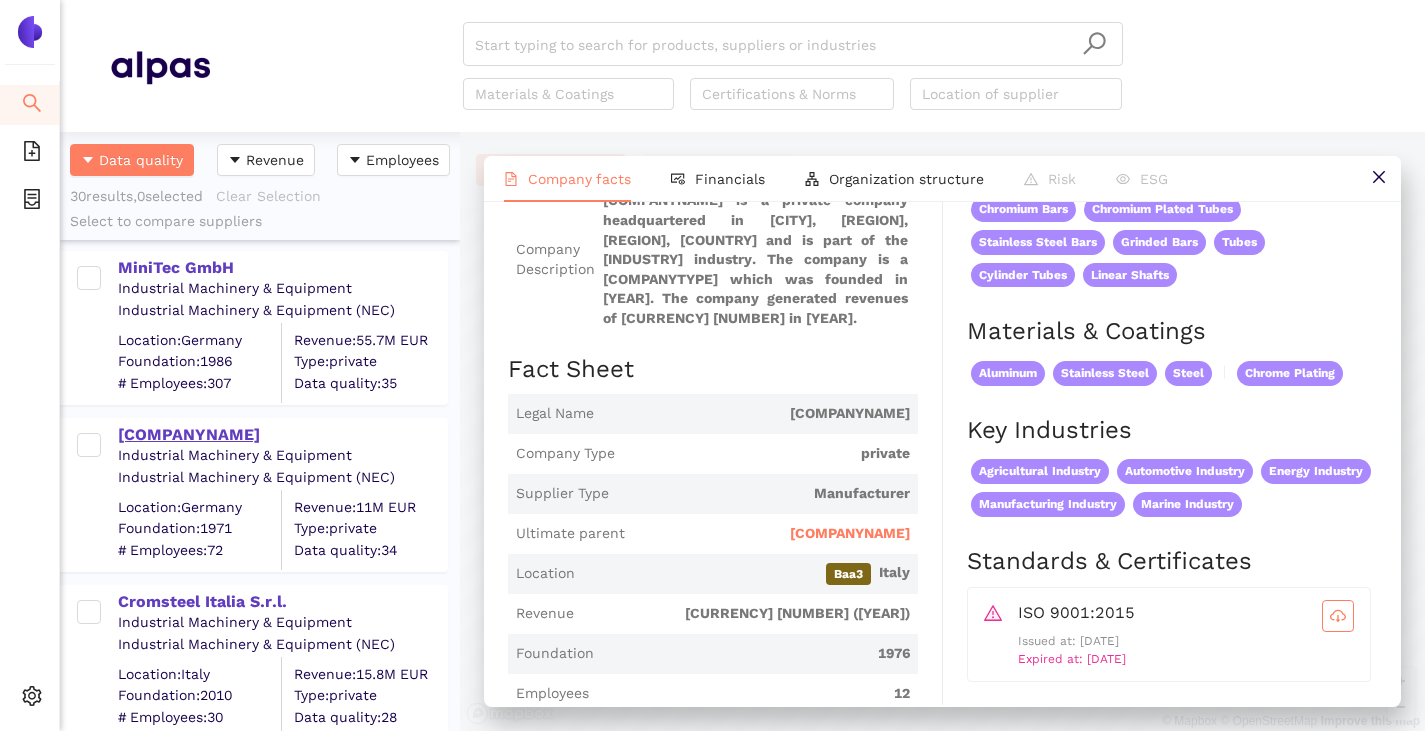 click on "LinTec Aulendorf GmbH & Co. KG" at bounding box center (282, 435) 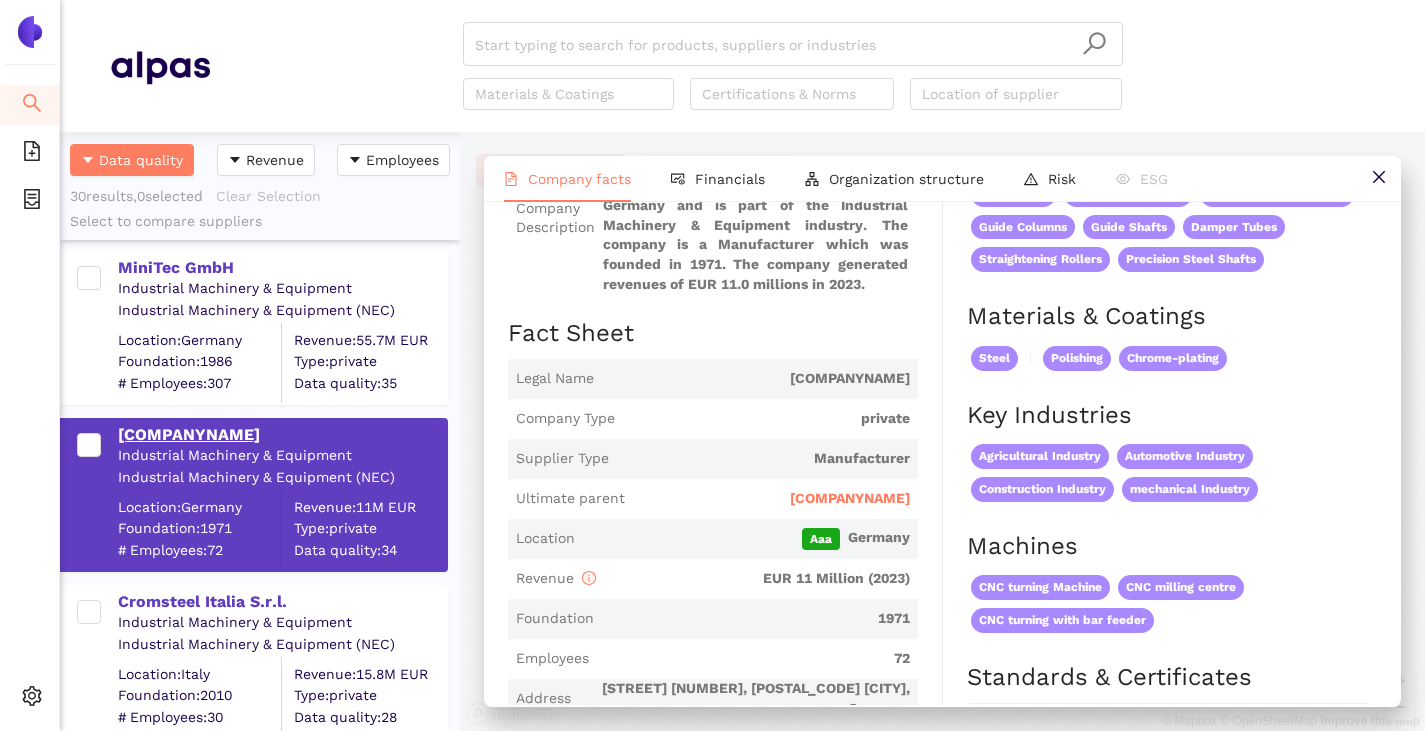 scroll, scrollTop: 0, scrollLeft: 0, axis: both 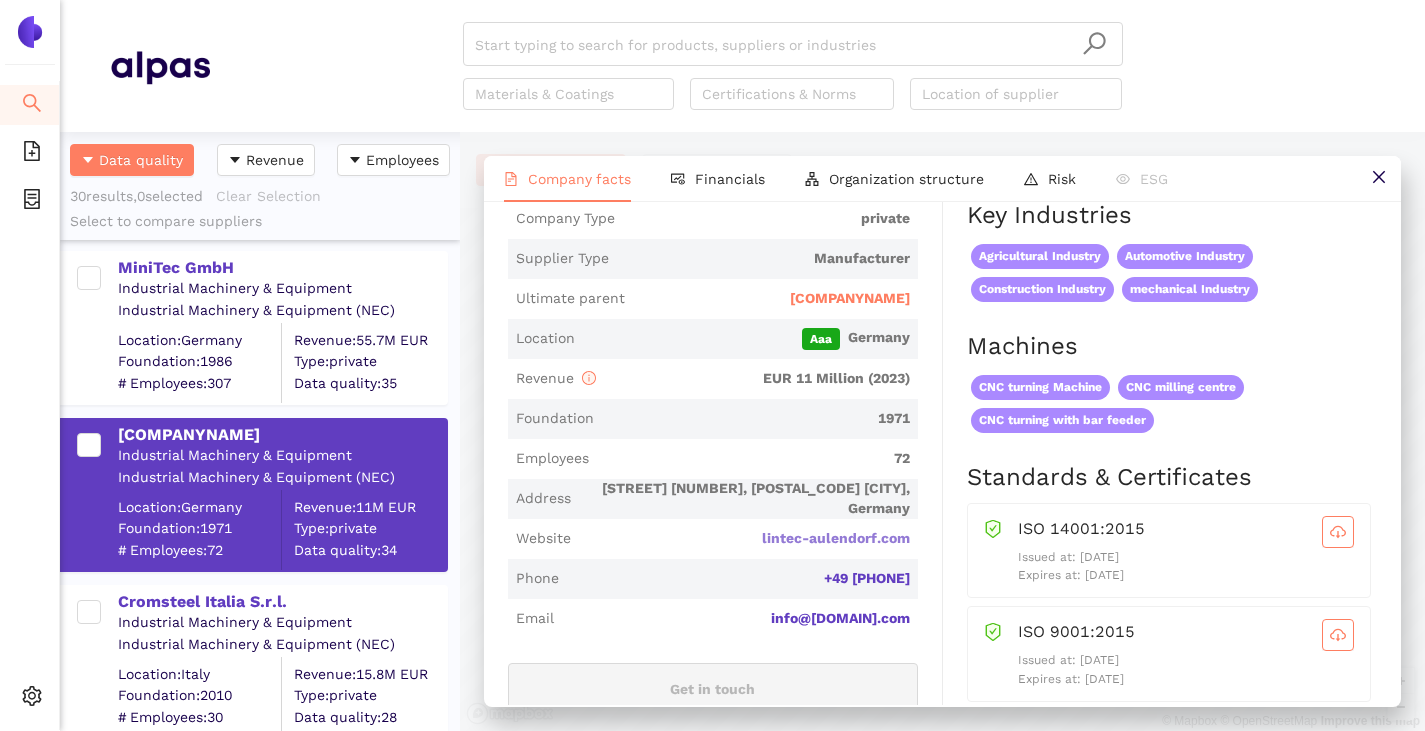 click on "lintec-aulendorf.com" at bounding box center [0, 0] 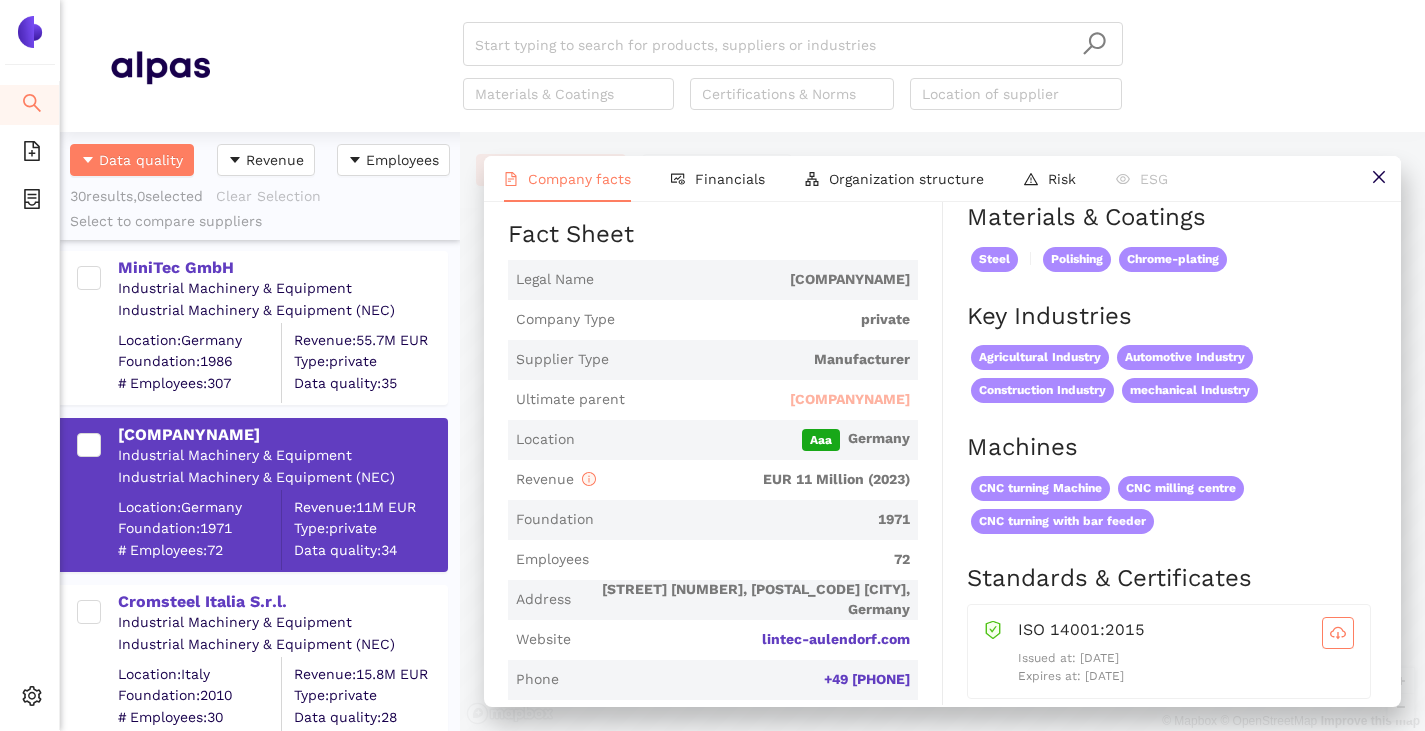 scroll, scrollTop: 300, scrollLeft: 0, axis: vertical 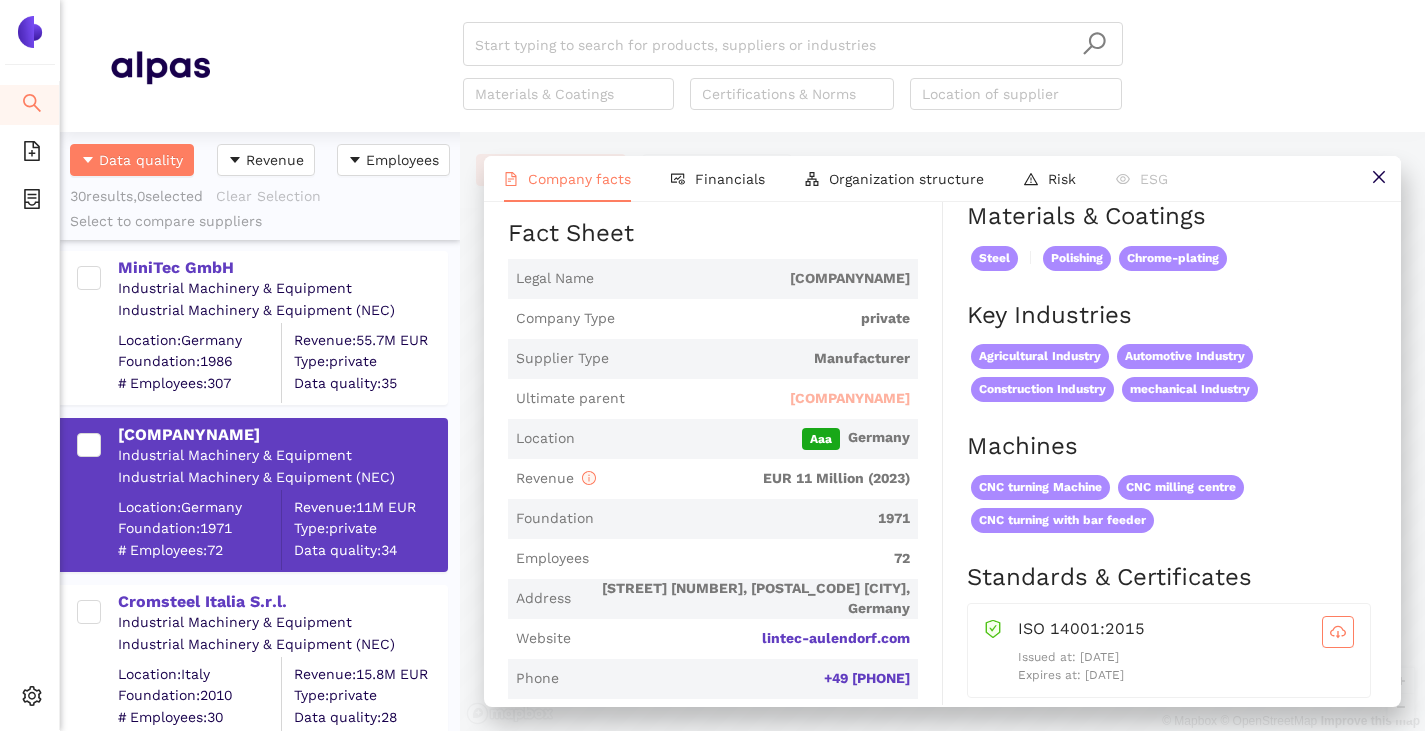click on "AUDITA Consult GmbH Wirtschaftsprüfungsgesellschaft Steuerberatungsgesellschaft" at bounding box center (850, 399) 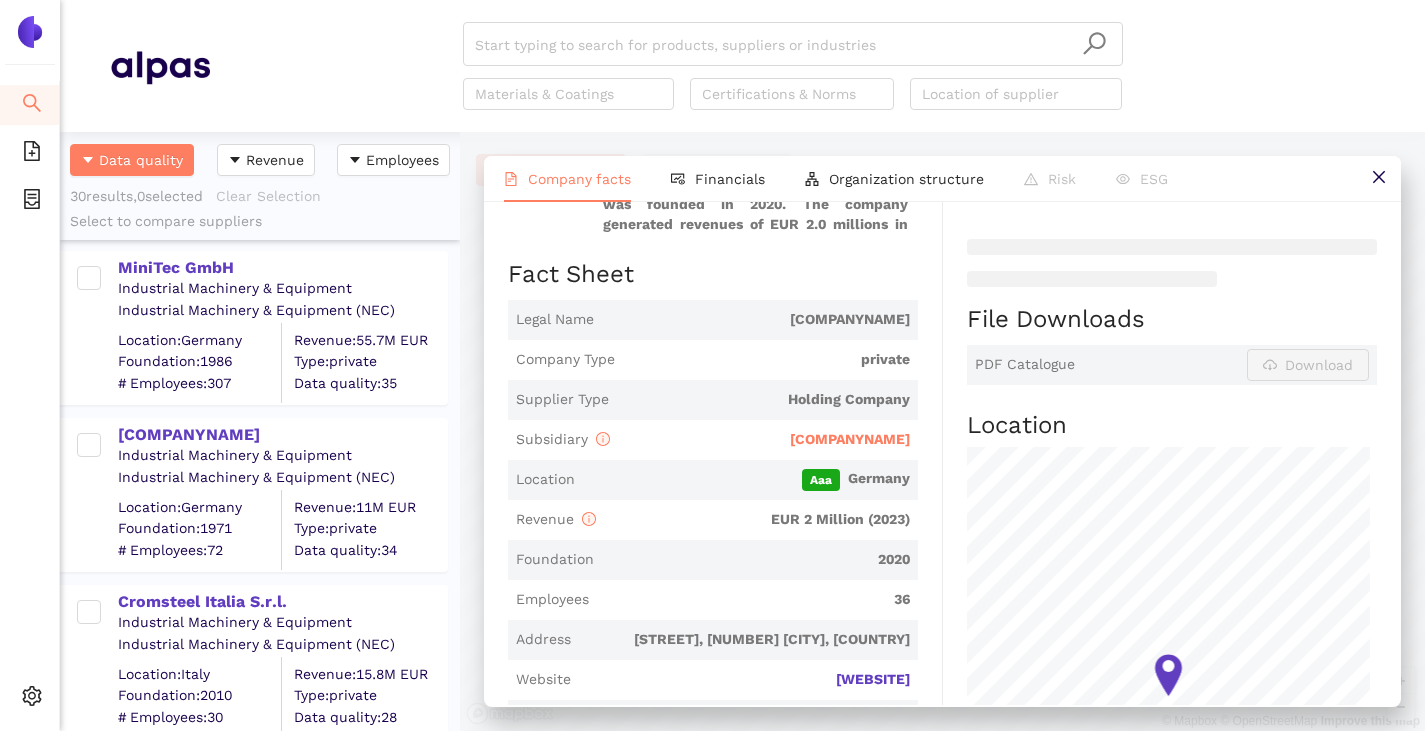 scroll, scrollTop: 400, scrollLeft: 0, axis: vertical 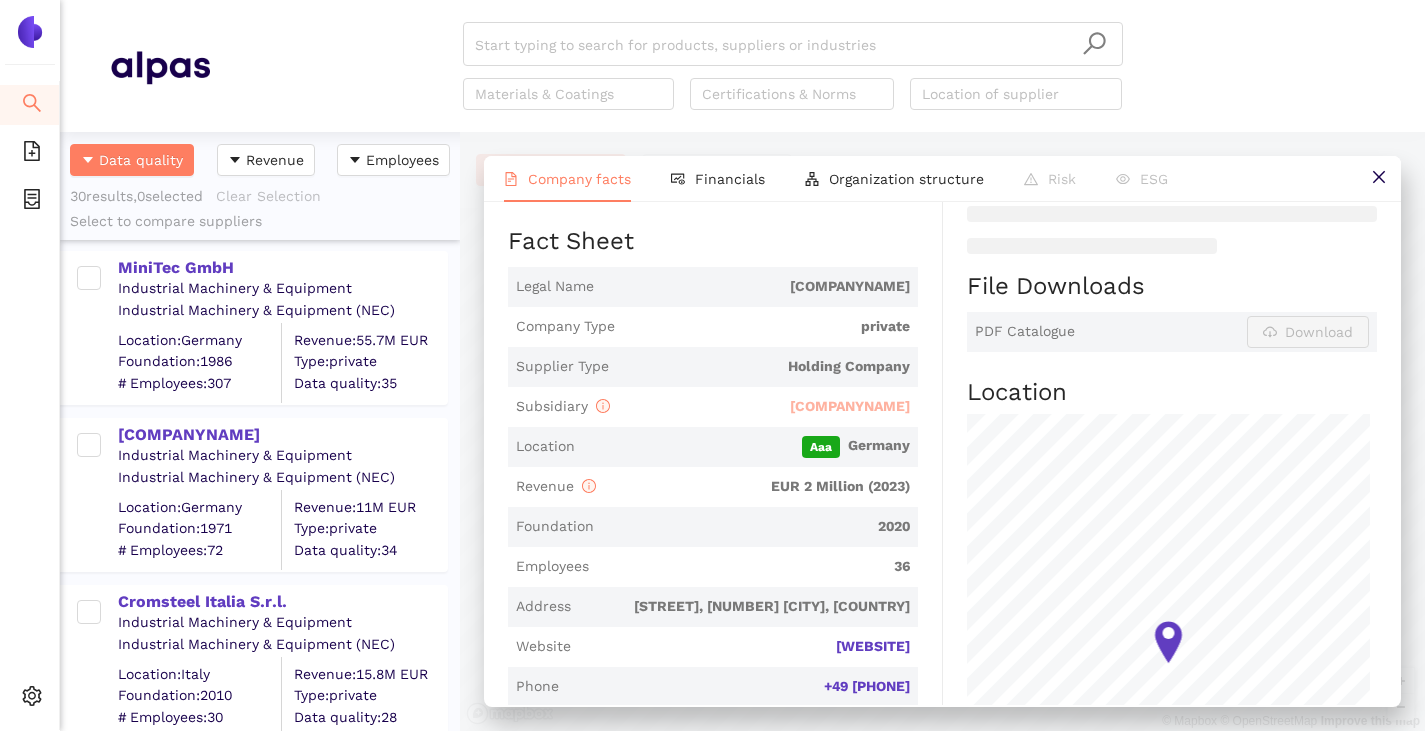 click on "LinTec Aulendorf GmbH & Co. KG" at bounding box center [850, 406] 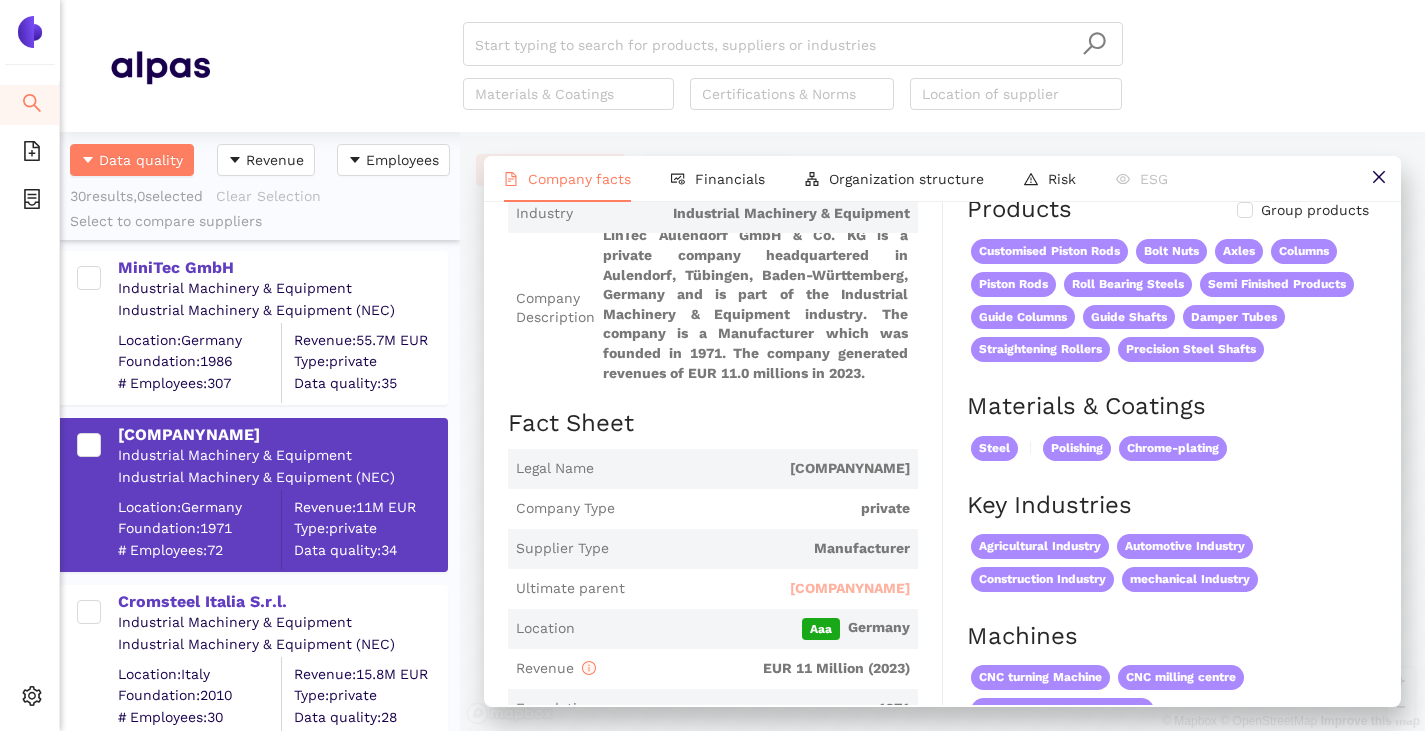 scroll, scrollTop: 0, scrollLeft: 0, axis: both 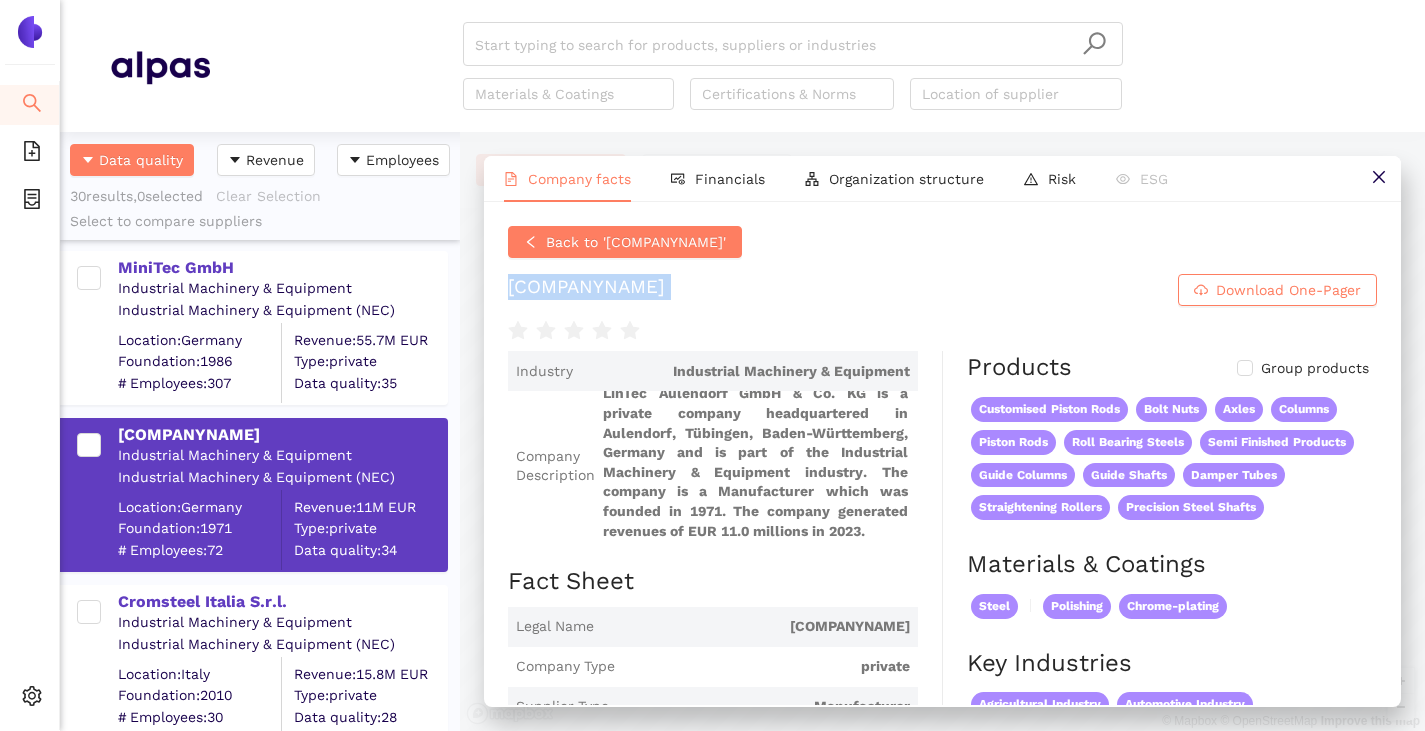 drag, startPoint x: 508, startPoint y: 289, endPoint x: 838, endPoint y: 332, distance: 332.78973 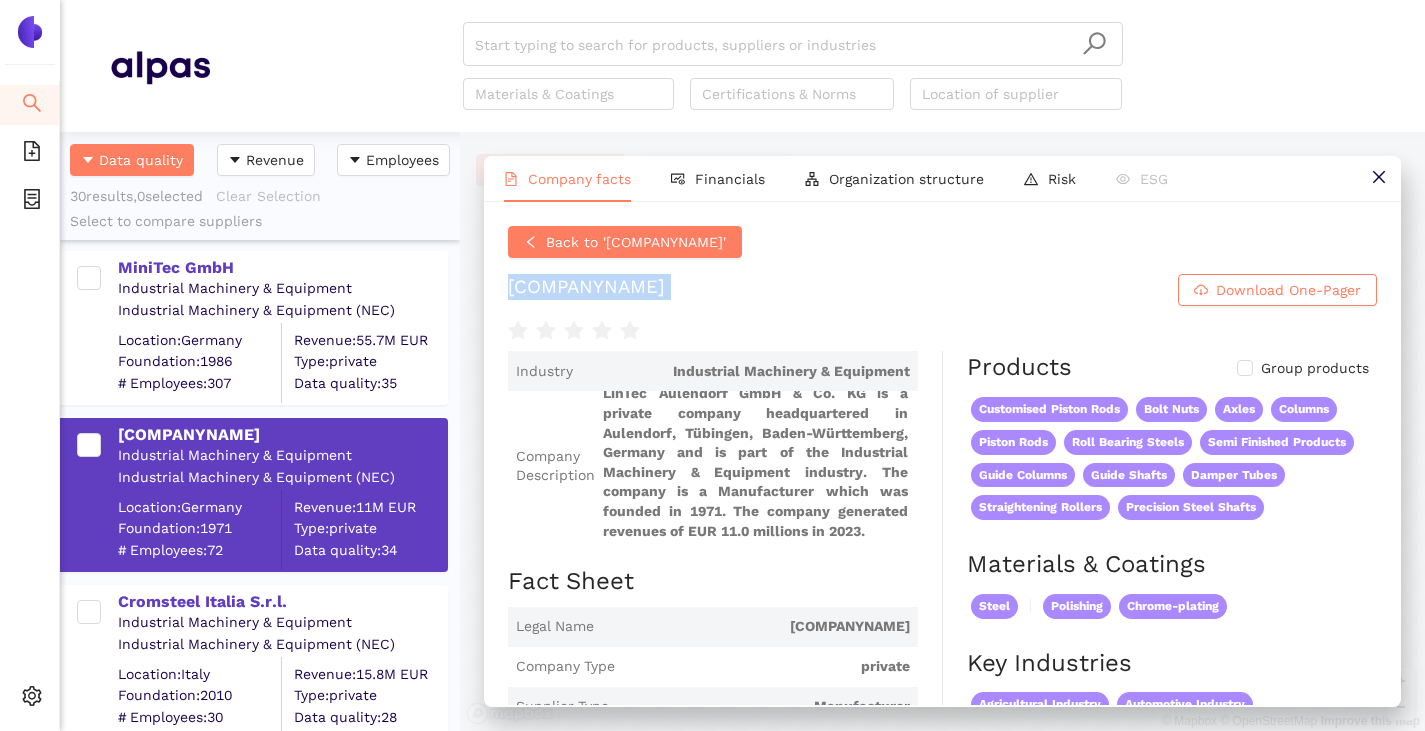 copy on "LinTec Aulendorf GmbH & Co. KG Download One-Pager" 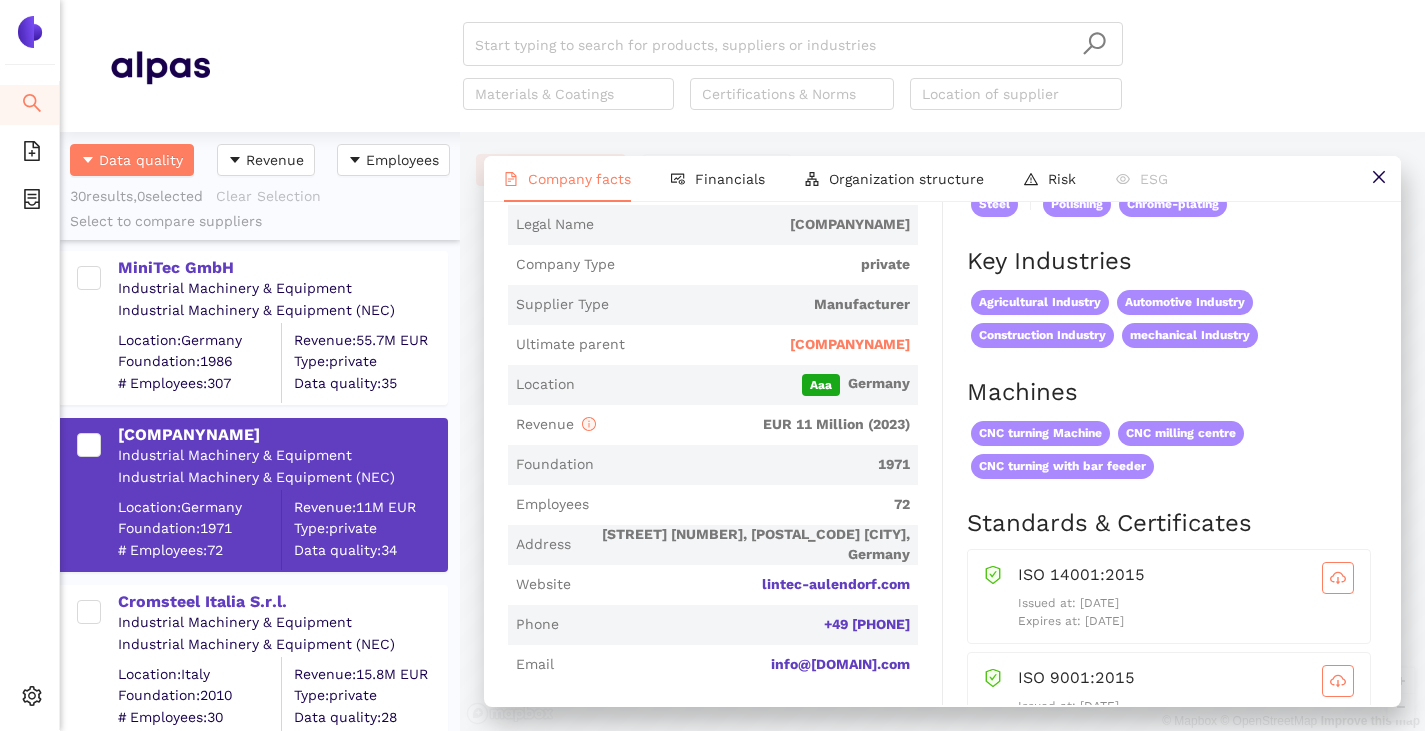 scroll, scrollTop: 500, scrollLeft: 0, axis: vertical 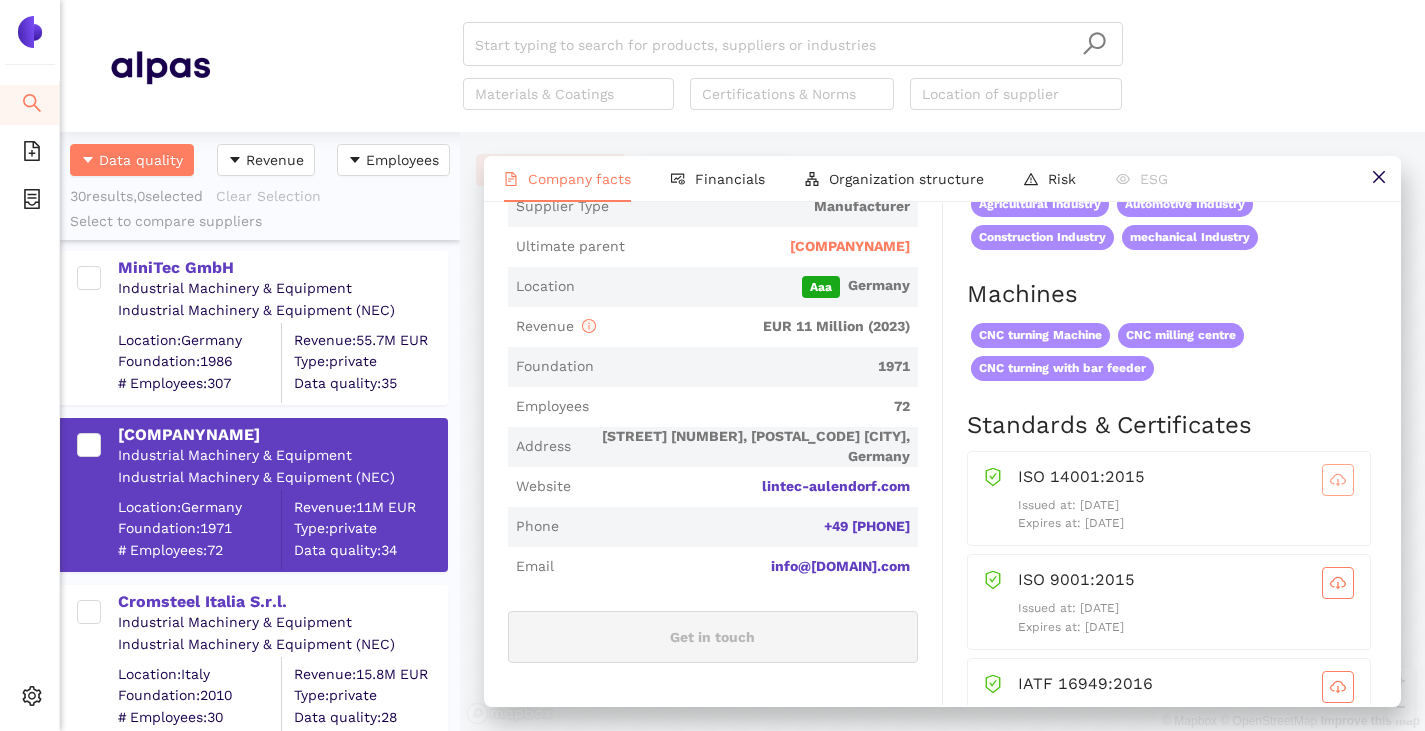 click 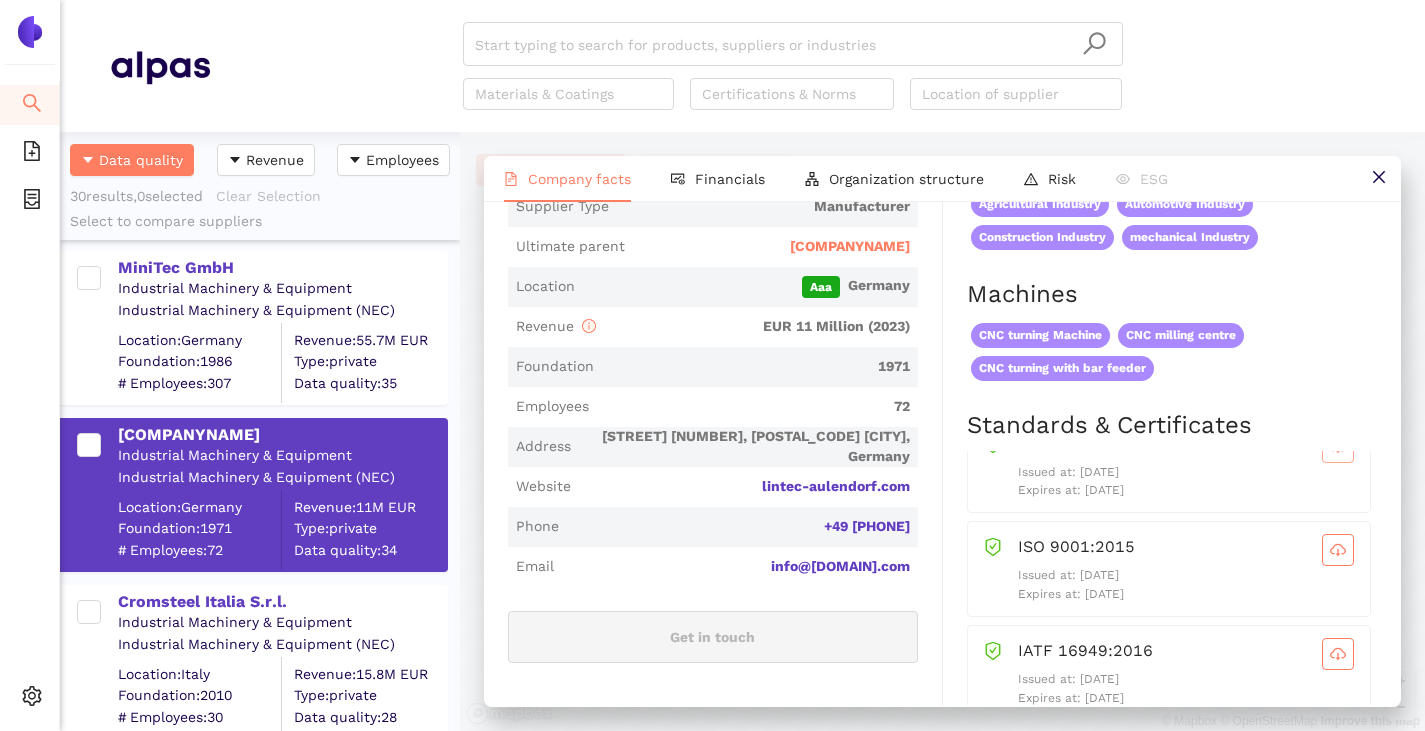 scroll, scrollTop: 51, scrollLeft: 0, axis: vertical 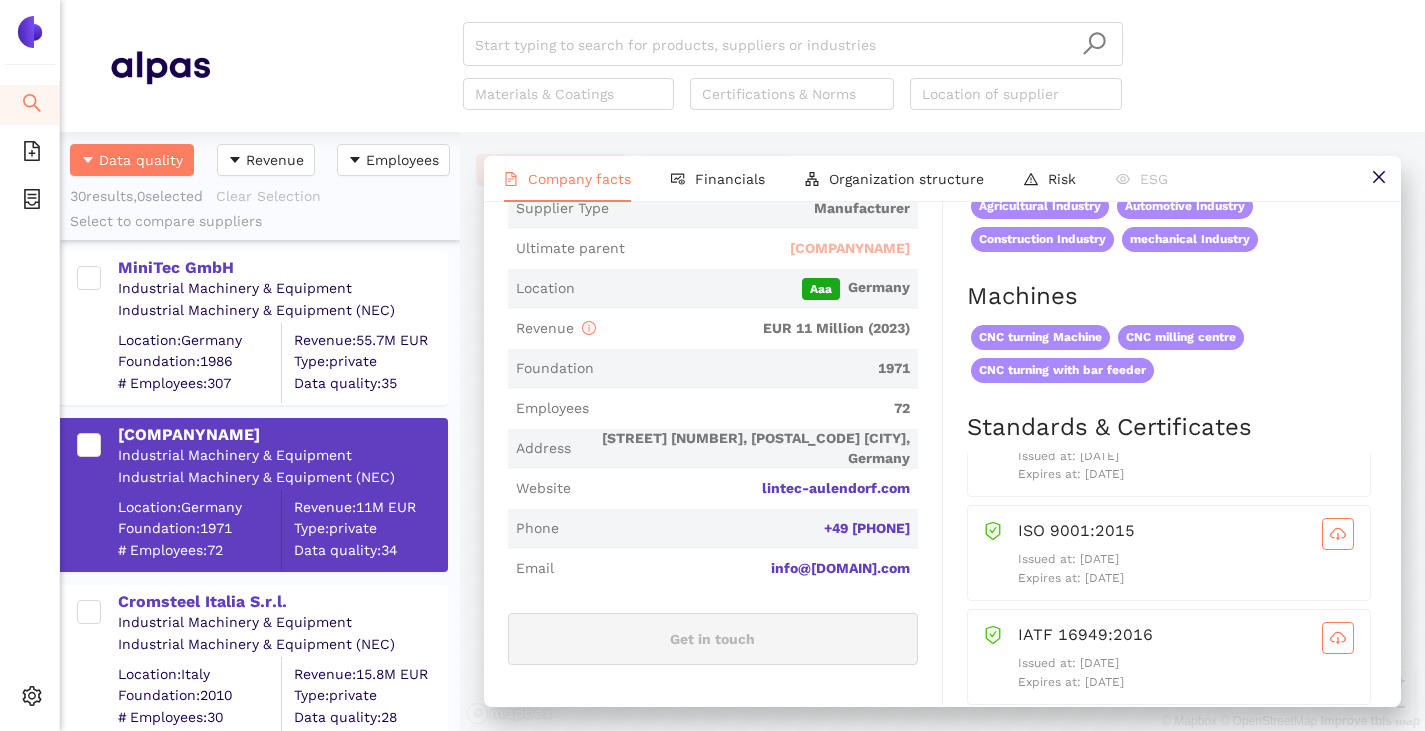 click on "AUDITA Consult GmbH Wirtschaftsprüfungsgesellschaft Steuerberatungsgesellschaft" at bounding box center [850, 249] 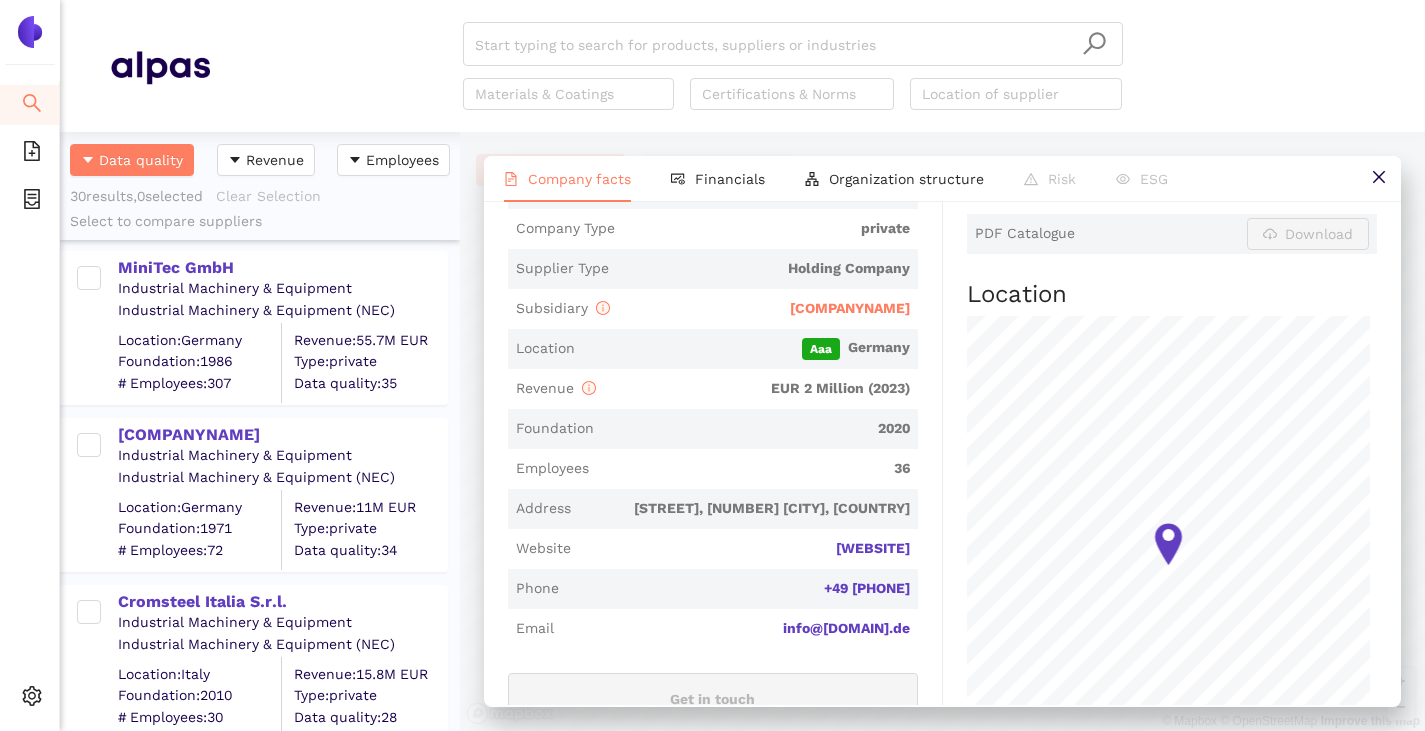 scroll, scrollTop: 0, scrollLeft: 0, axis: both 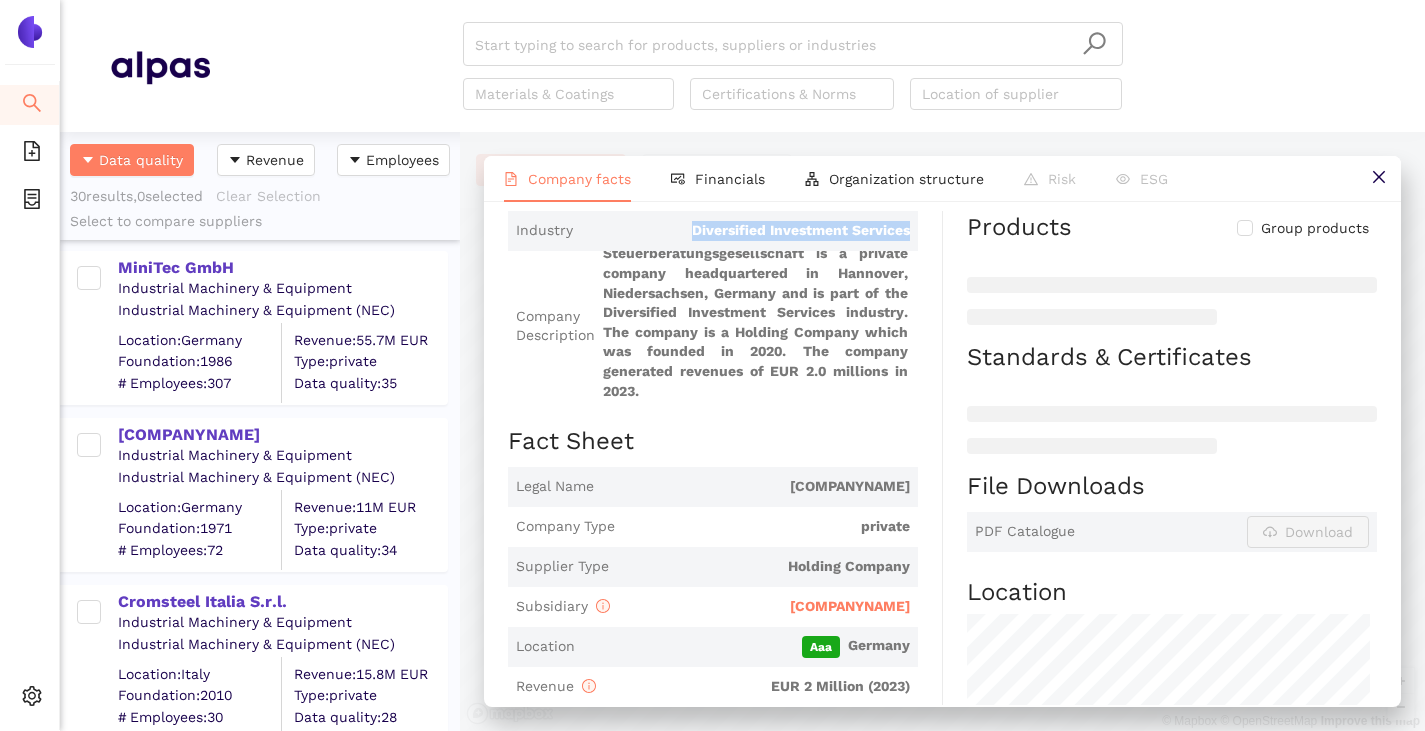 drag, startPoint x: 672, startPoint y: 223, endPoint x: 915, endPoint y: 242, distance: 243.74167 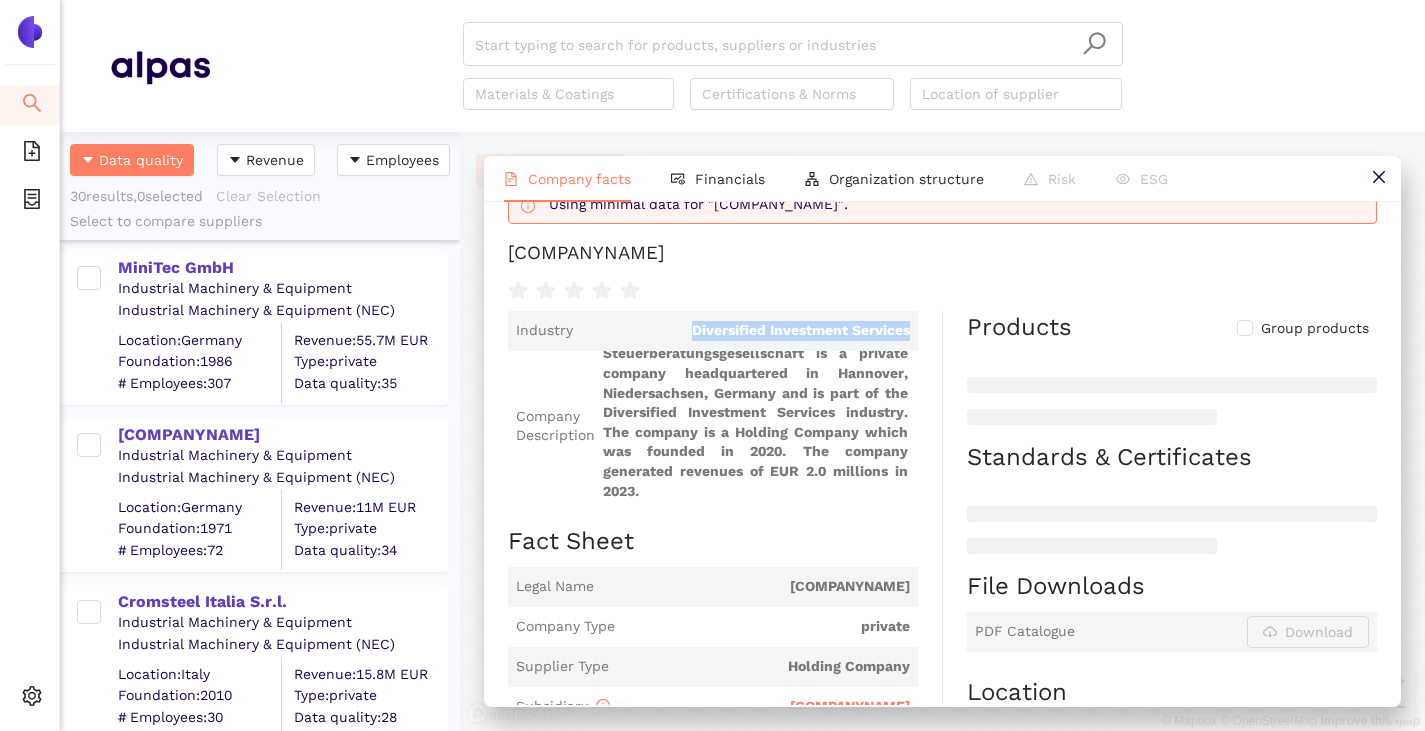 scroll, scrollTop: 0, scrollLeft: 0, axis: both 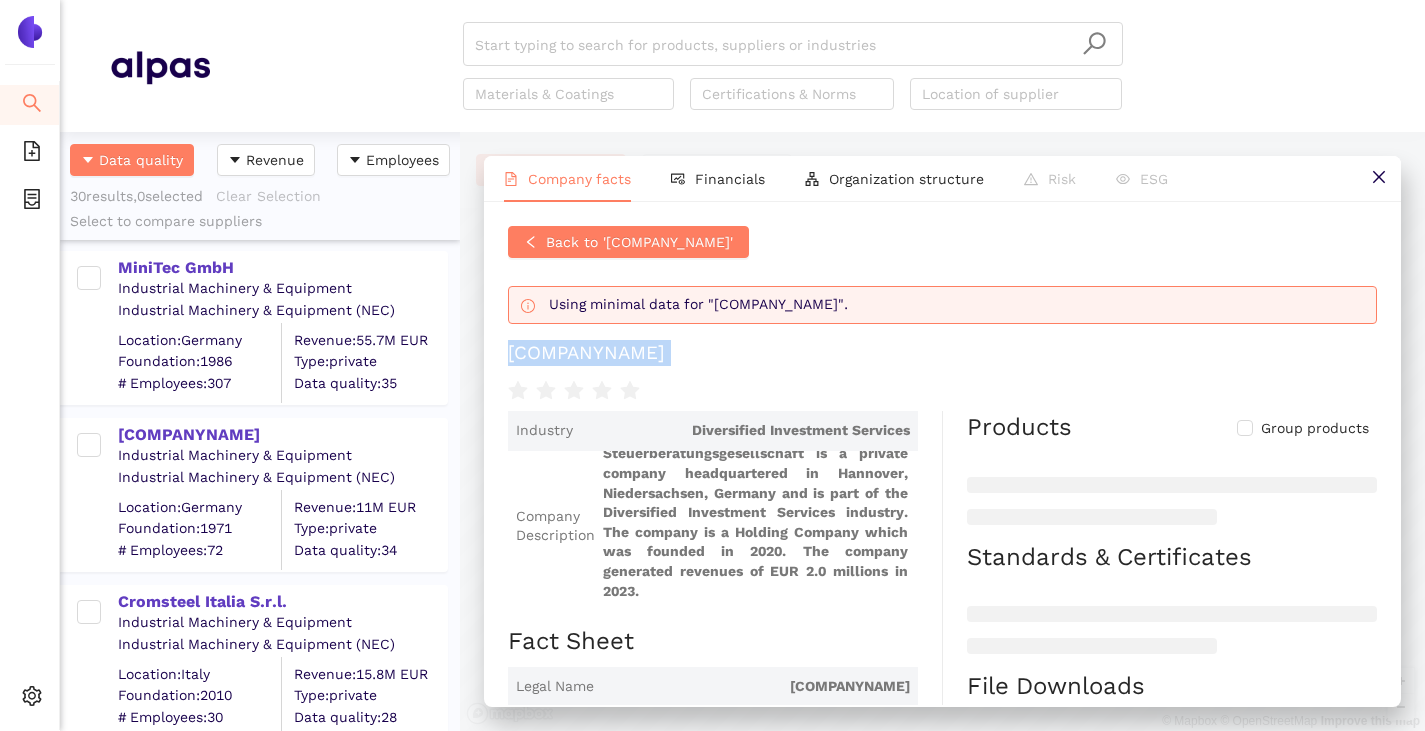 drag, startPoint x: 512, startPoint y: 351, endPoint x: 644, endPoint y: 375, distance: 134.16408 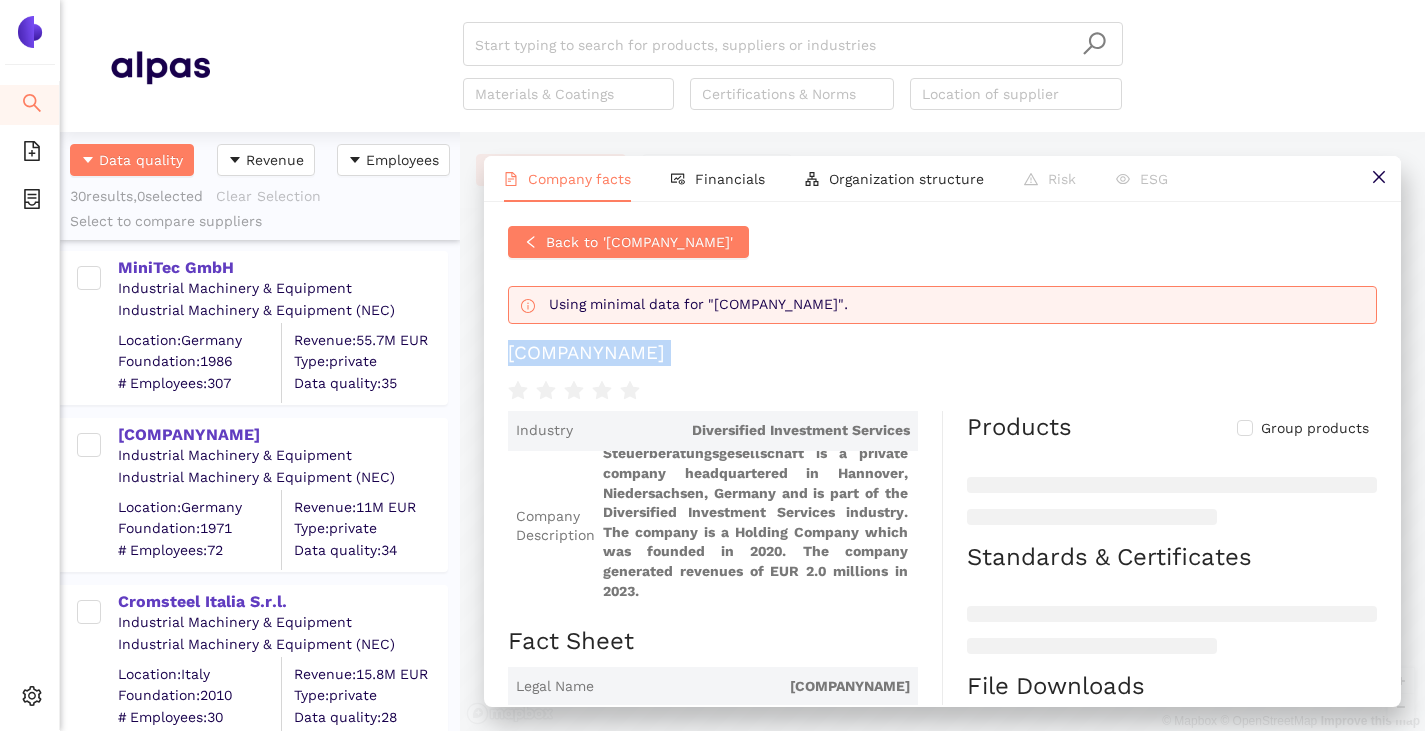 copy on "AUDITA Consult GmbH Wirtschaftsprüfungsgesellschaft Steuerberatungsgesellschaft" 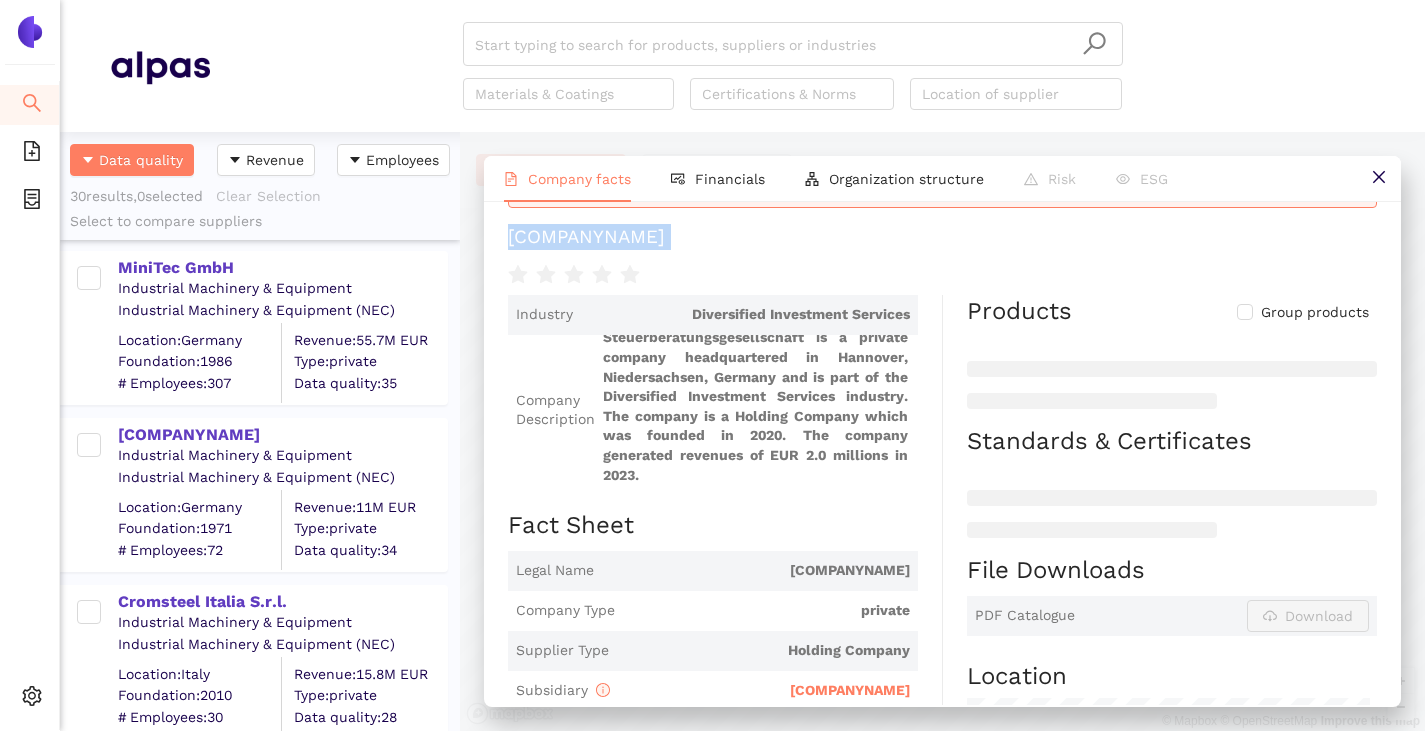 scroll, scrollTop: 237, scrollLeft: 0, axis: vertical 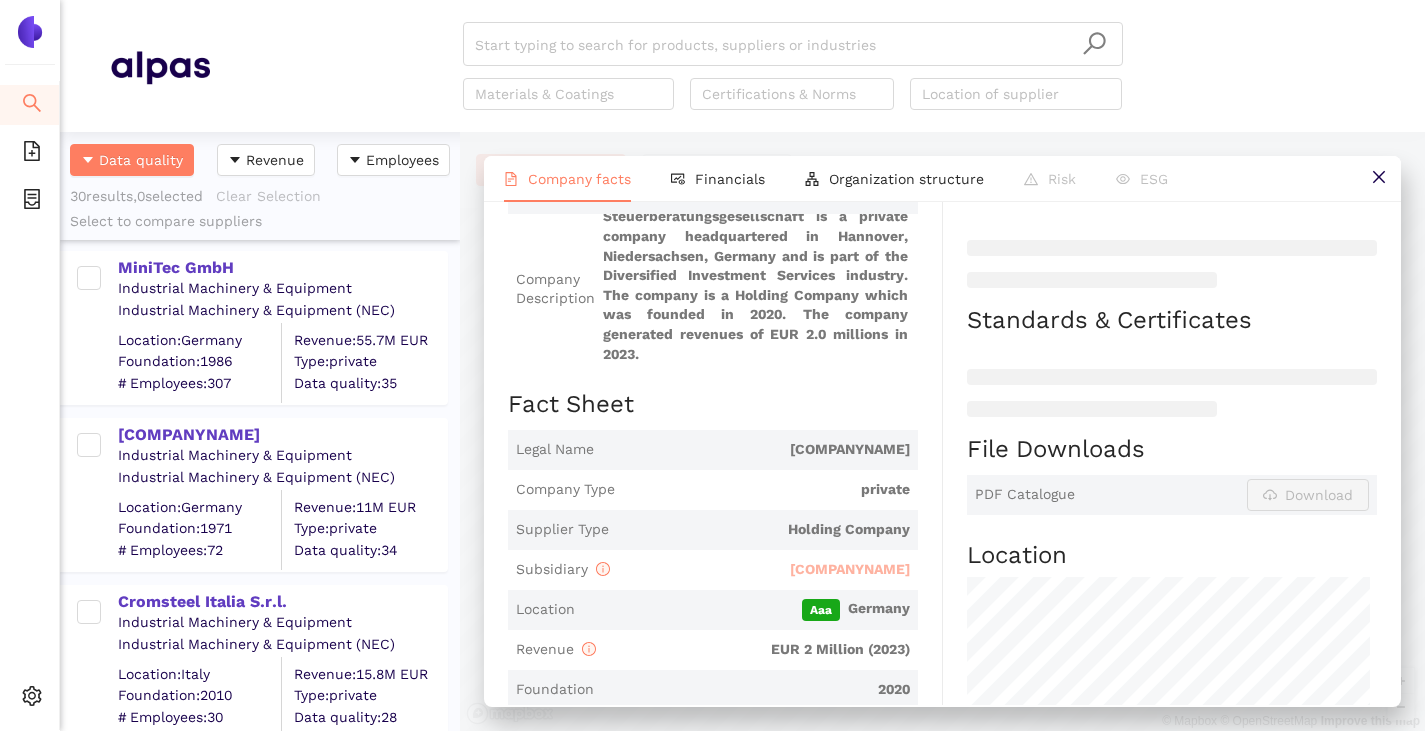 click on "LinTec Aulendorf GmbH & Co. KG" at bounding box center [850, 569] 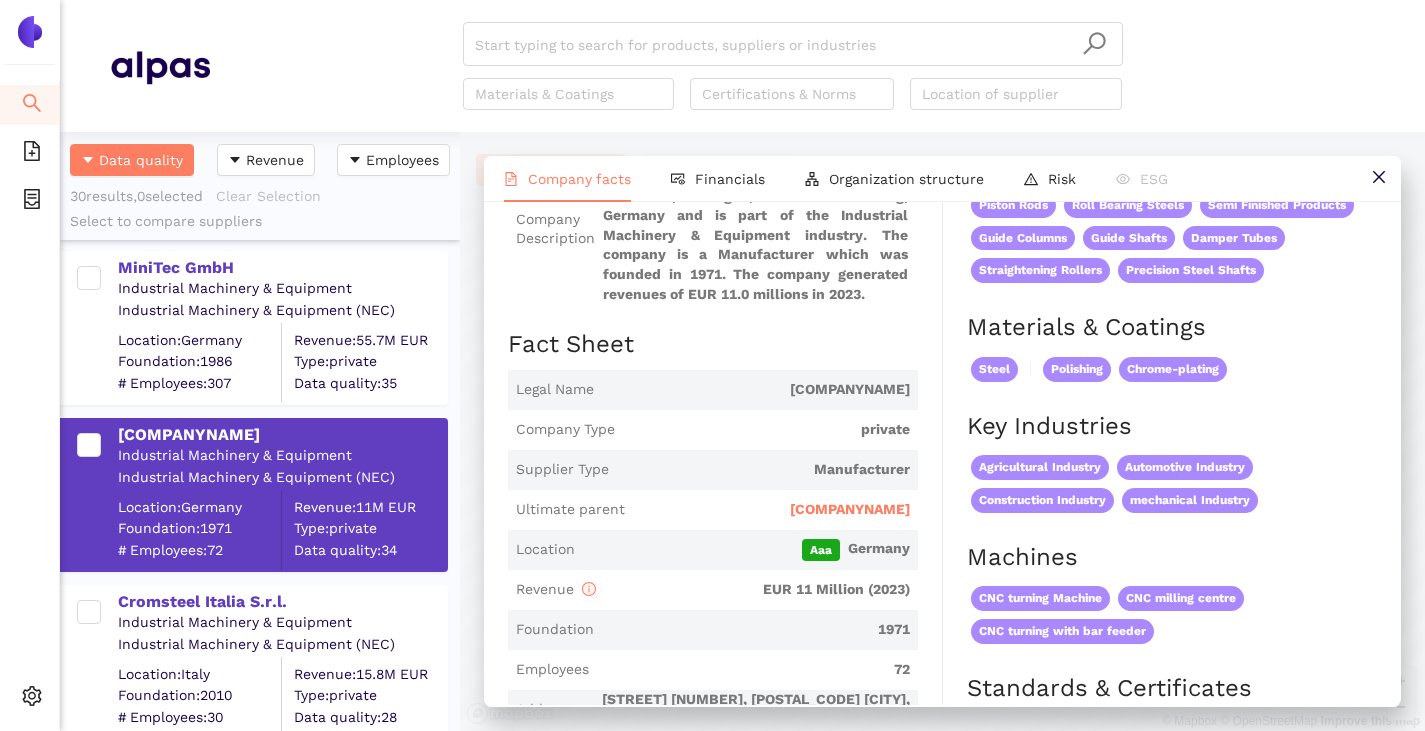 scroll, scrollTop: 0, scrollLeft: 0, axis: both 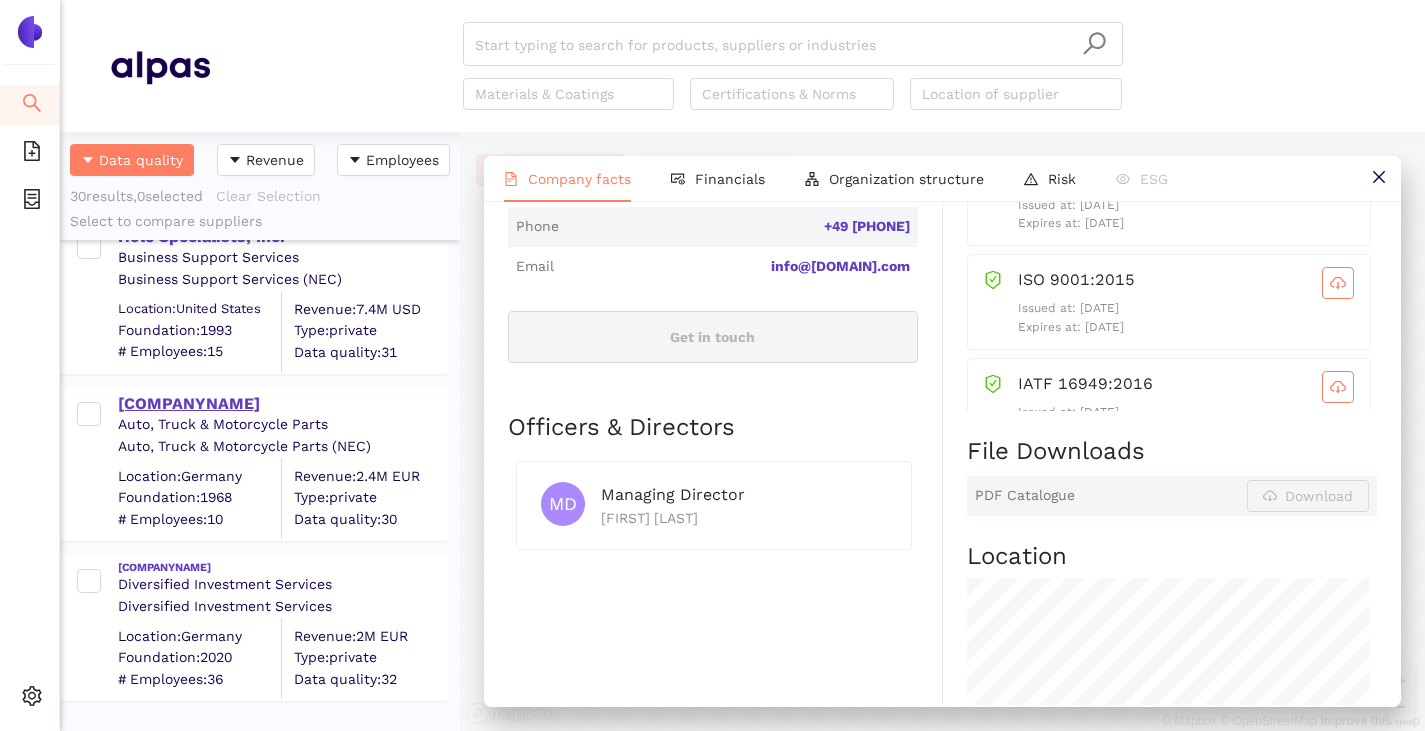 click on "Flohr Industrietechnik GmbH" at bounding box center [282, 404] 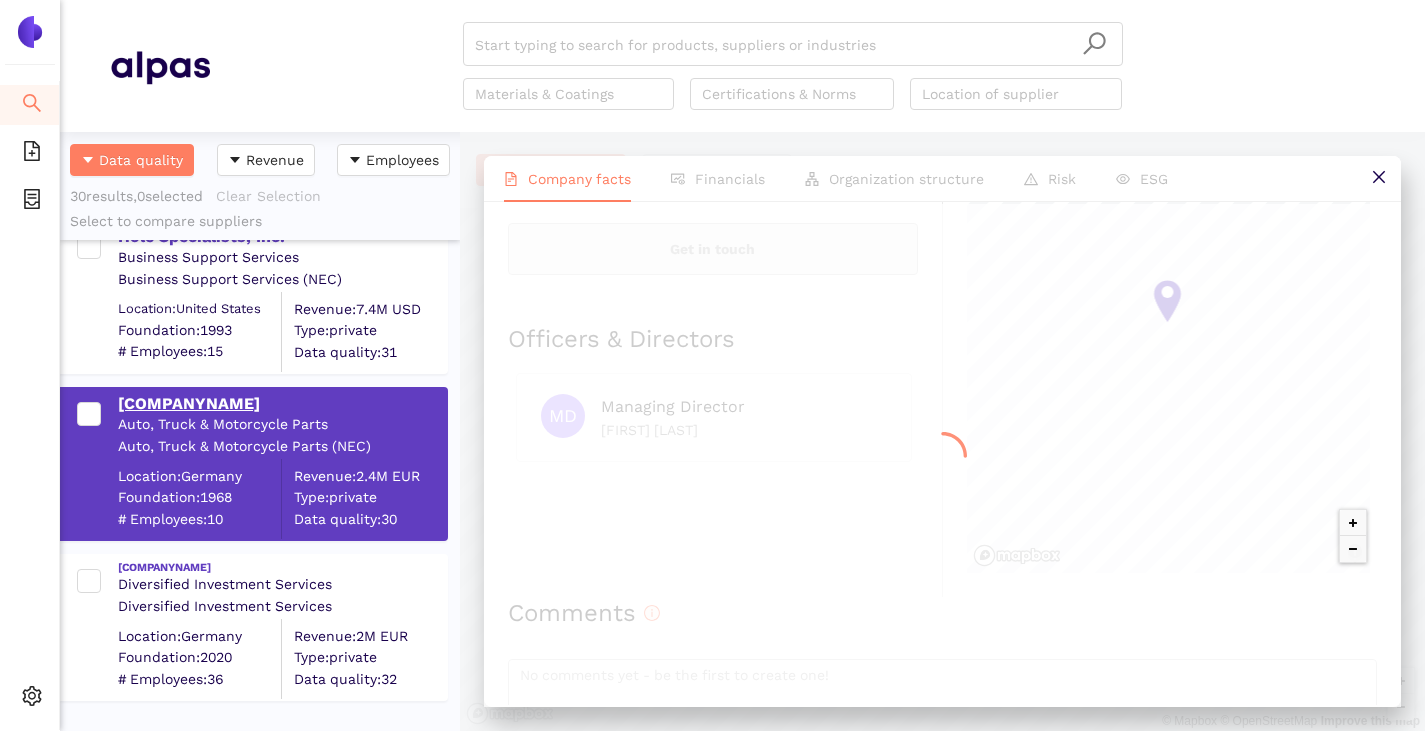 scroll, scrollTop: 0, scrollLeft: 0, axis: both 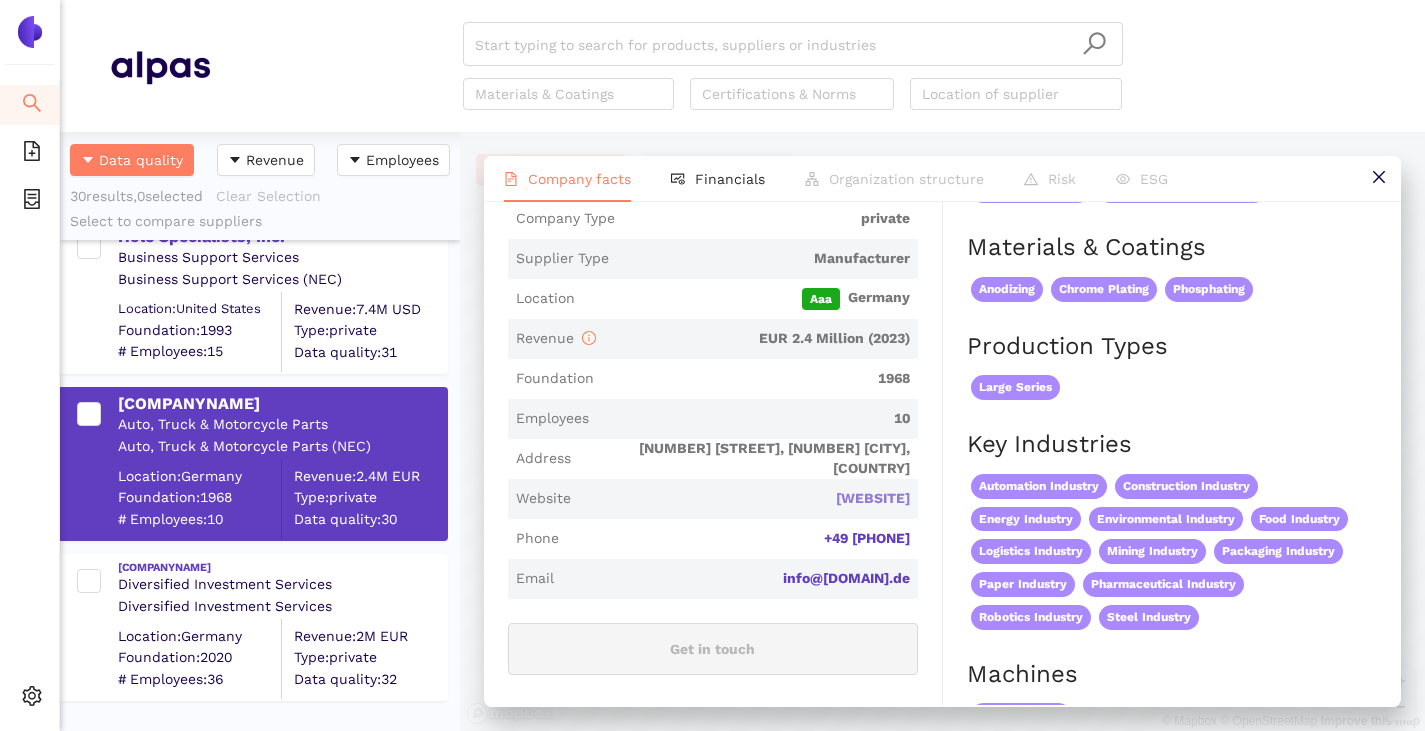 click on "flohr-industrietechnik.de" at bounding box center (0, 0) 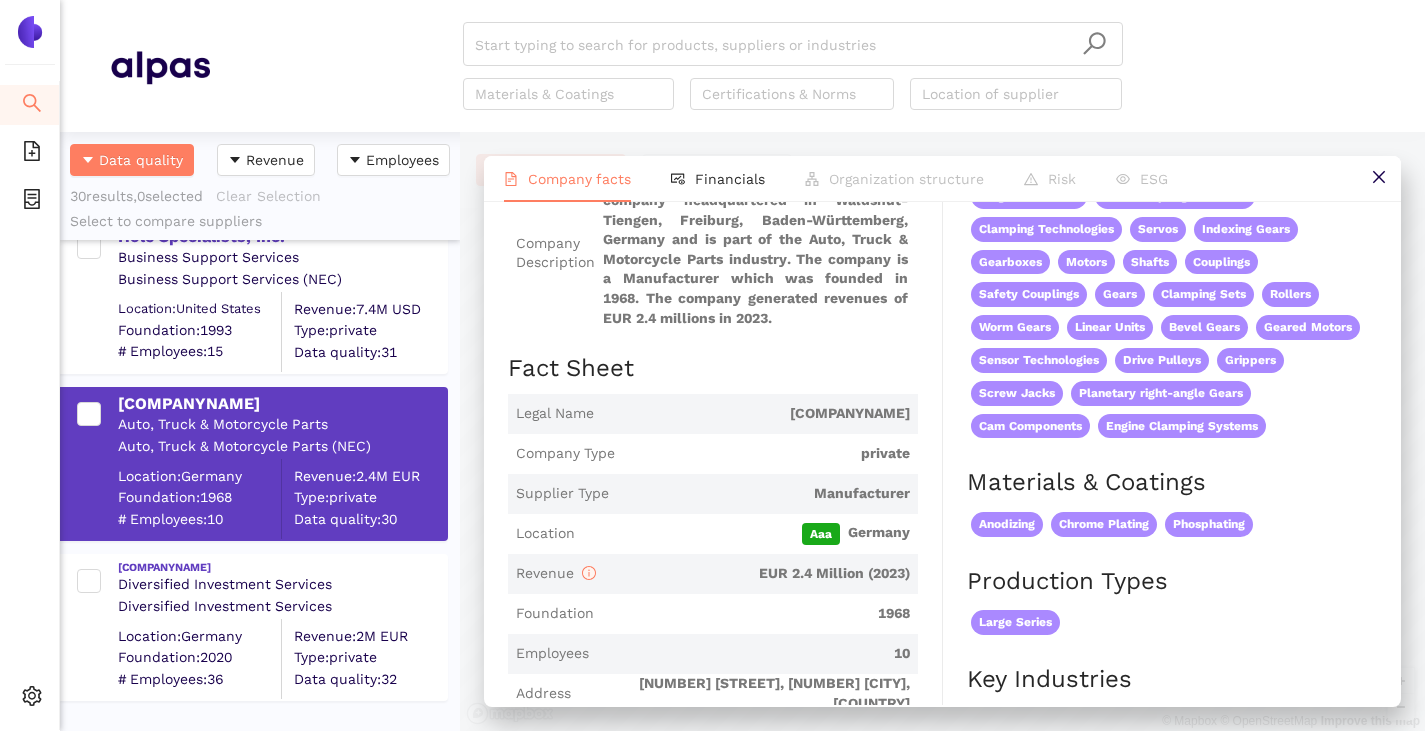 scroll, scrollTop: 0, scrollLeft: 0, axis: both 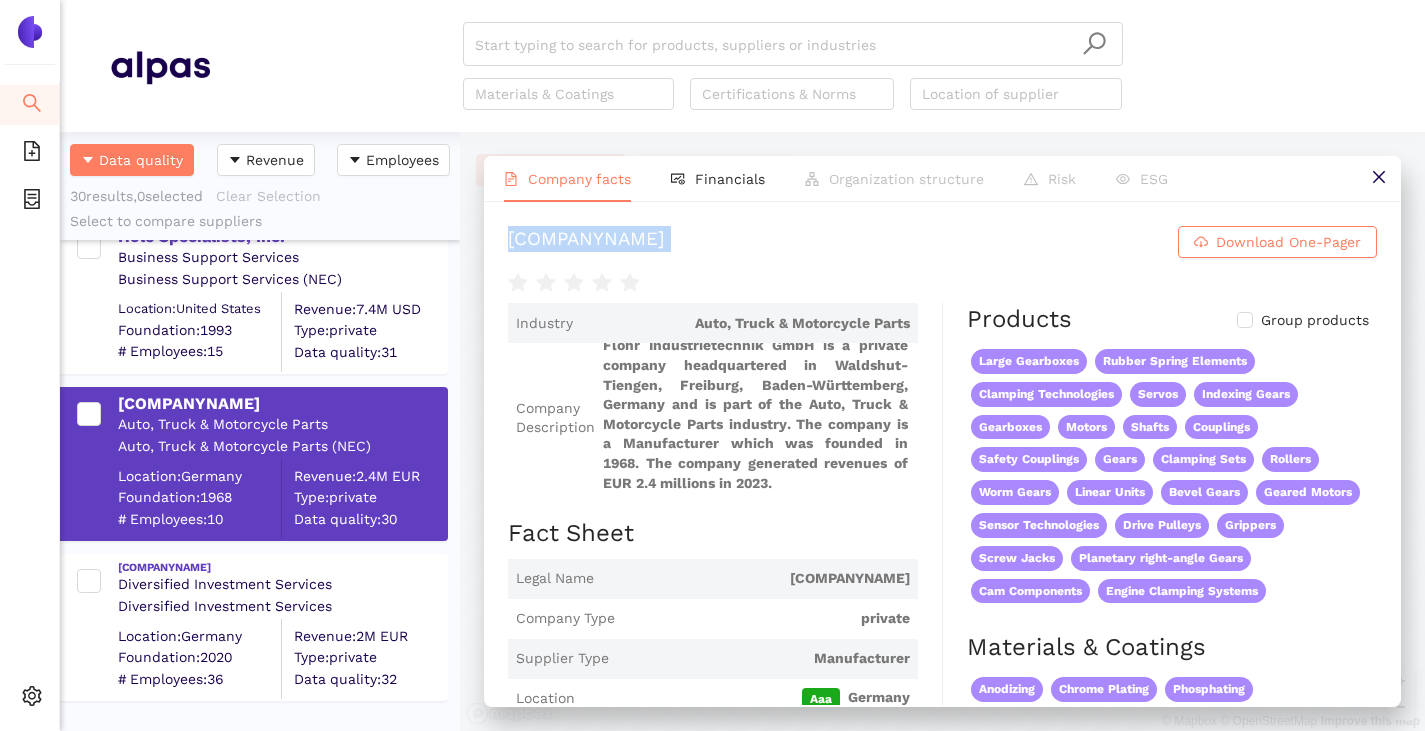 drag, startPoint x: 510, startPoint y: 238, endPoint x: 854, endPoint y: 263, distance: 344.90723 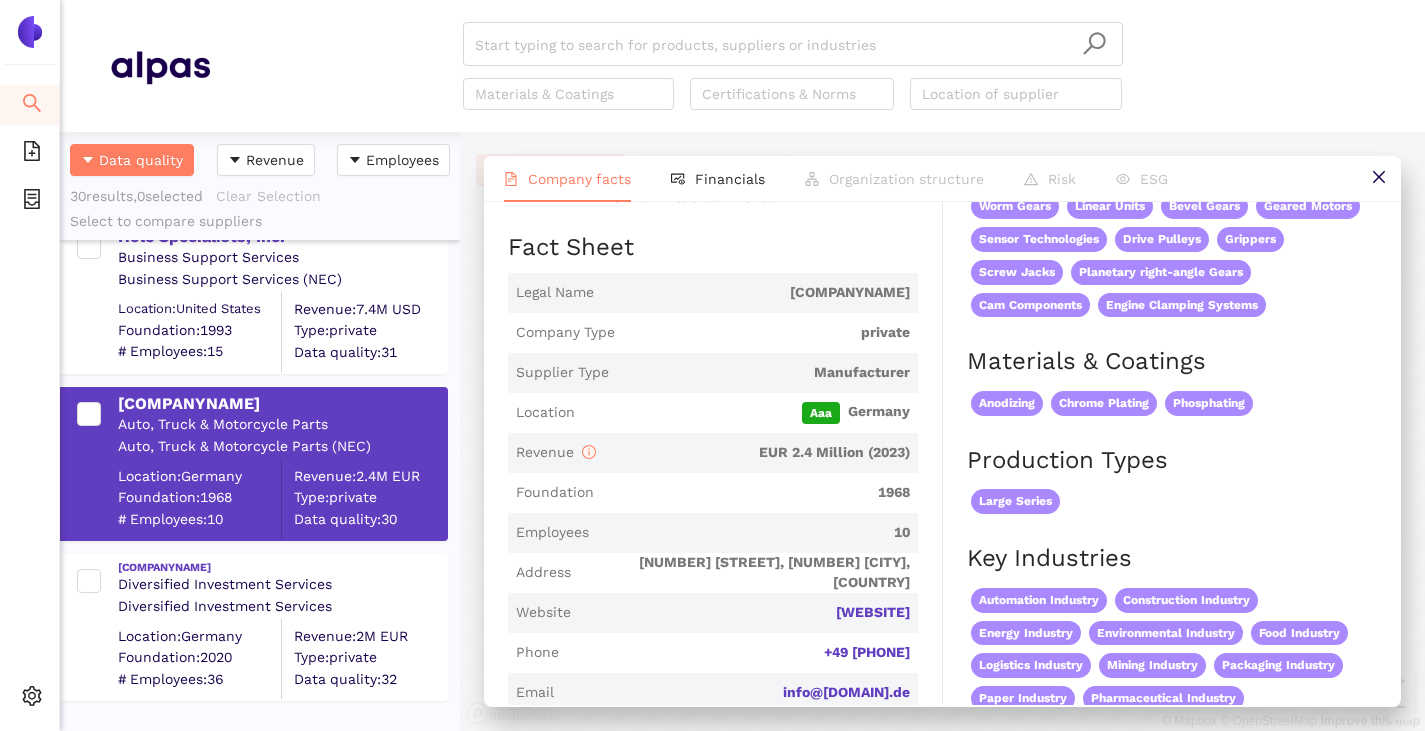 scroll, scrollTop: 500, scrollLeft: 0, axis: vertical 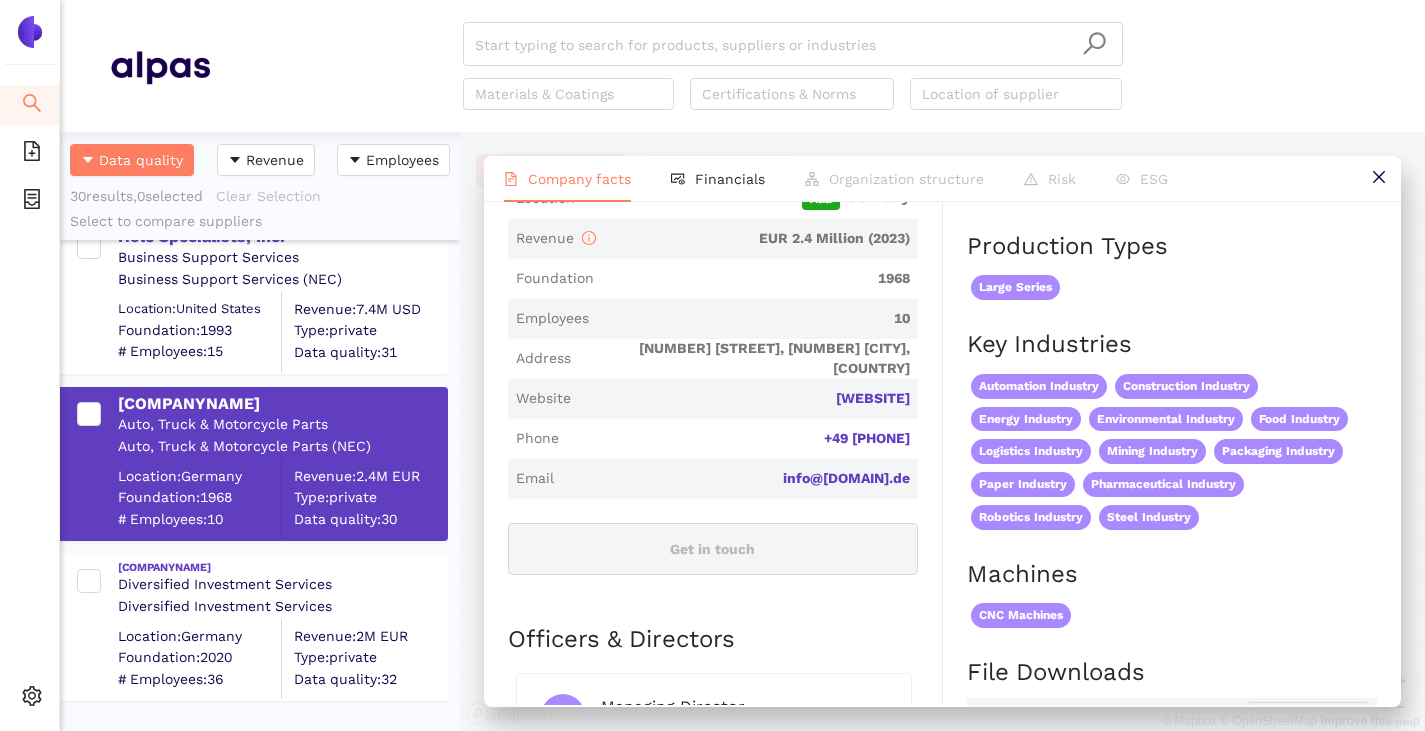 drag, startPoint x: 906, startPoint y: 397, endPoint x: 714, endPoint y: 397, distance: 192 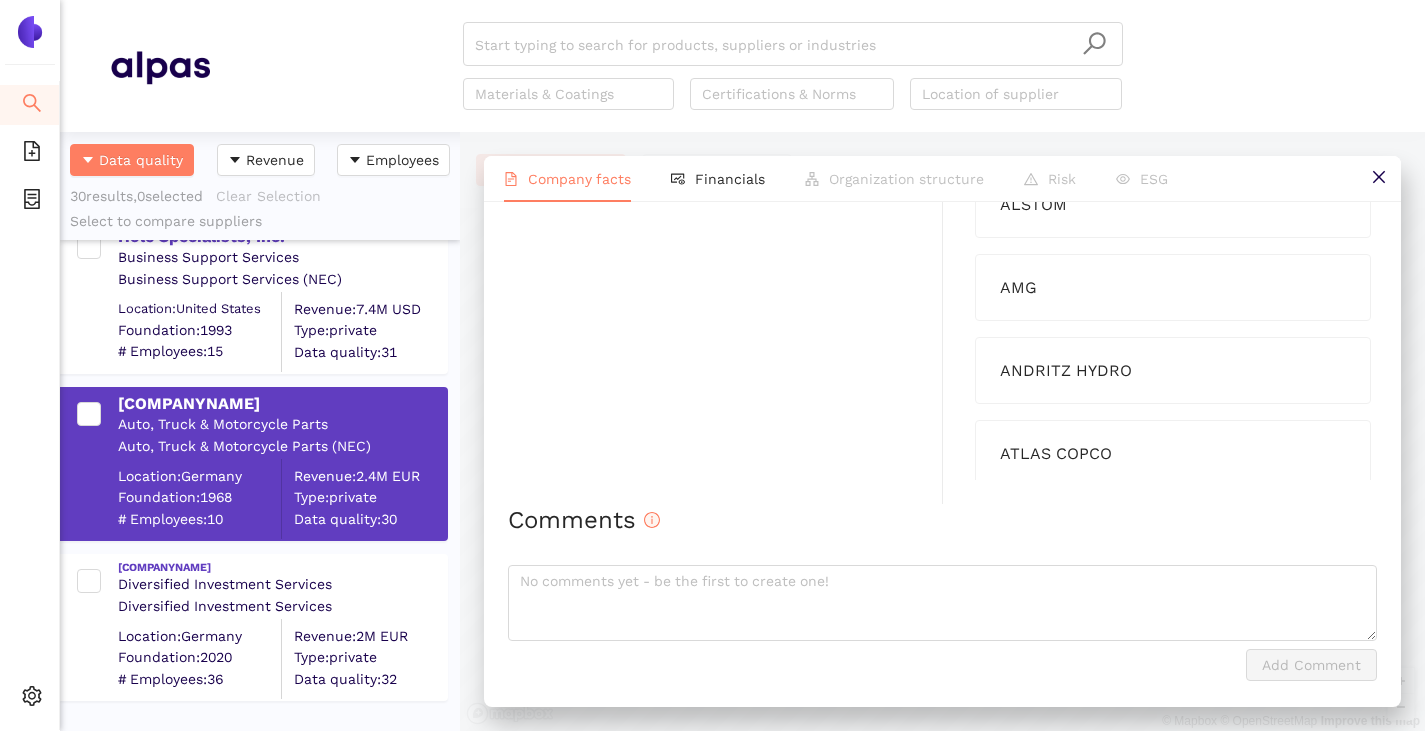 scroll, scrollTop: 1785, scrollLeft: 0, axis: vertical 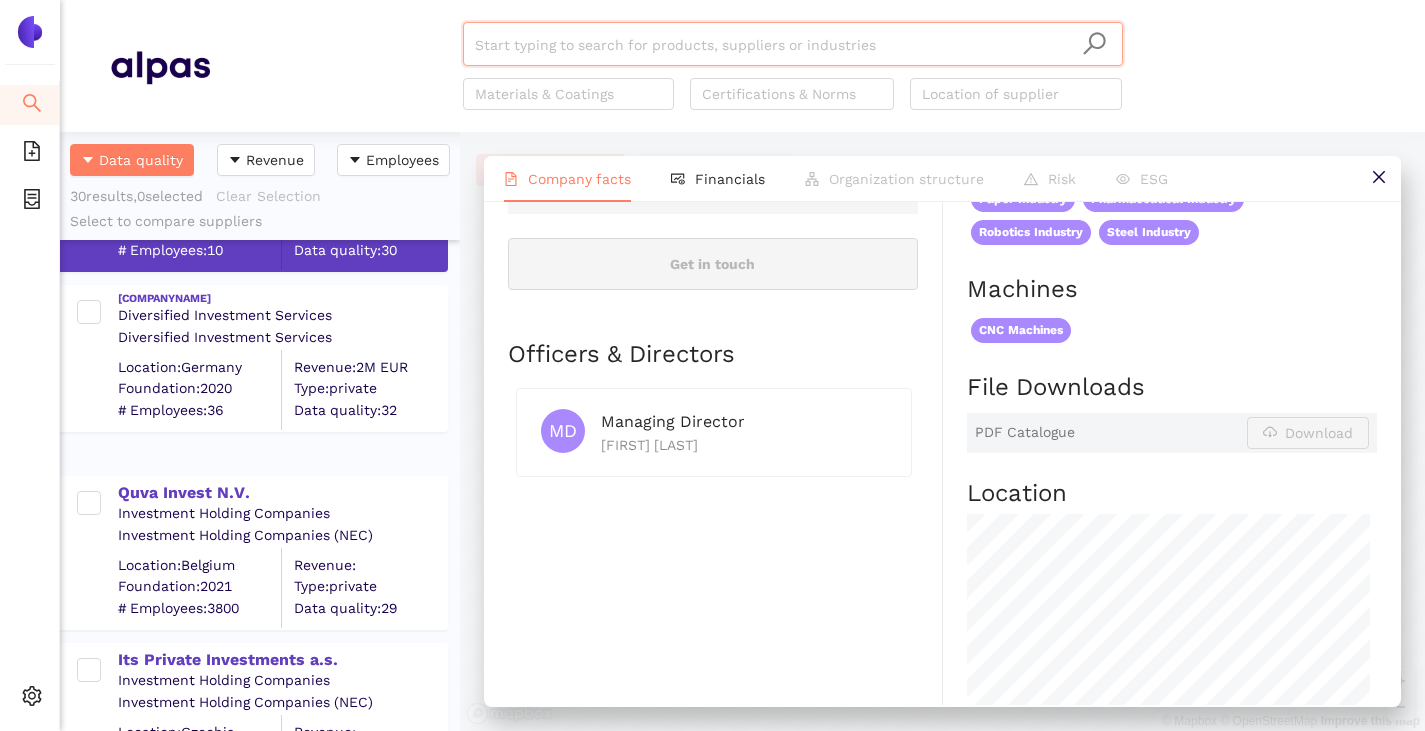 click at bounding box center [793, 45] 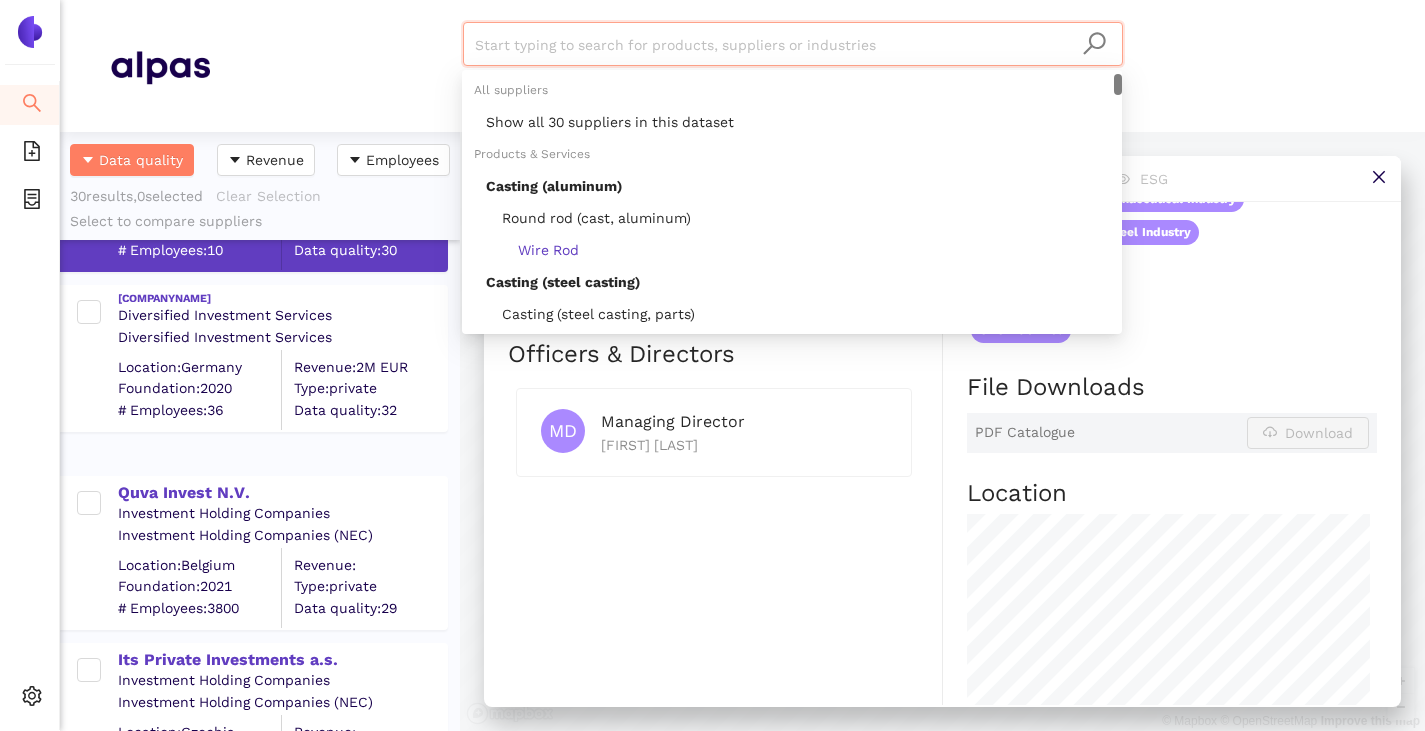 paste on "Hole Specialists, Inc." 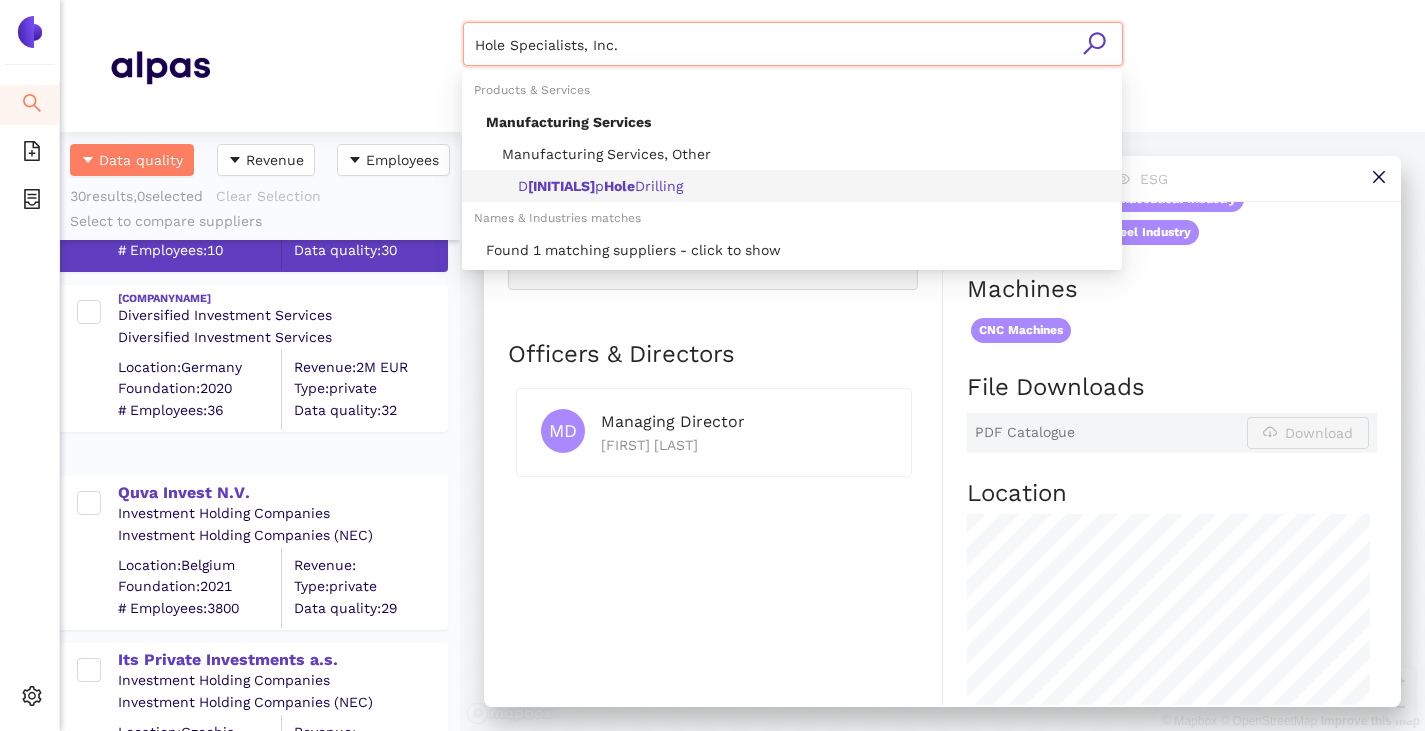 type on "Hole Specialists, Inc." 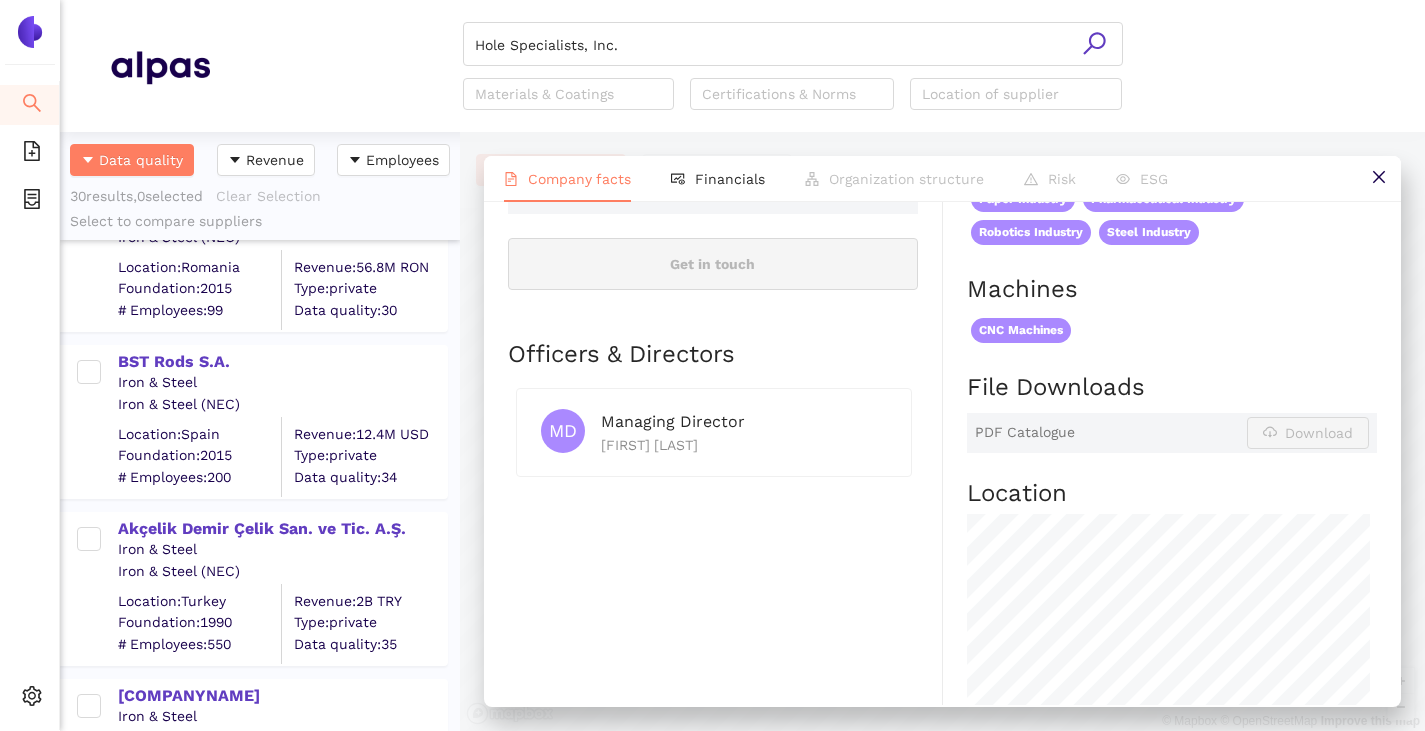 scroll, scrollTop: 0, scrollLeft: 0, axis: both 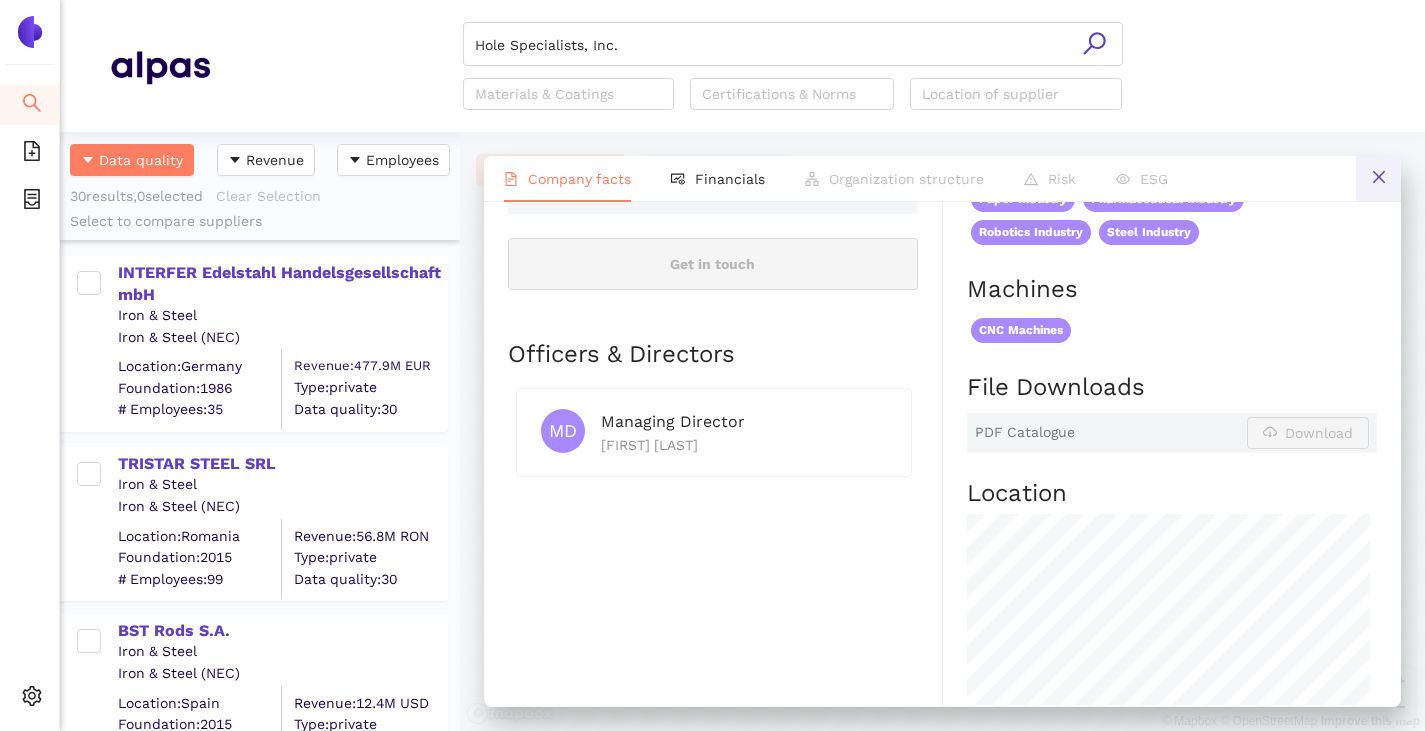 click at bounding box center [1378, 178] 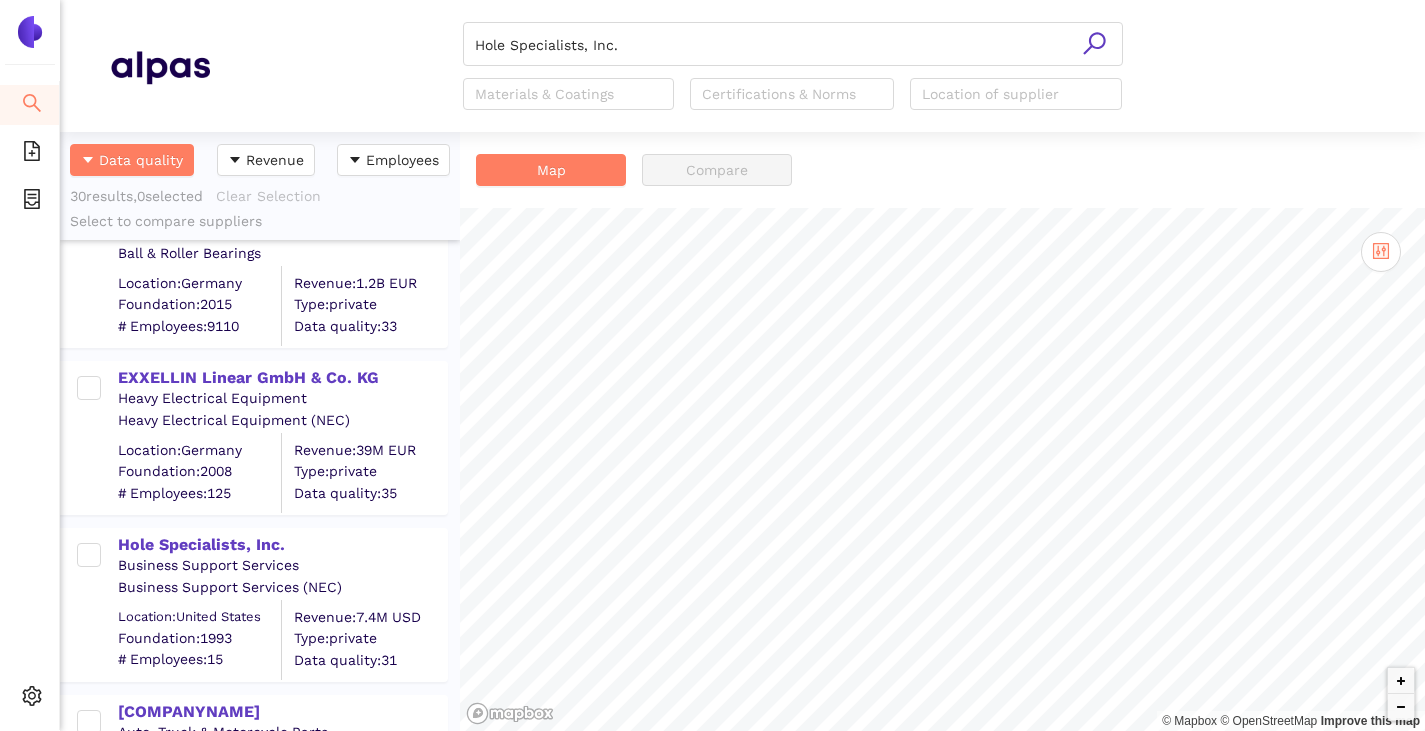 scroll, scrollTop: 3200, scrollLeft: 0, axis: vertical 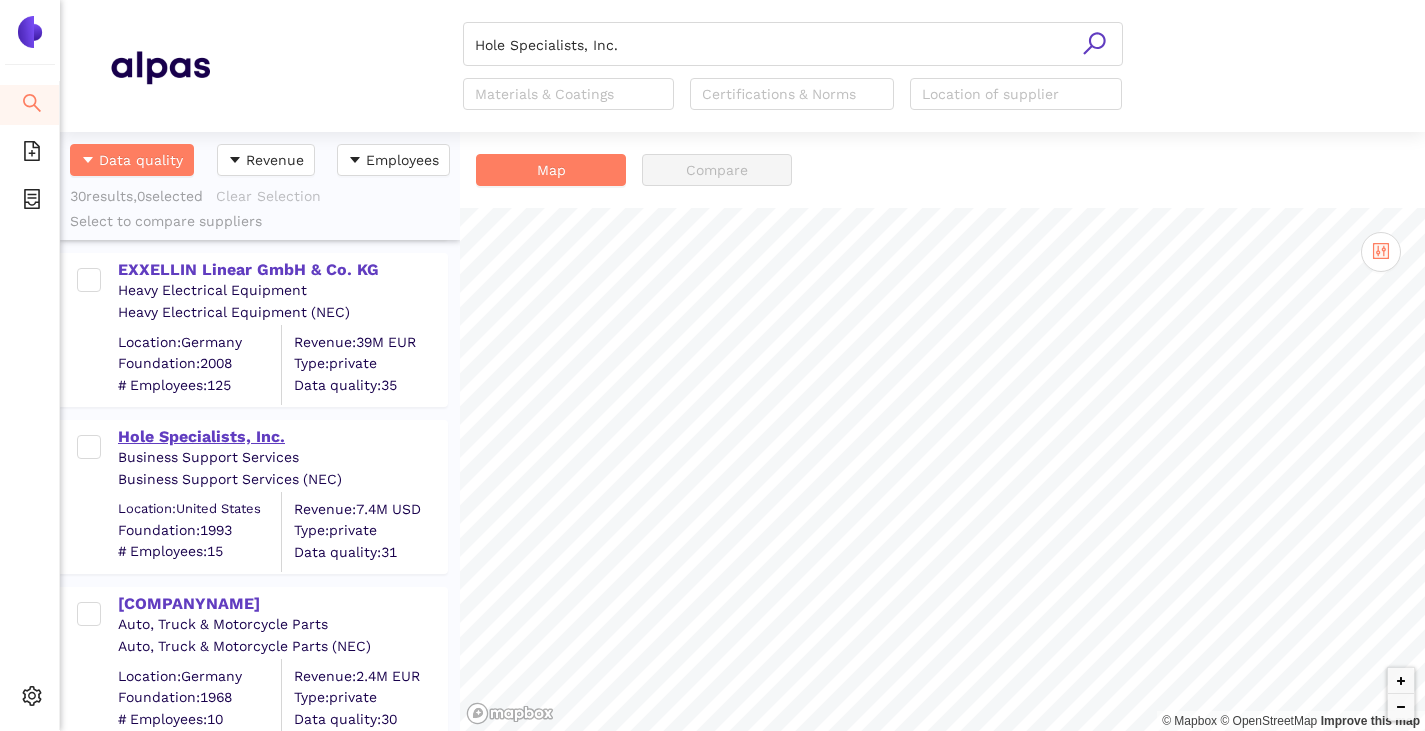 click on "Hole Specialists, Inc." at bounding box center (282, 437) 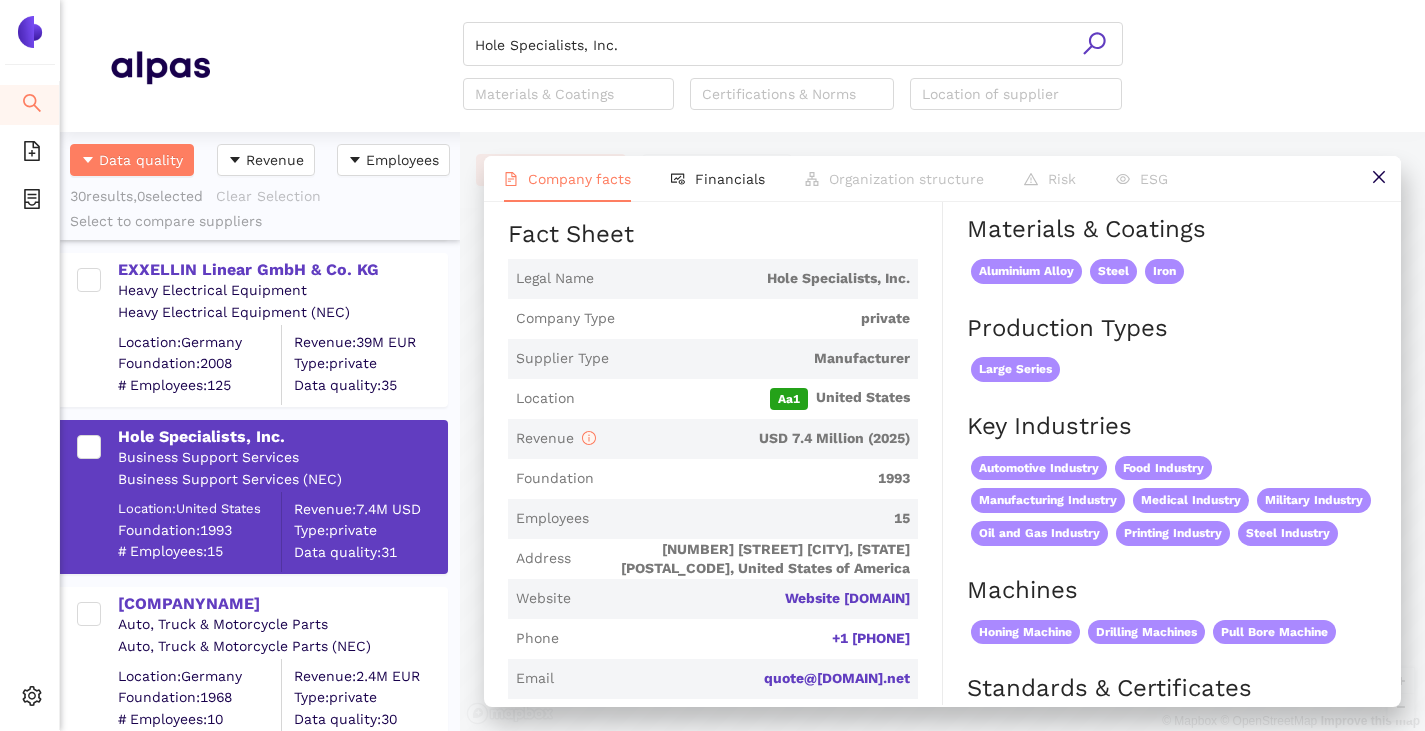 scroll, scrollTop: 300, scrollLeft: 0, axis: vertical 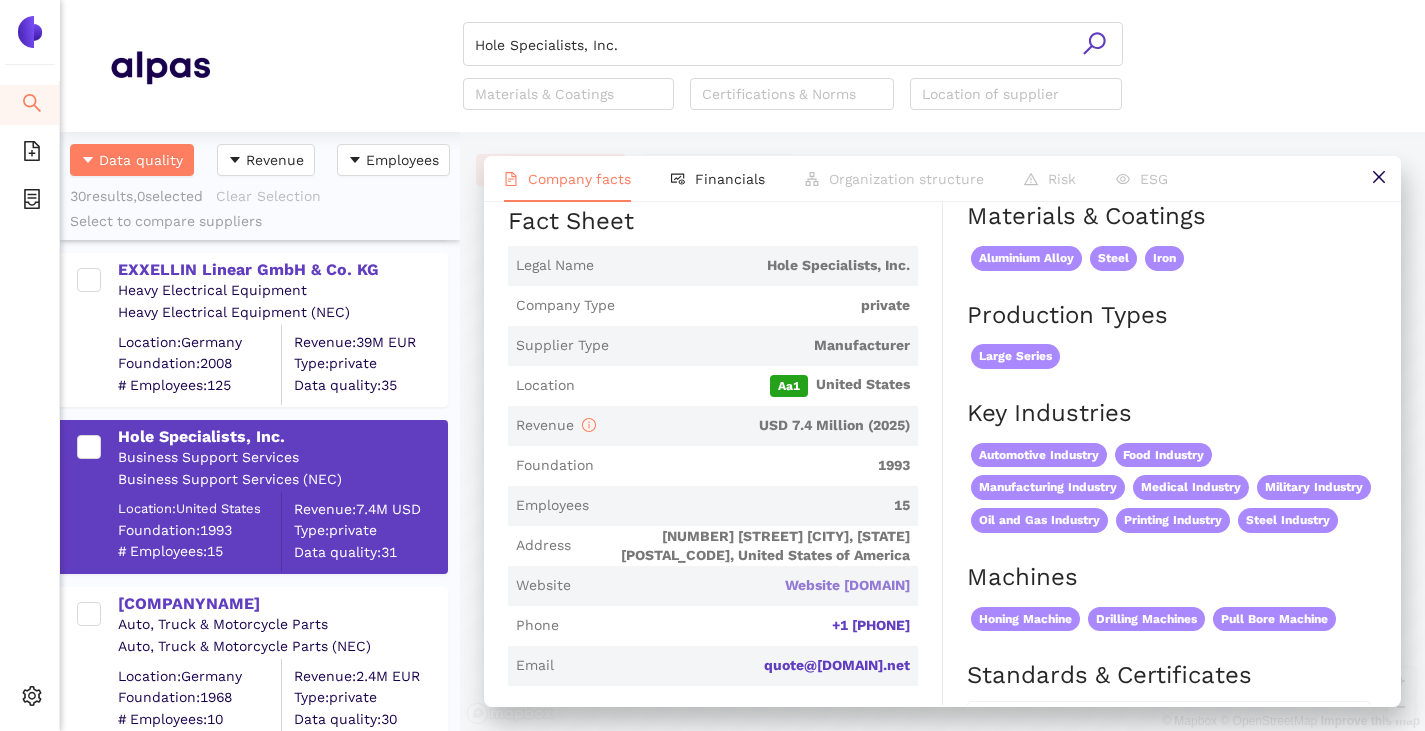 click on "holespecialists.net" at bounding box center [0, 0] 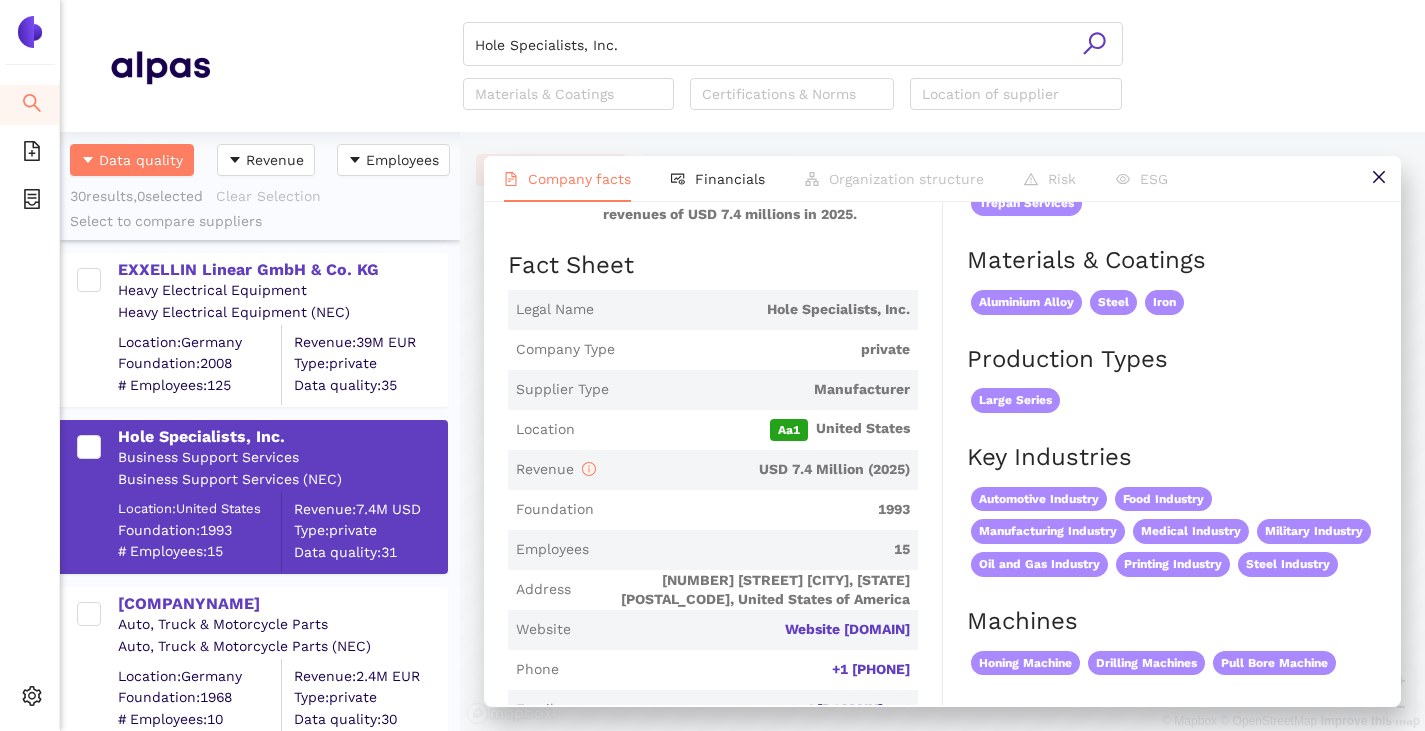 scroll, scrollTop: 400, scrollLeft: 0, axis: vertical 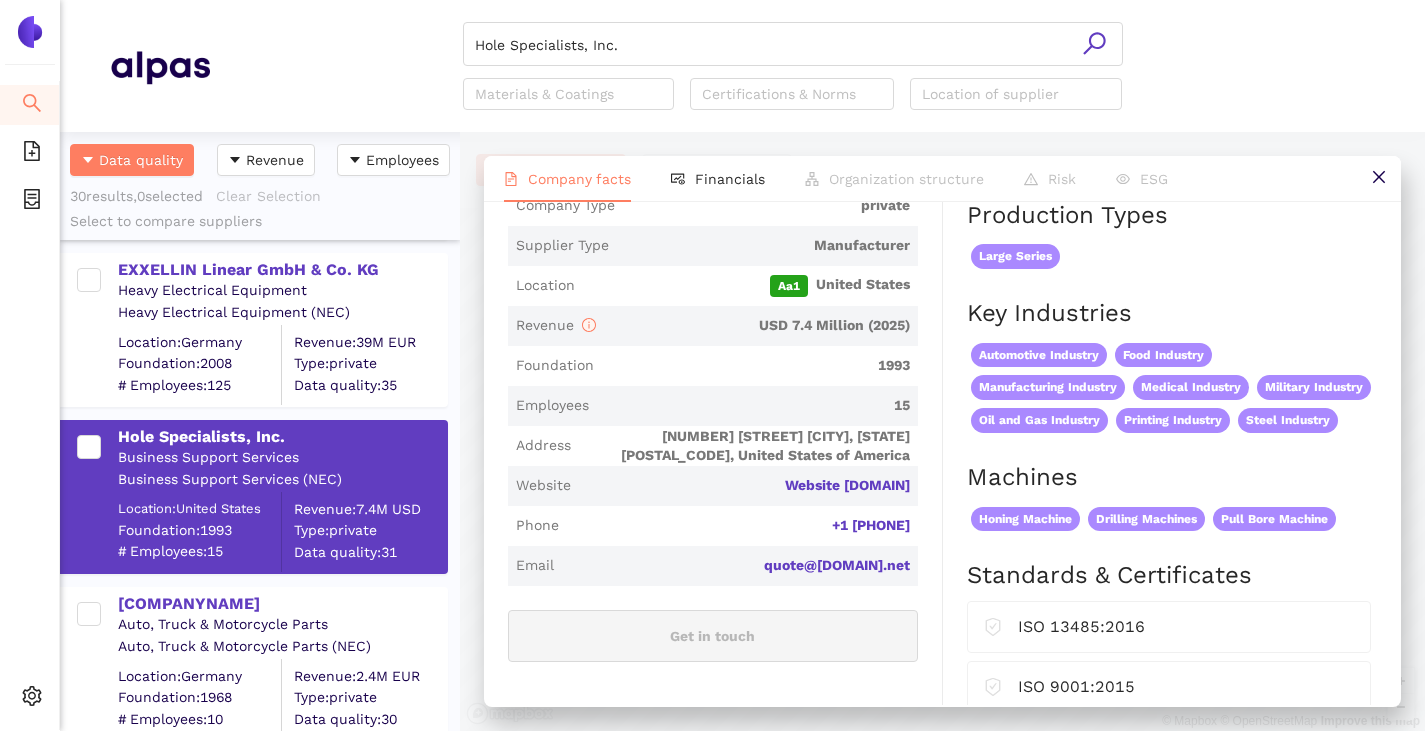 drag, startPoint x: 902, startPoint y: 487, endPoint x: 751, endPoint y: 500, distance: 151.55856 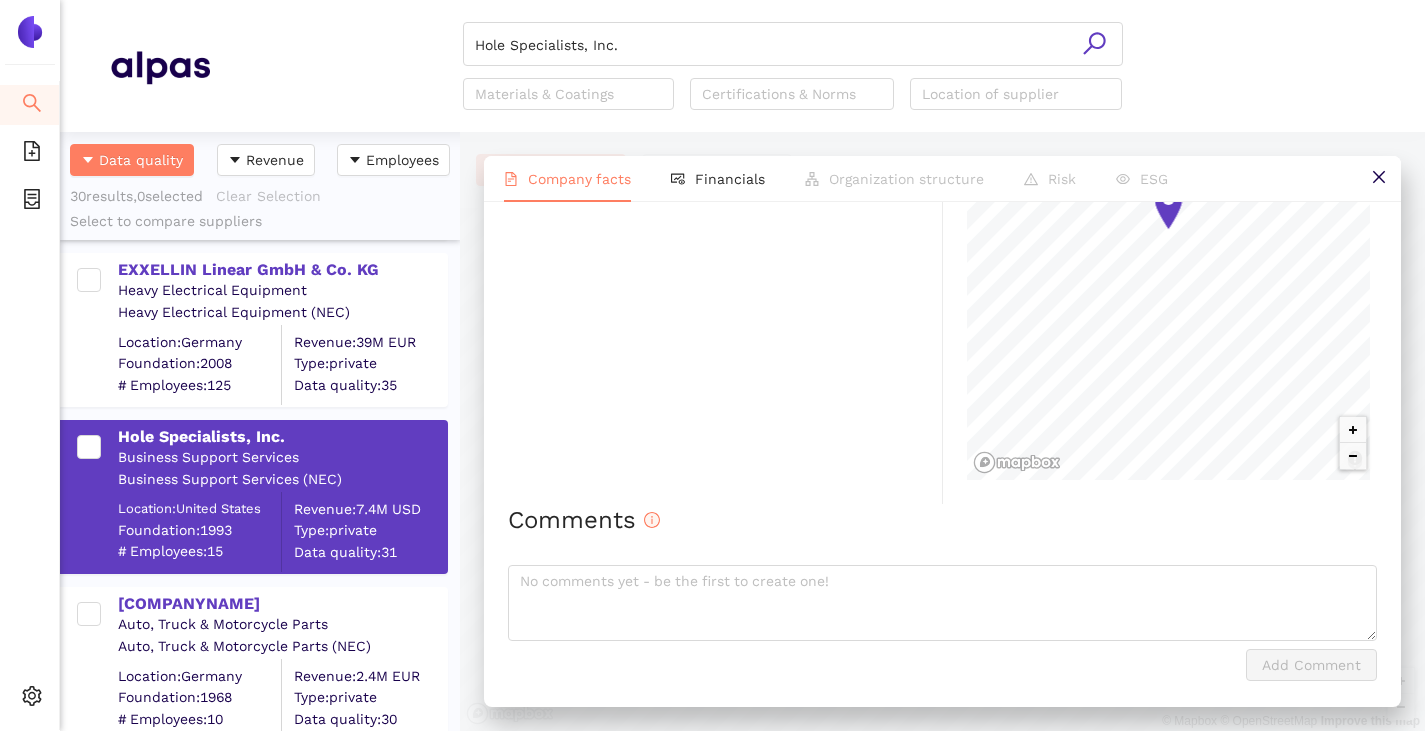 scroll, scrollTop: 1342, scrollLeft: 0, axis: vertical 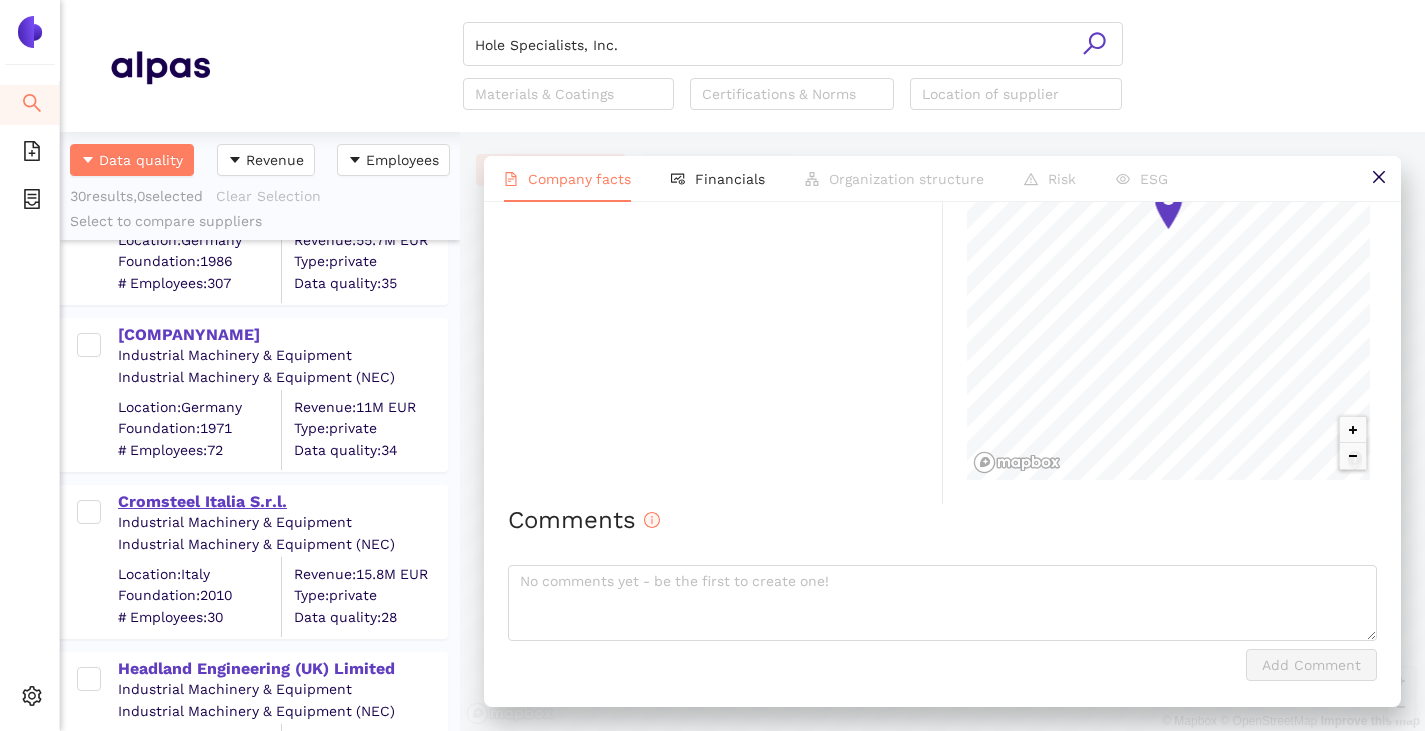 click on "Cromsteel Italia S.r.l." at bounding box center (282, 502) 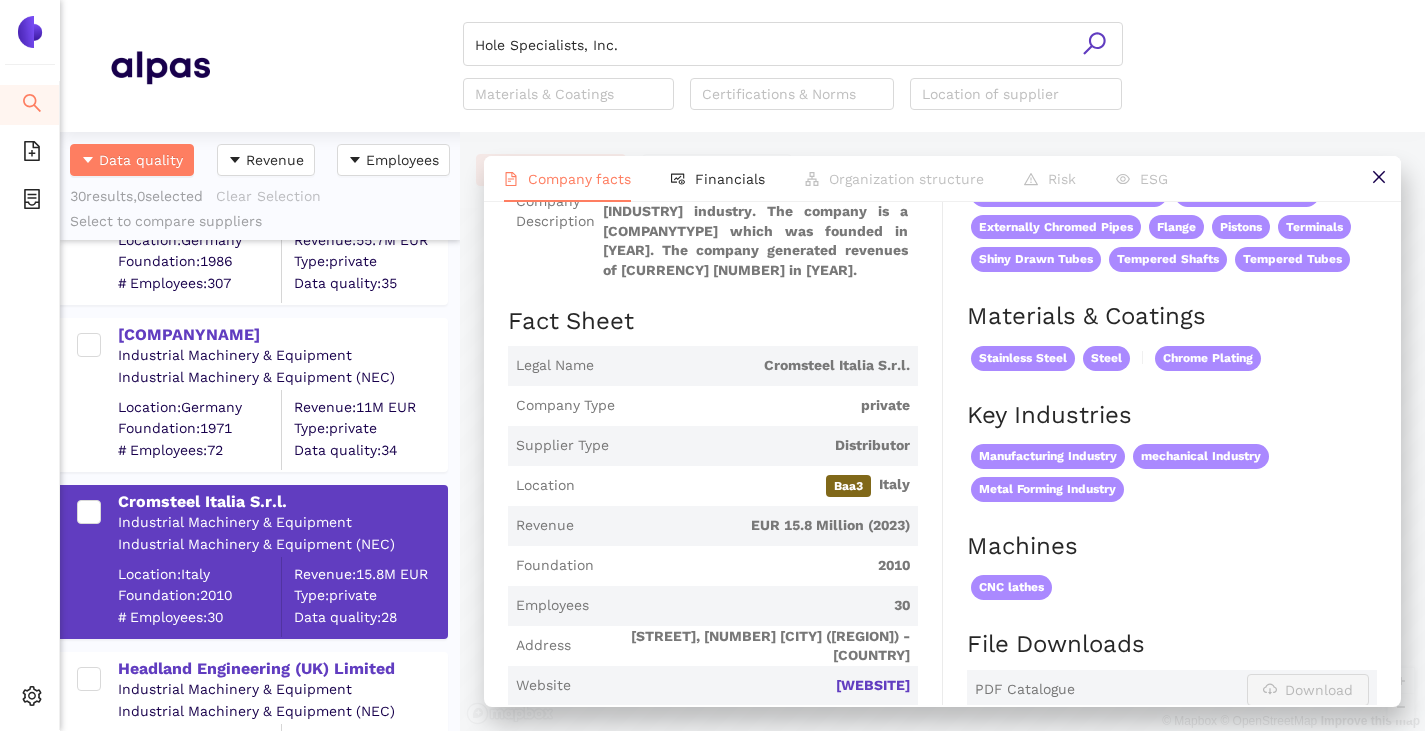 scroll, scrollTop: 400, scrollLeft: 0, axis: vertical 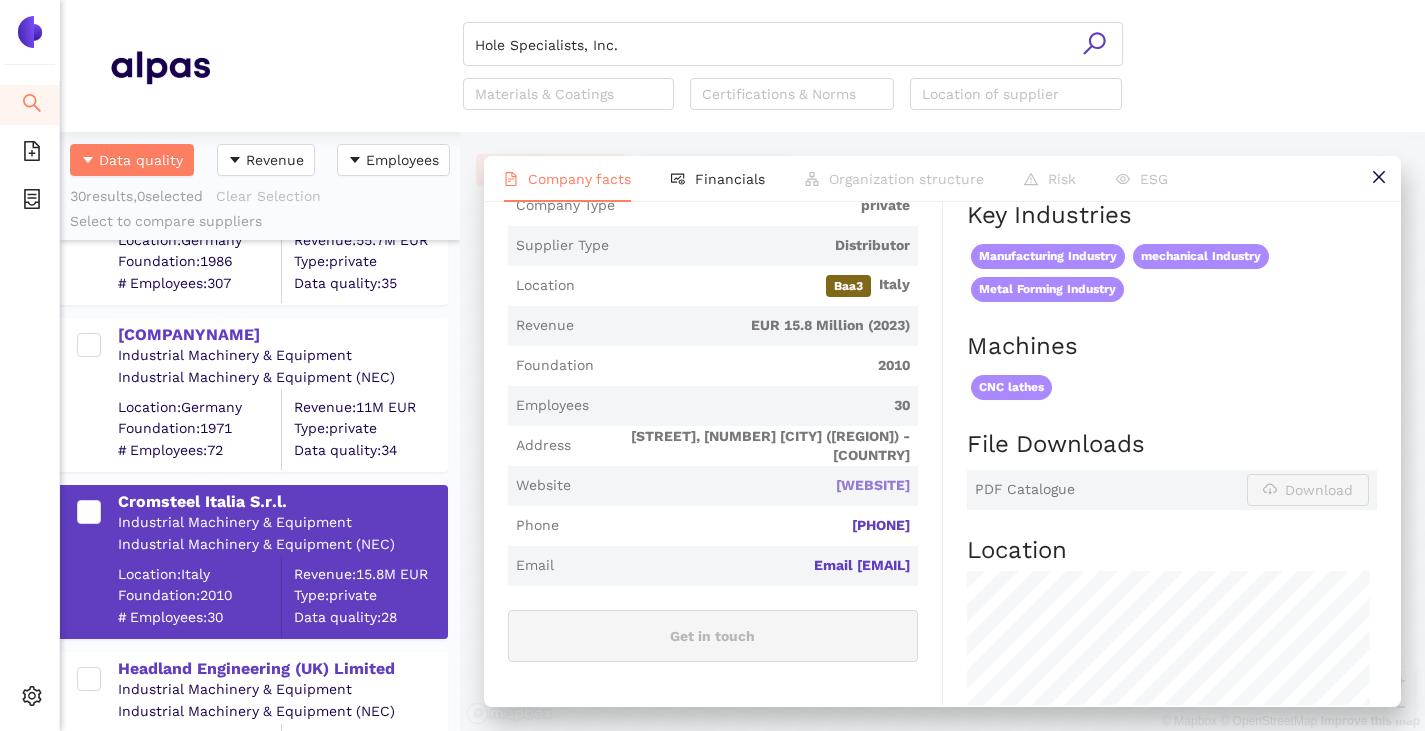 click on "cromsteel.it" at bounding box center (0, 0) 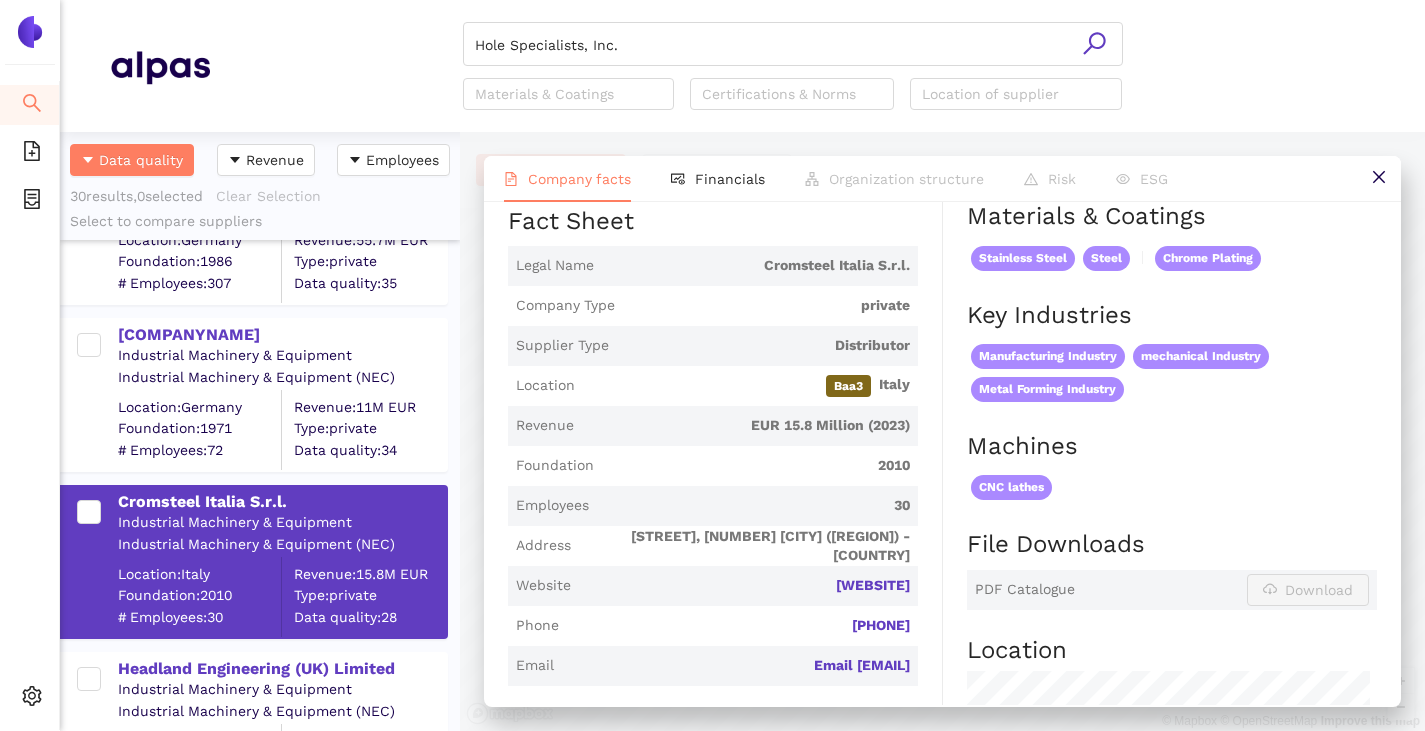 scroll, scrollTop: 0, scrollLeft: 0, axis: both 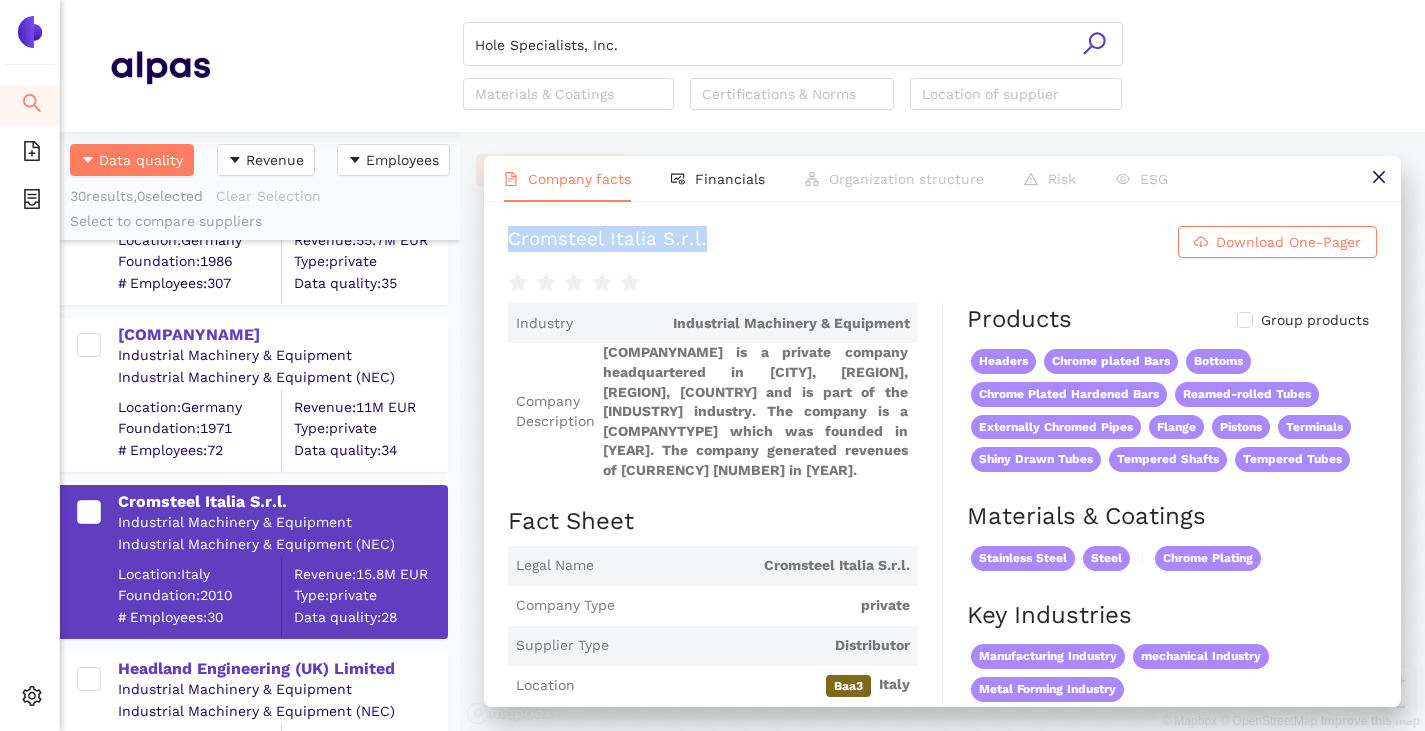 drag, startPoint x: 611, startPoint y: 249, endPoint x: 491, endPoint y: 245, distance: 120.06665 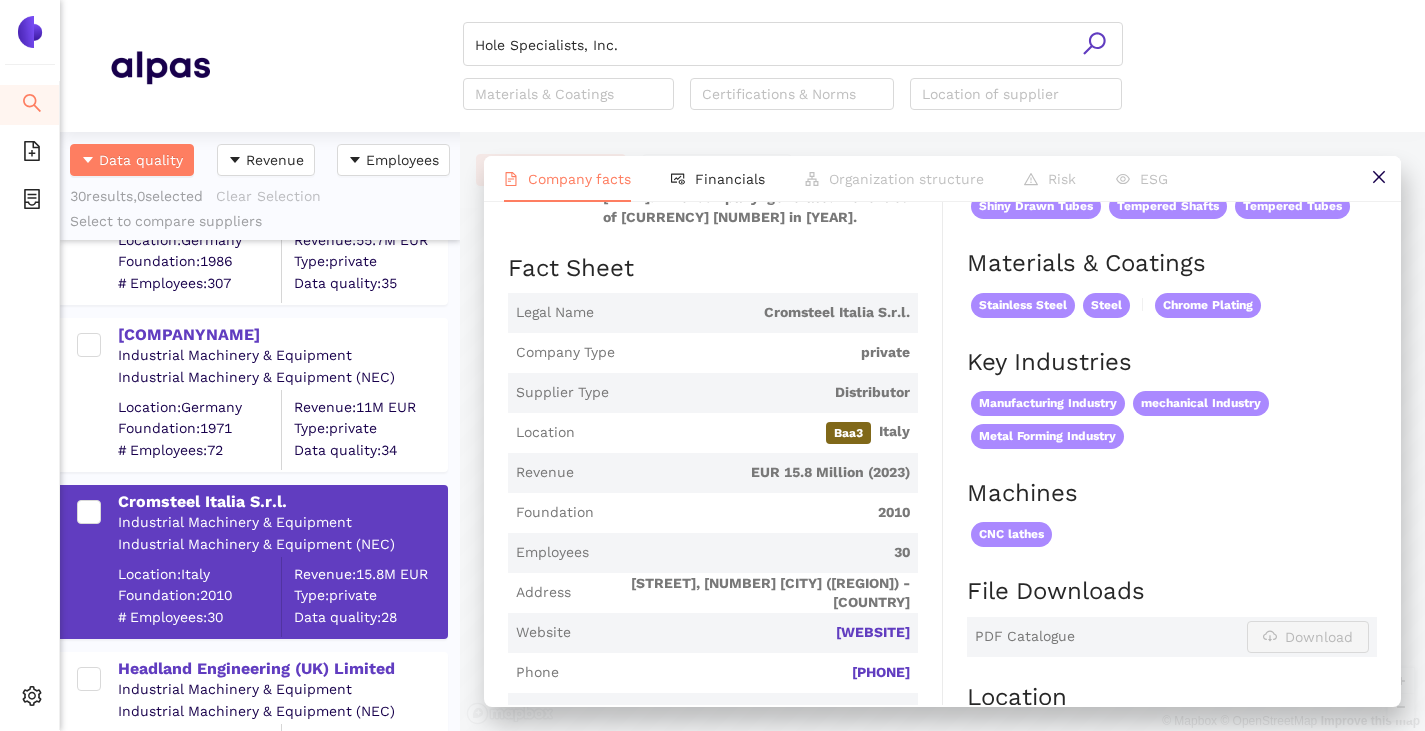 scroll, scrollTop: 400, scrollLeft: 0, axis: vertical 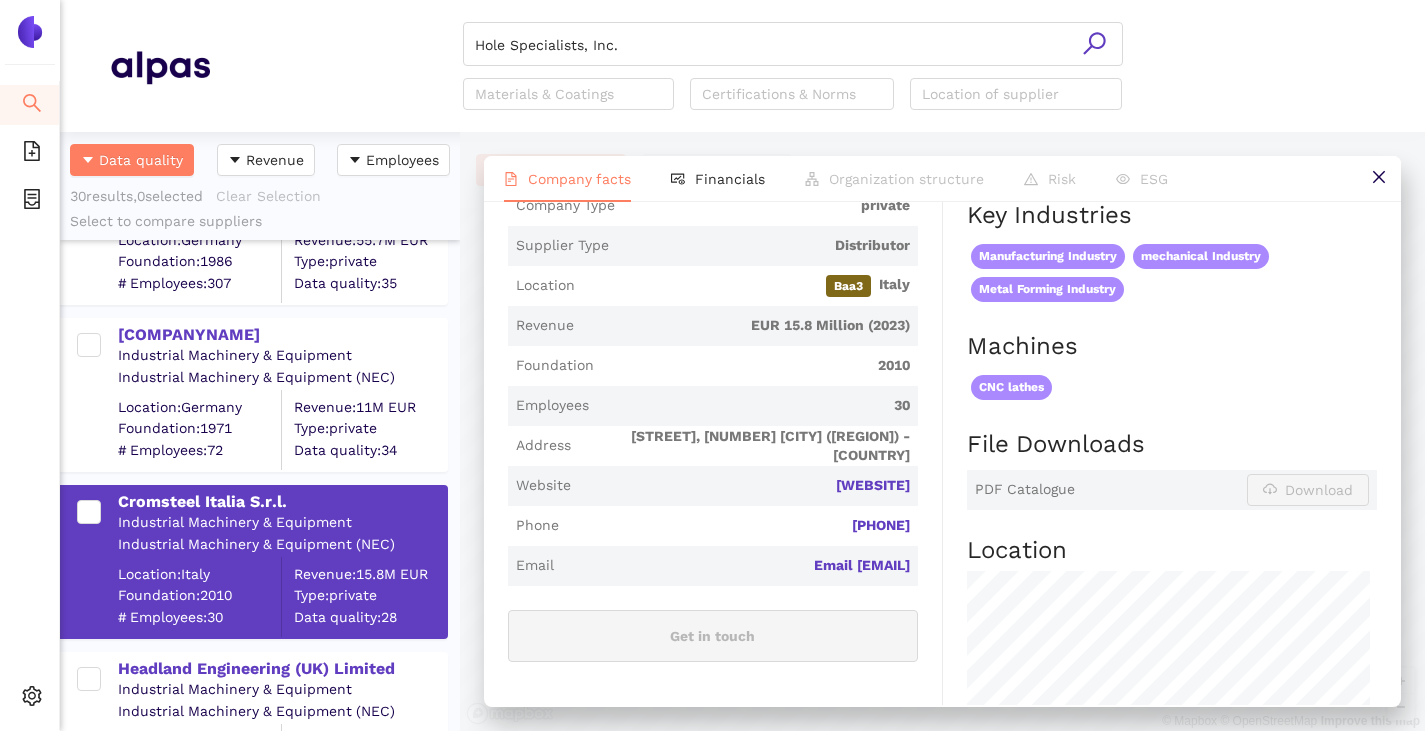 drag, startPoint x: 915, startPoint y: 481, endPoint x: 799, endPoint y: 484, distance: 116.03879 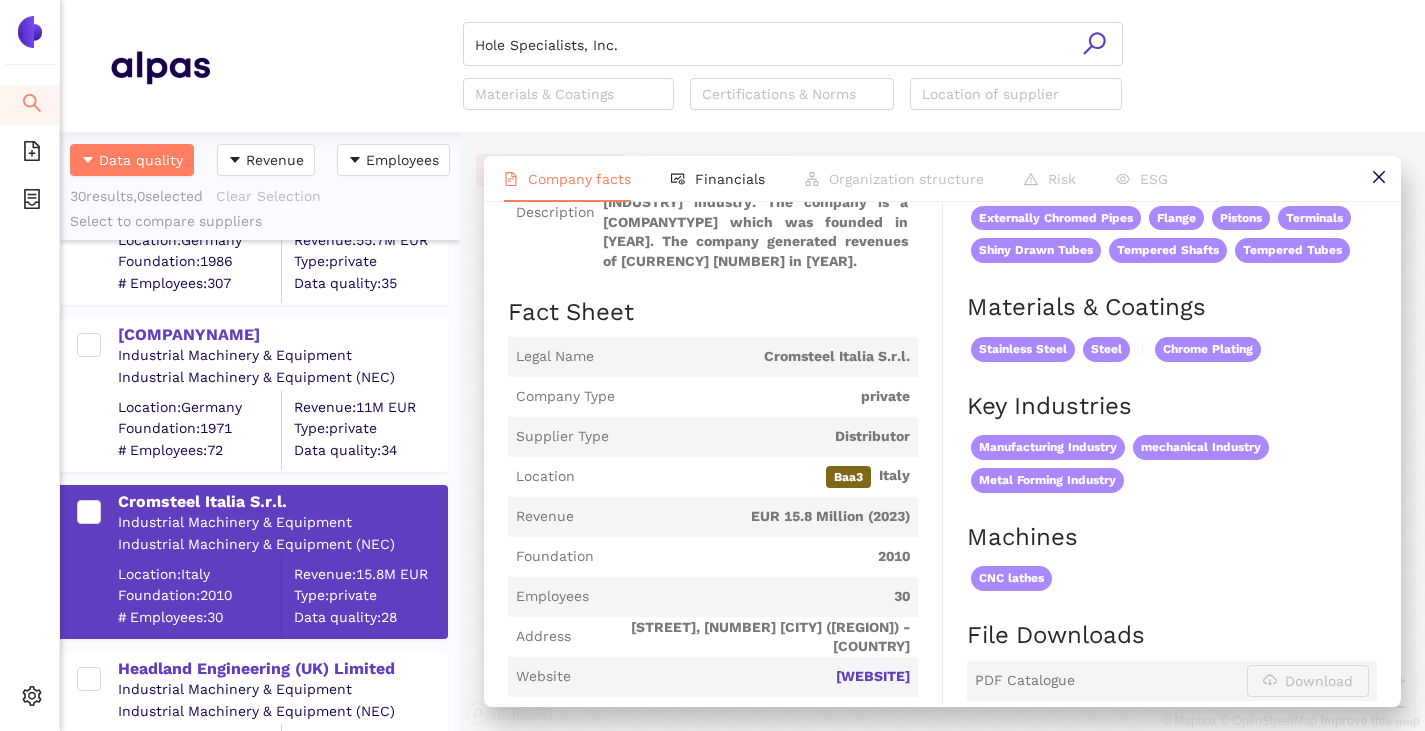 scroll, scrollTop: 300, scrollLeft: 0, axis: vertical 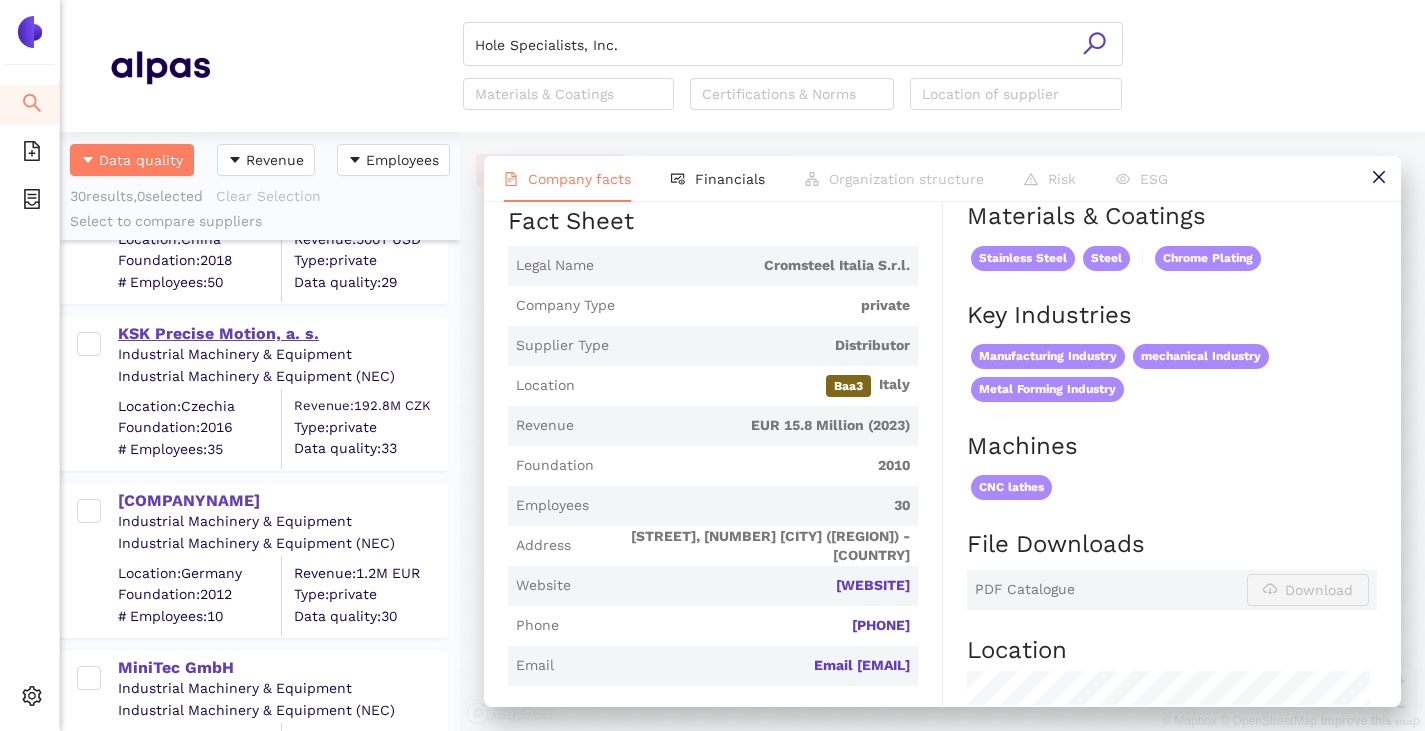 click on "KSK Precise Motion, a. s." at bounding box center (282, 334) 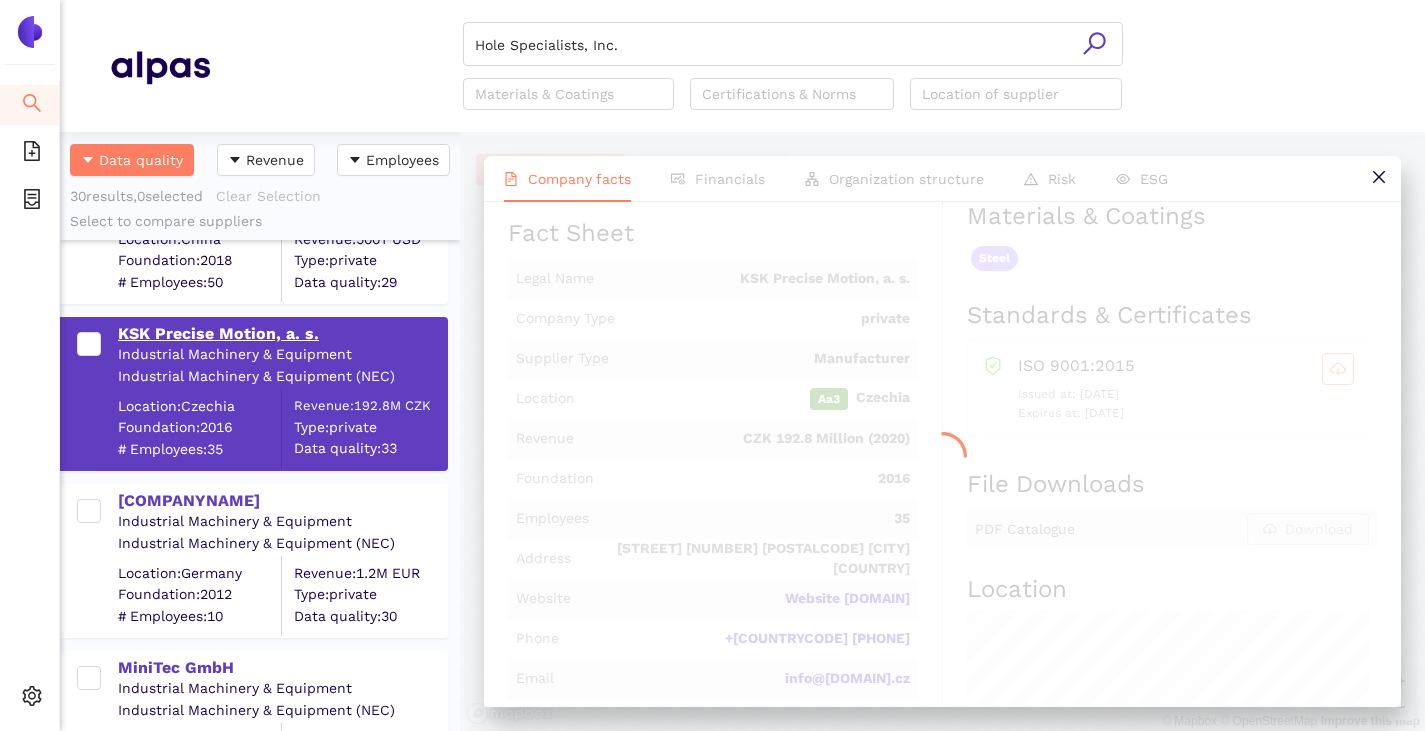 scroll, scrollTop: 0, scrollLeft: 0, axis: both 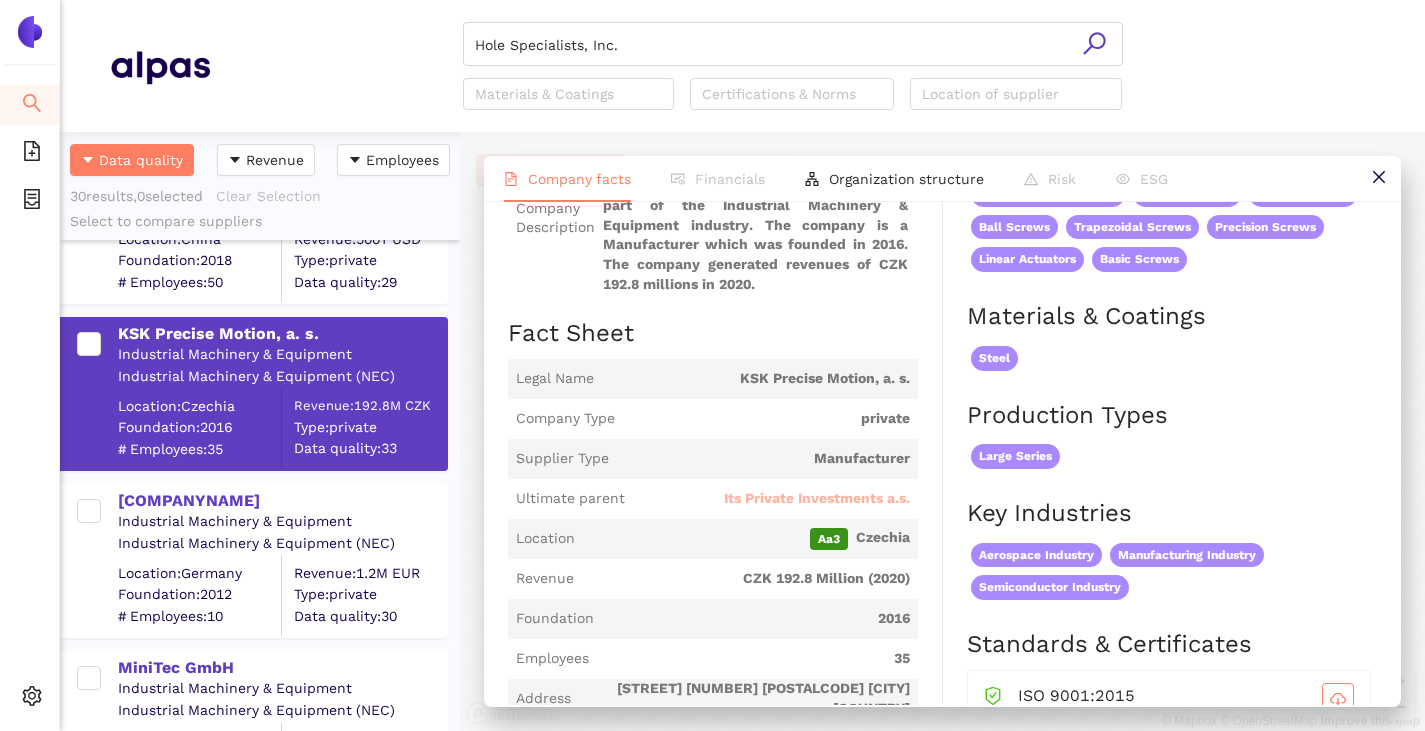 click on "Its Private Investments a.s." at bounding box center (817, 499) 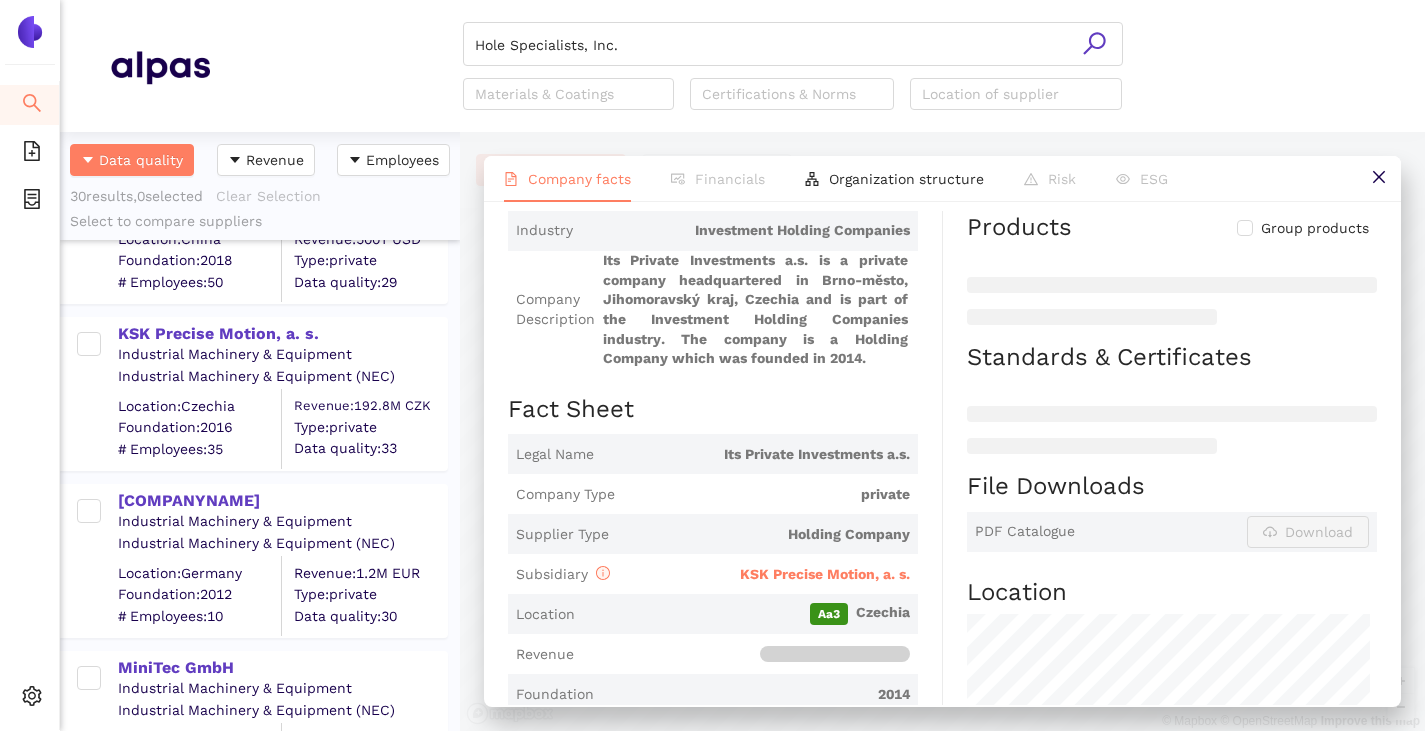scroll, scrollTop: 0, scrollLeft: 0, axis: both 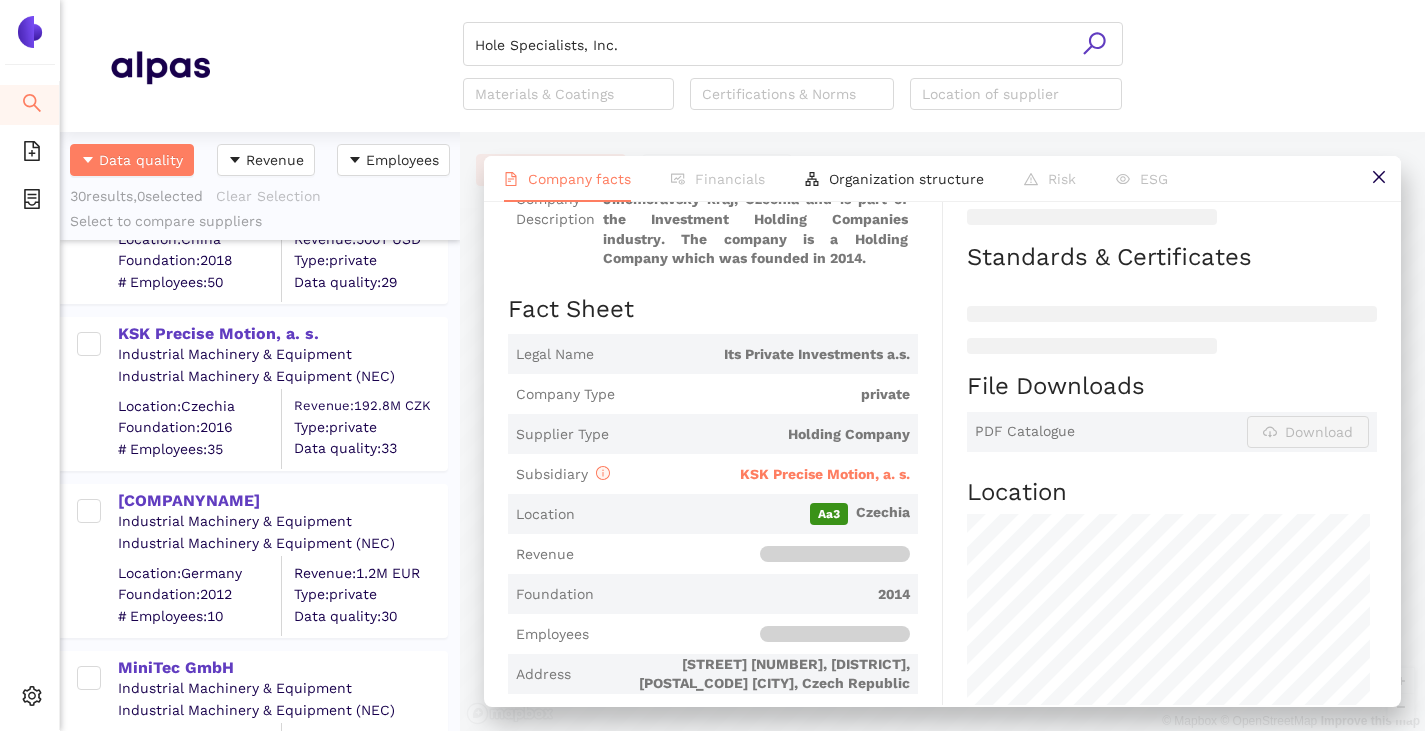 click on "KSK Precise Motion, a. s." at bounding box center [825, 474] 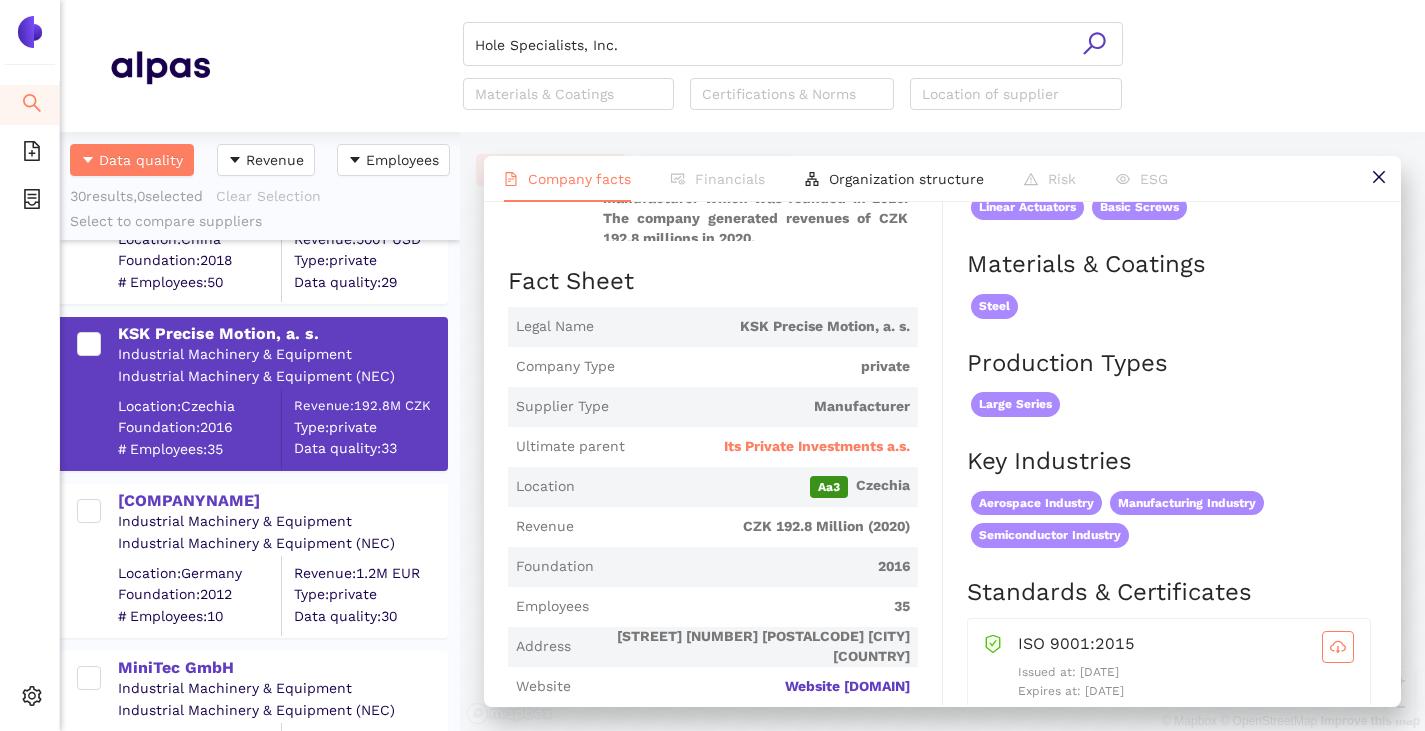 scroll, scrollTop: 0, scrollLeft: 0, axis: both 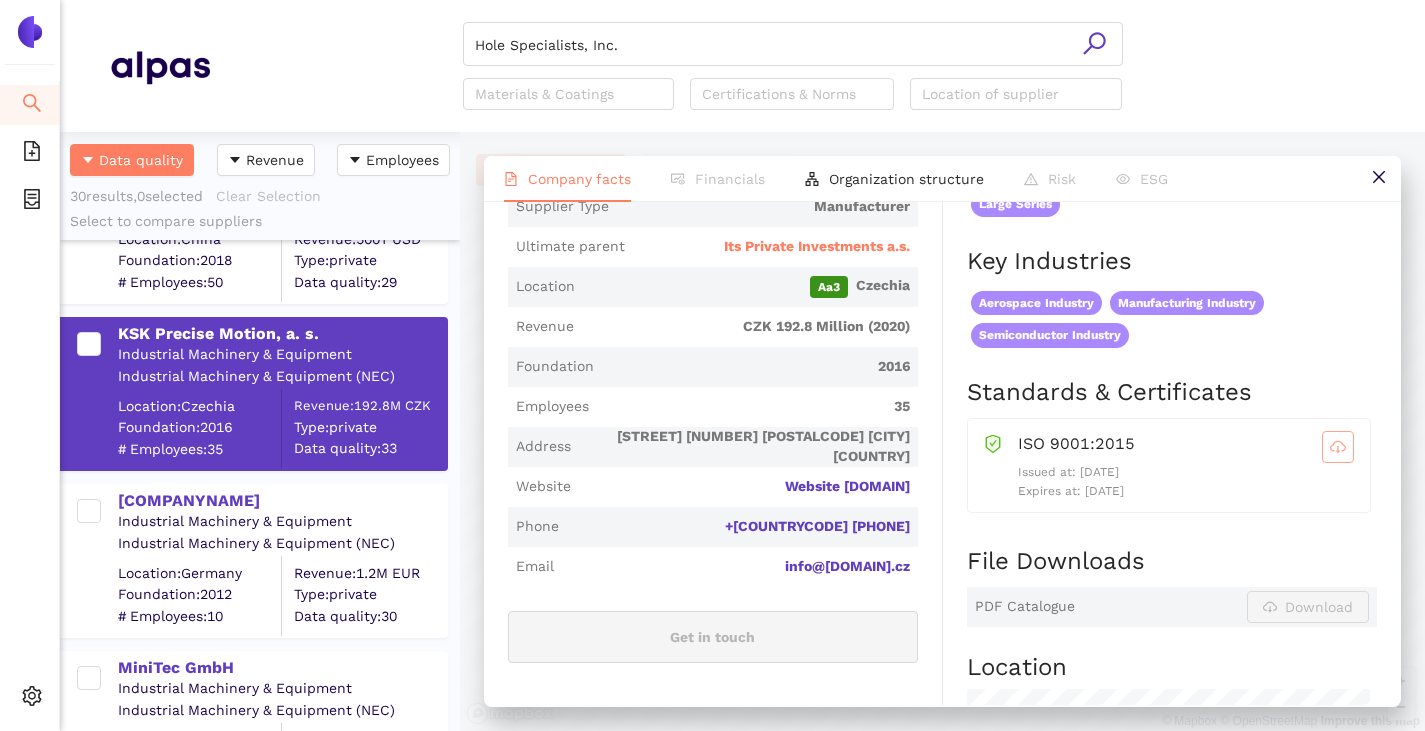 click 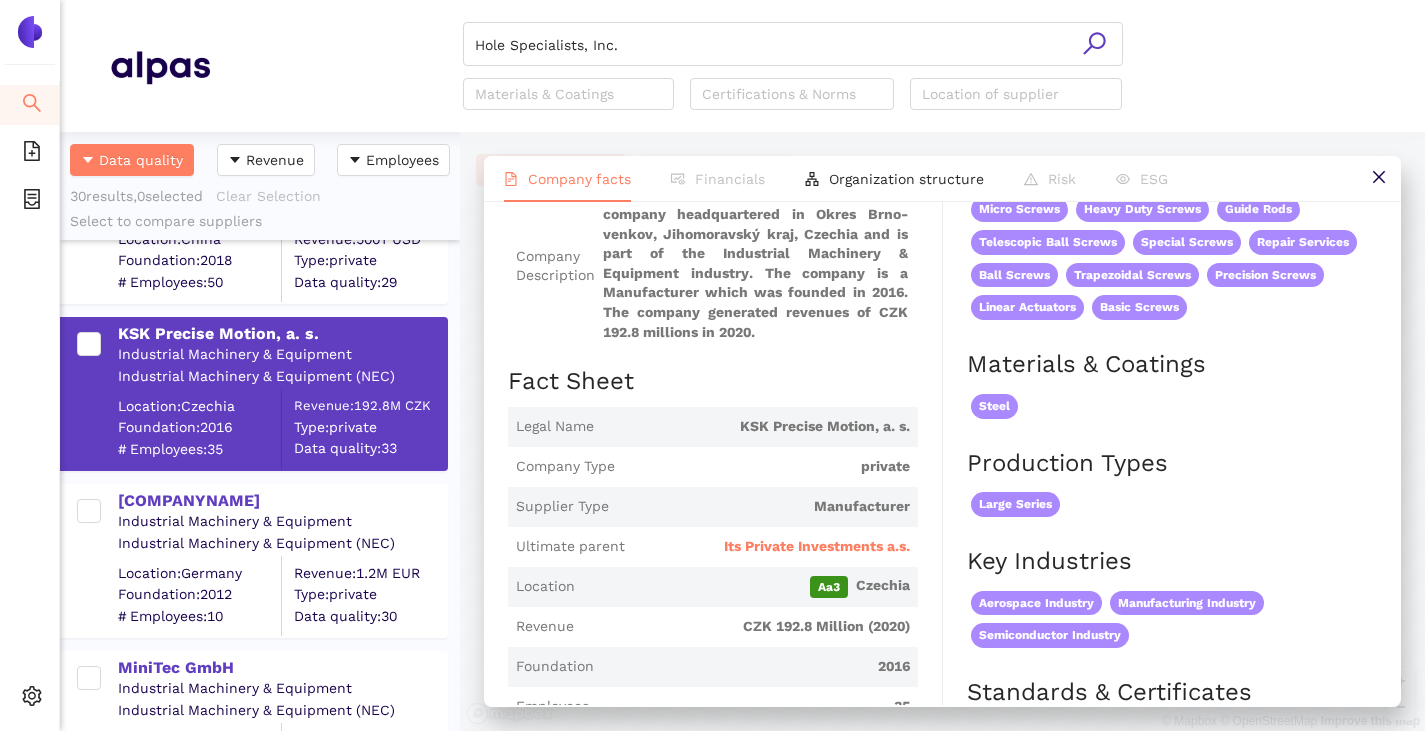 scroll, scrollTop: 0, scrollLeft: 0, axis: both 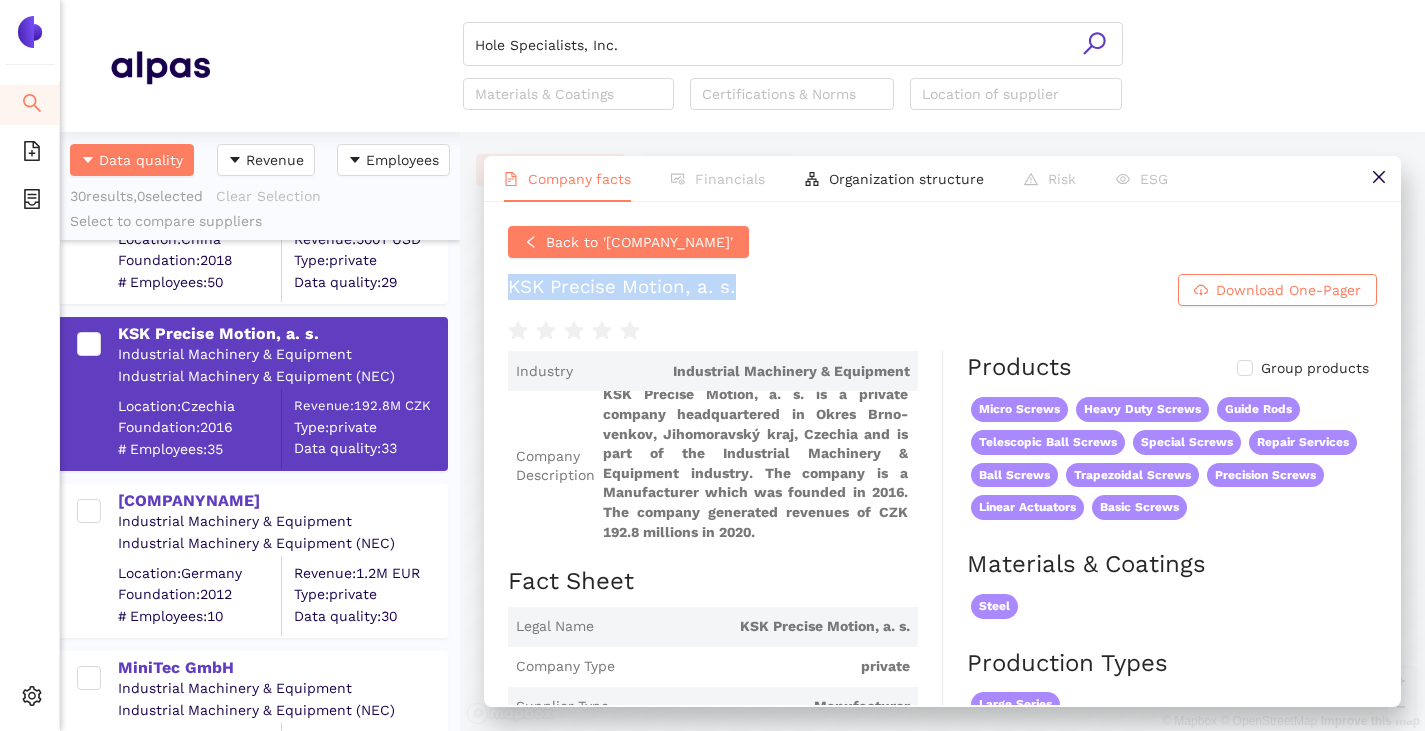 drag, startPoint x: 510, startPoint y: 290, endPoint x: 751, endPoint y: 297, distance: 241.10164 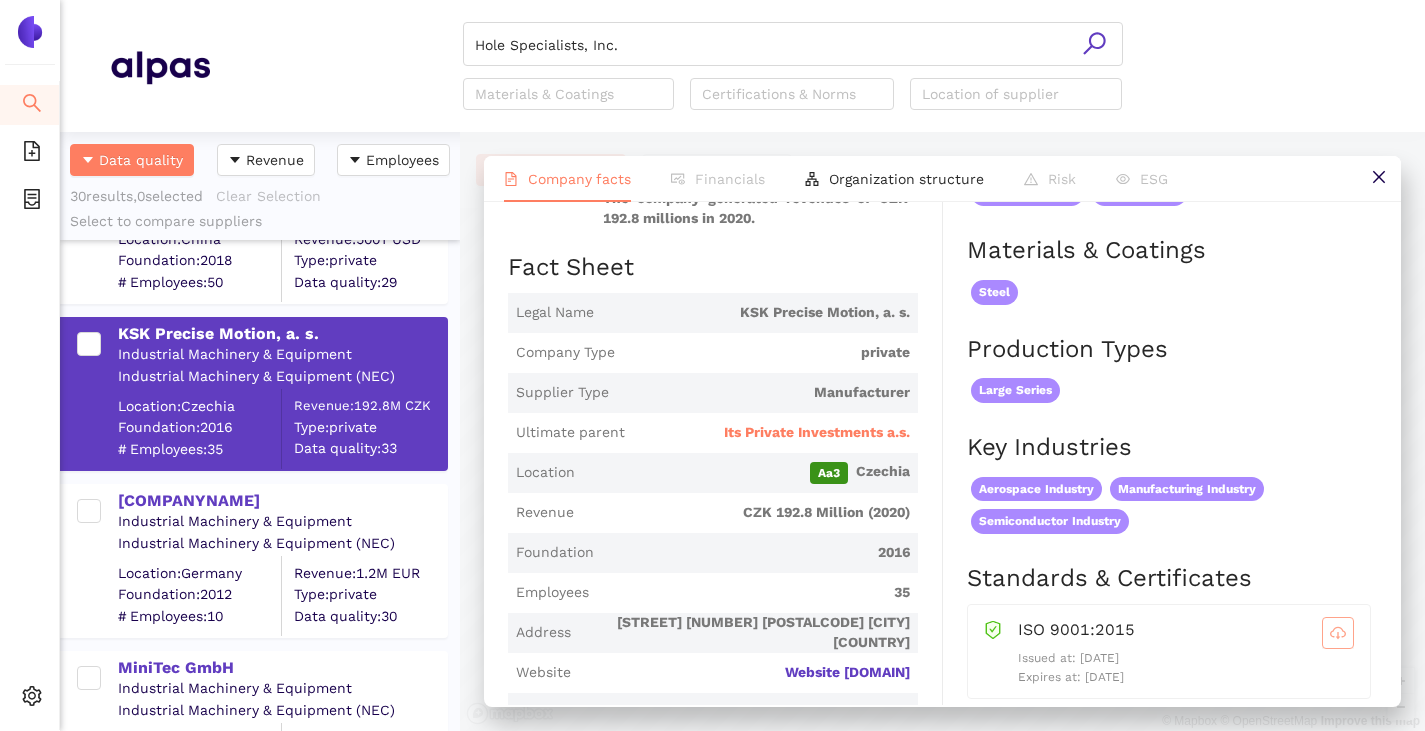 scroll, scrollTop: 600, scrollLeft: 0, axis: vertical 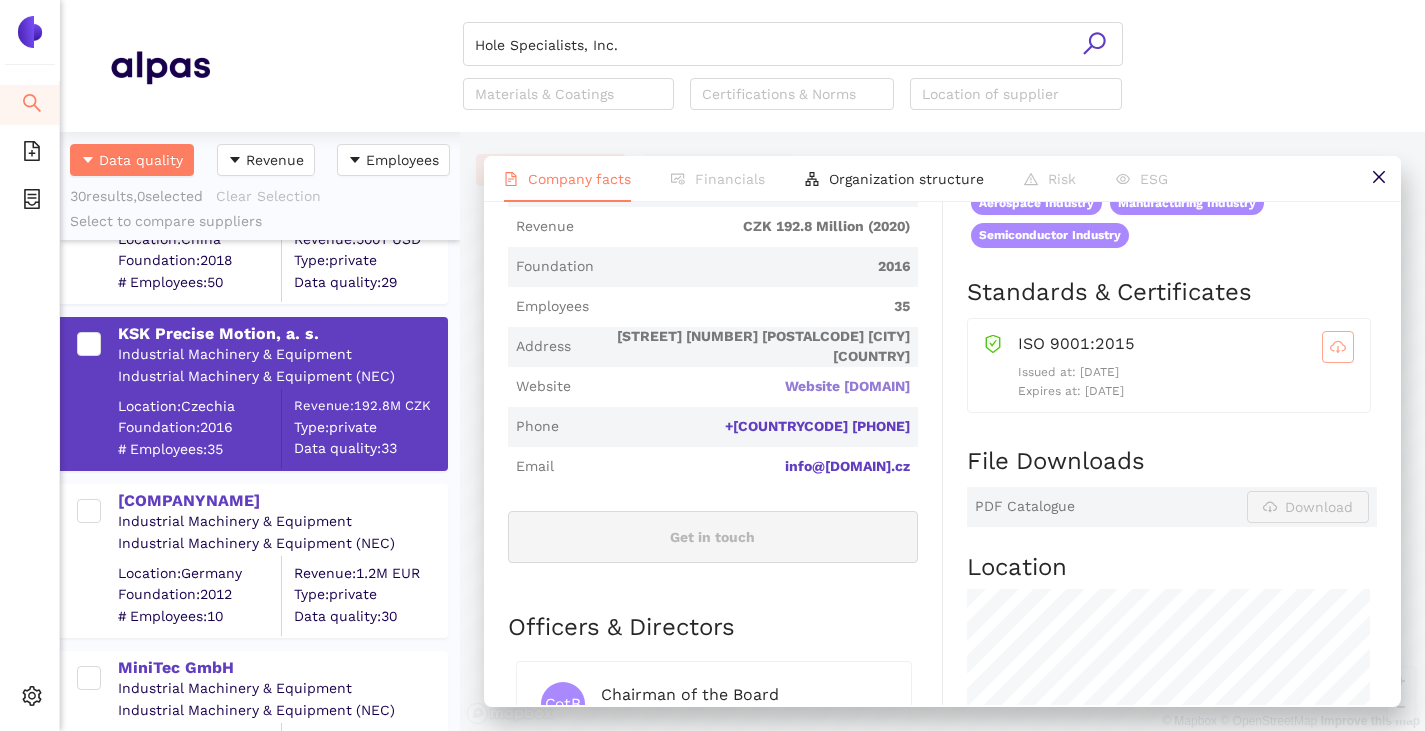 click on "ksk-pm.com" at bounding box center [0, 0] 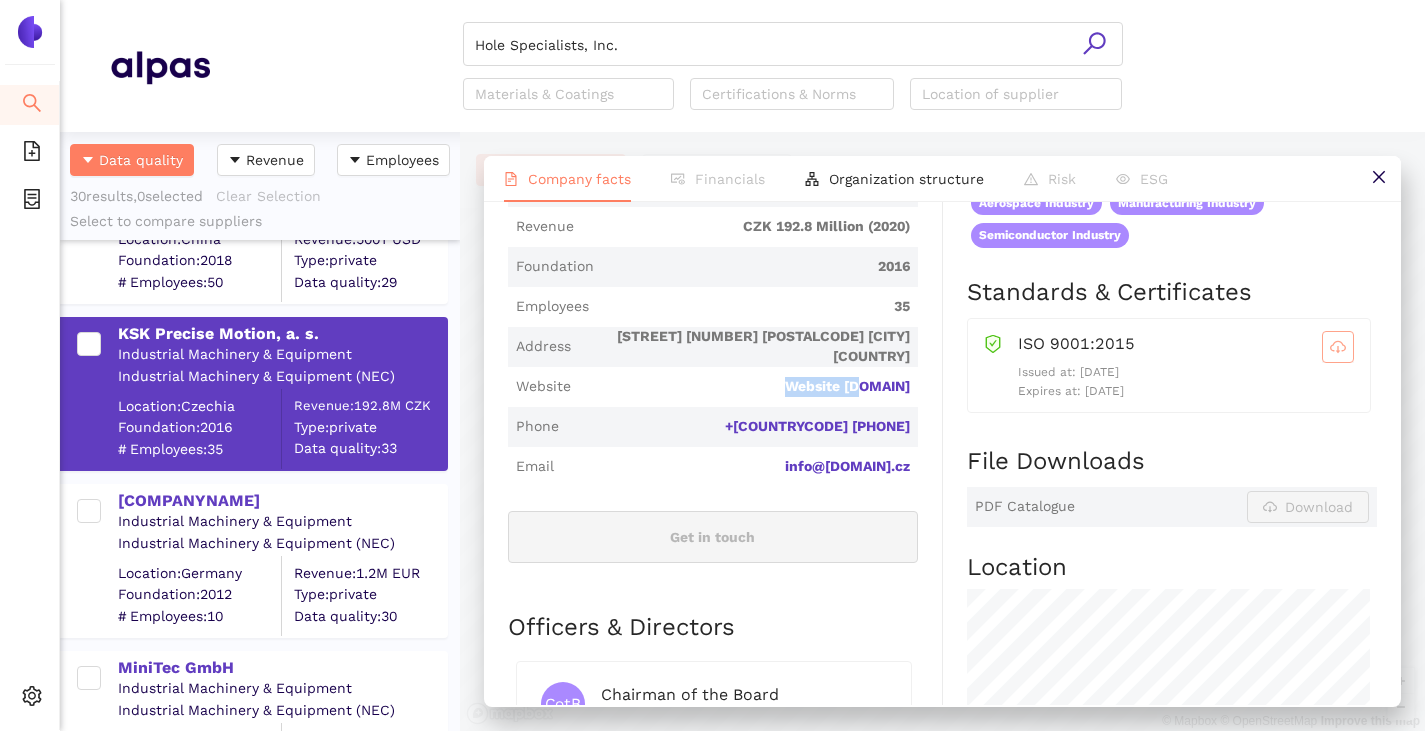 drag, startPoint x: 918, startPoint y: 376, endPoint x: 808, endPoint y: 387, distance: 110.54863 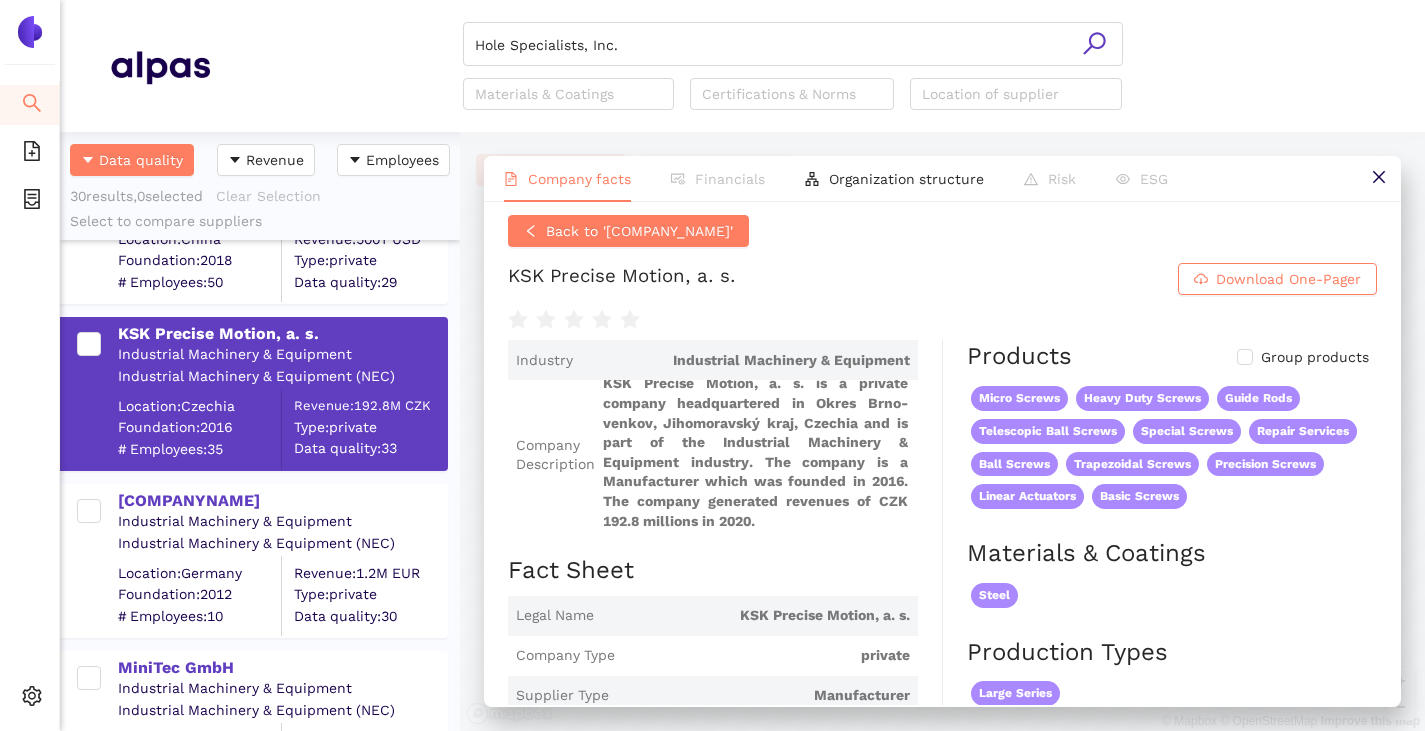 scroll, scrollTop: 0, scrollLeft: 0, axis: both 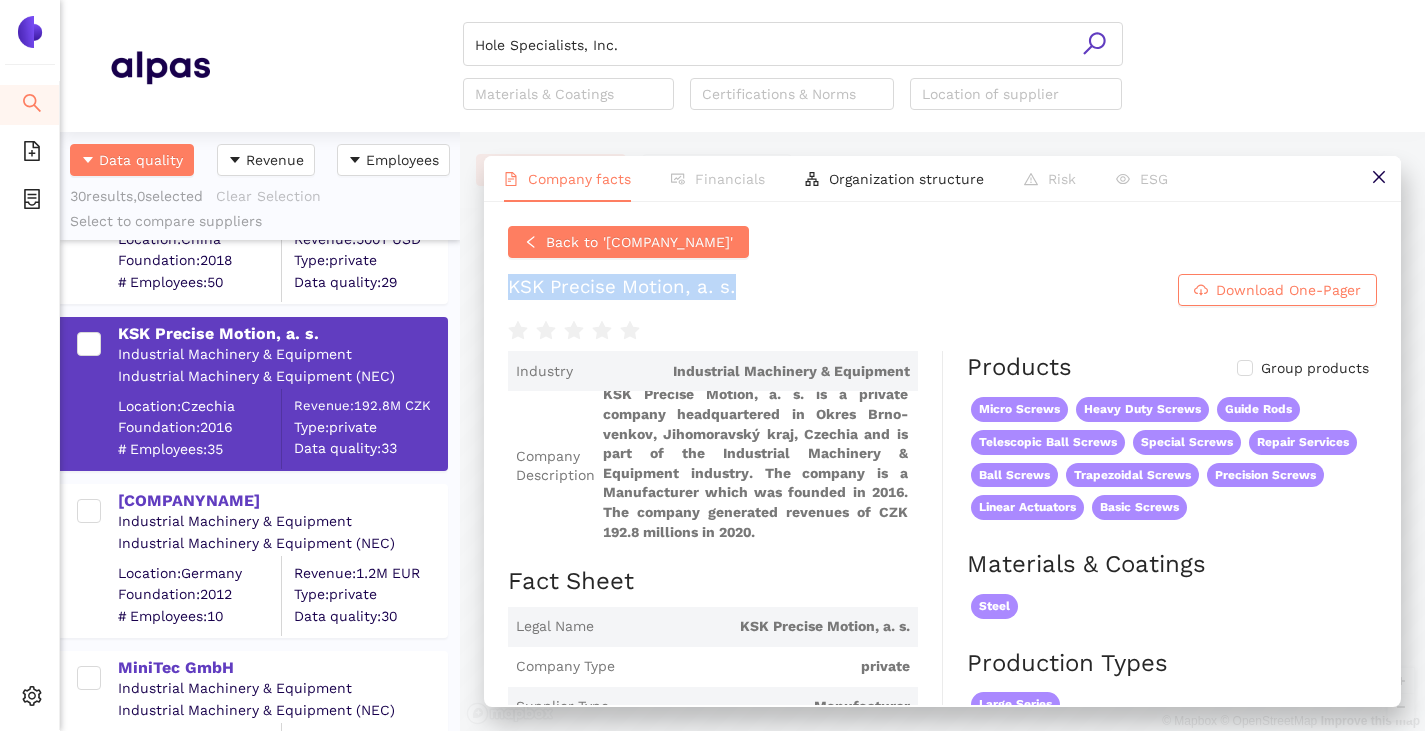 drag, startPoint x: 548, startPoint y: 288, endPoint x: 743, endPoint y: 295, distance: 195.1256 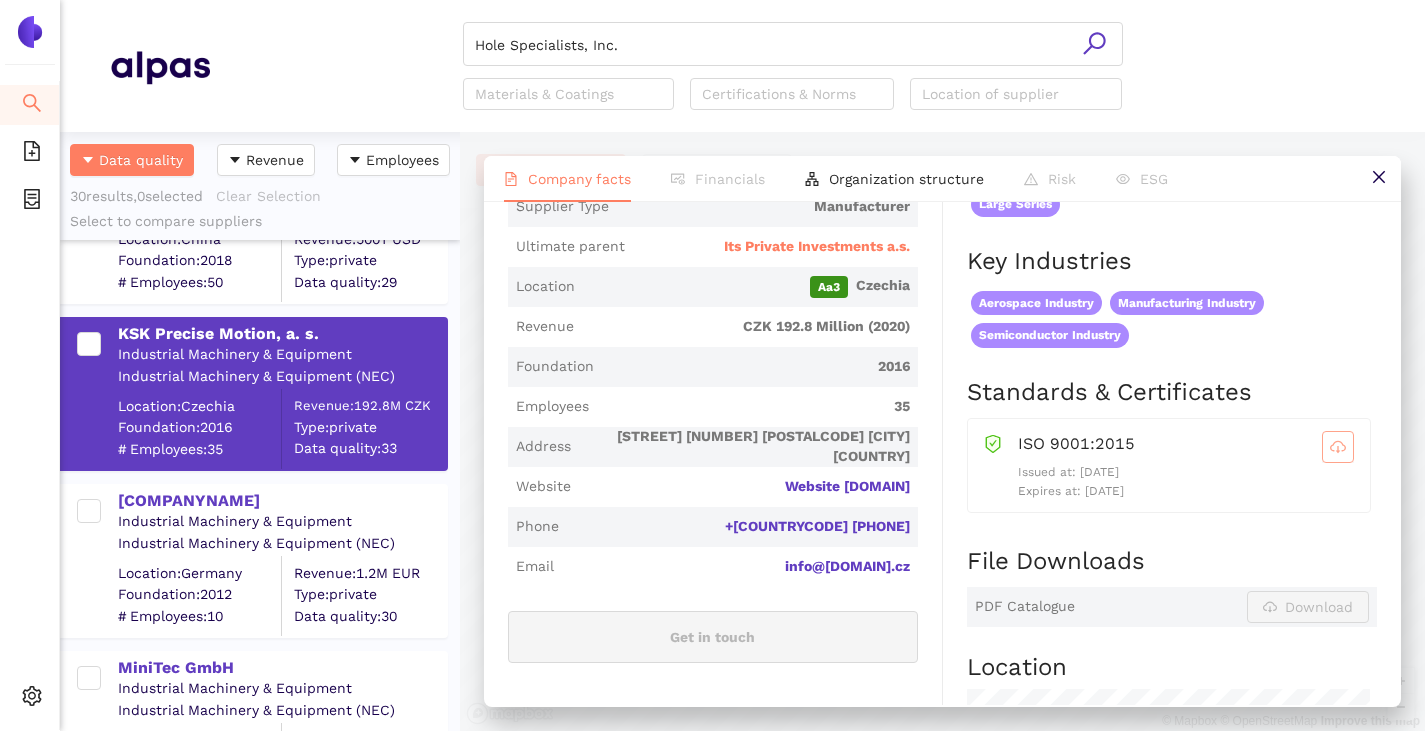scroll, scrollTop: 600, scrollLeft: 0, axis: vertical 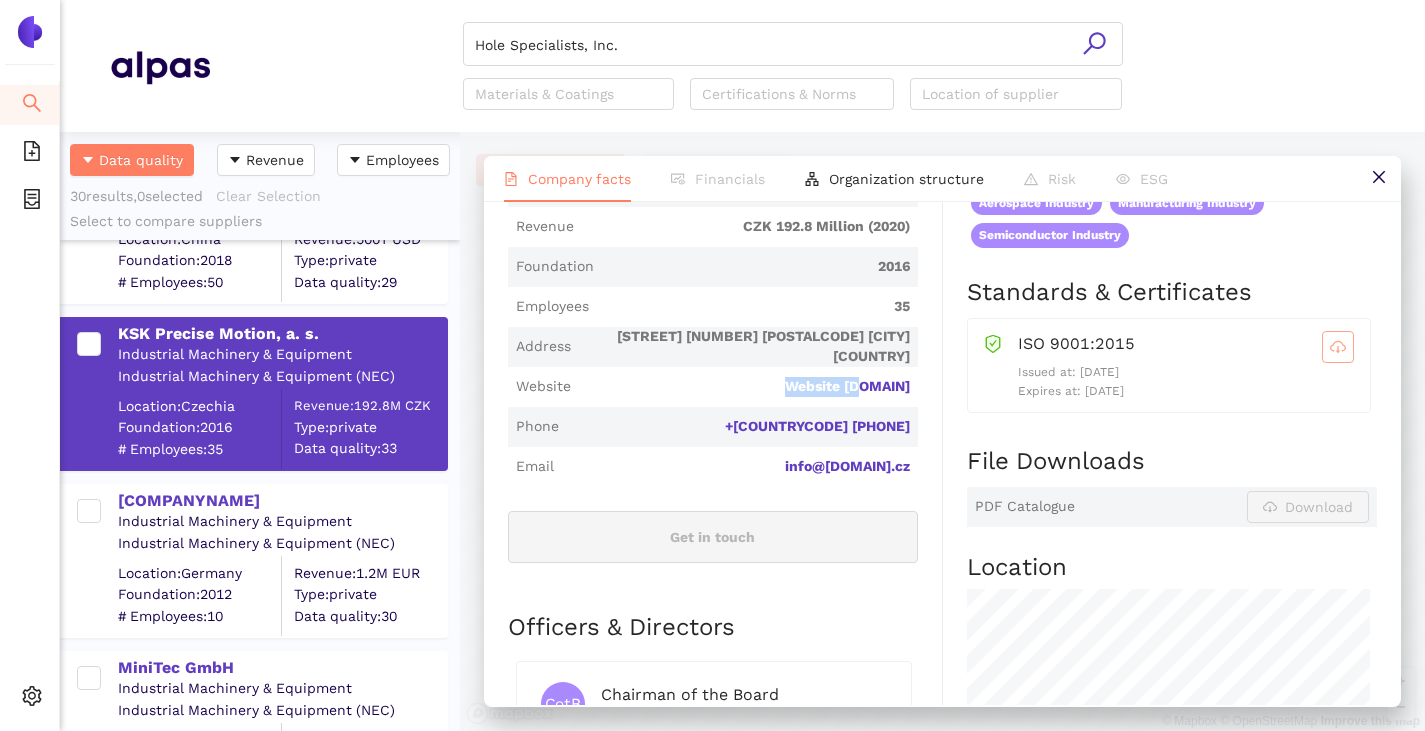 drag, startPoint x: 854, startPoint y: 401, endPoint x: 804, endPoint y: 402, distance: 50.01 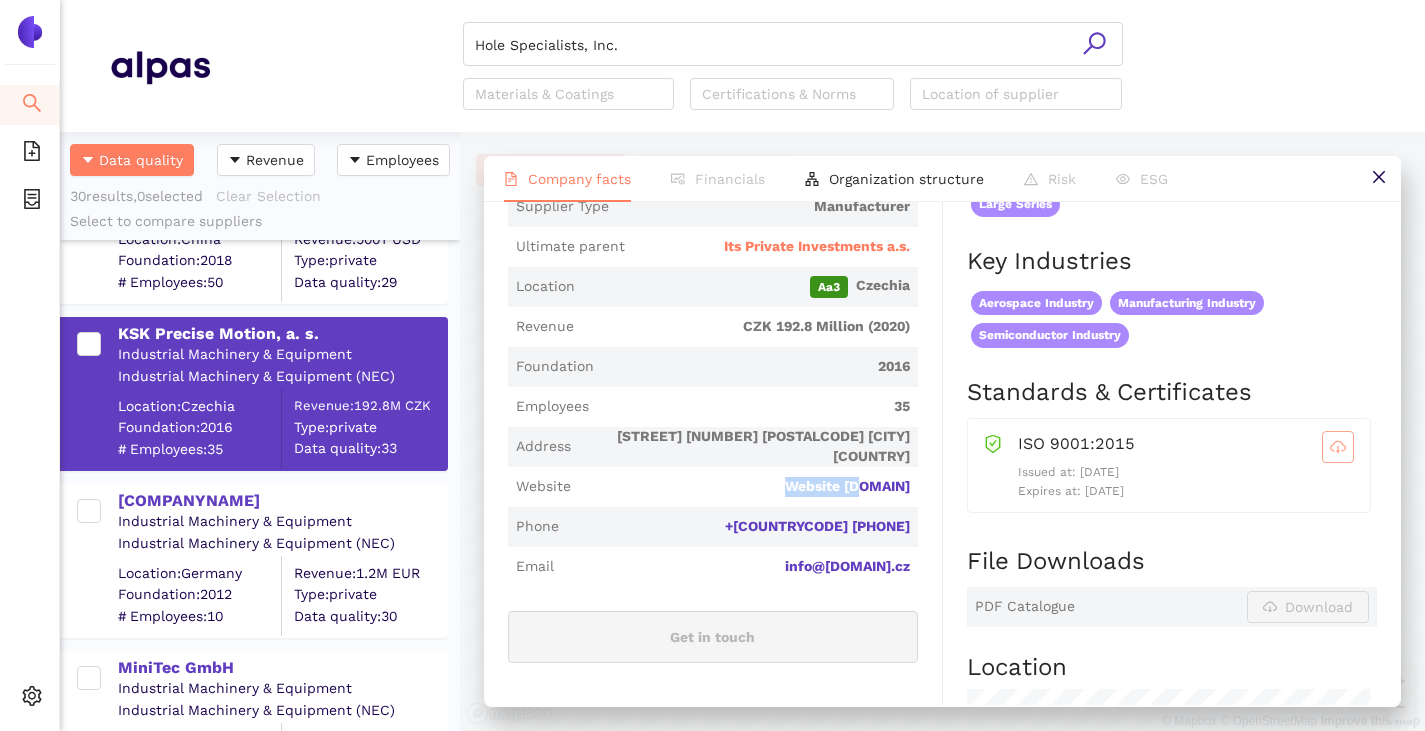 scroll, scrollTop: 0, scrollLeft: 0, axis: both 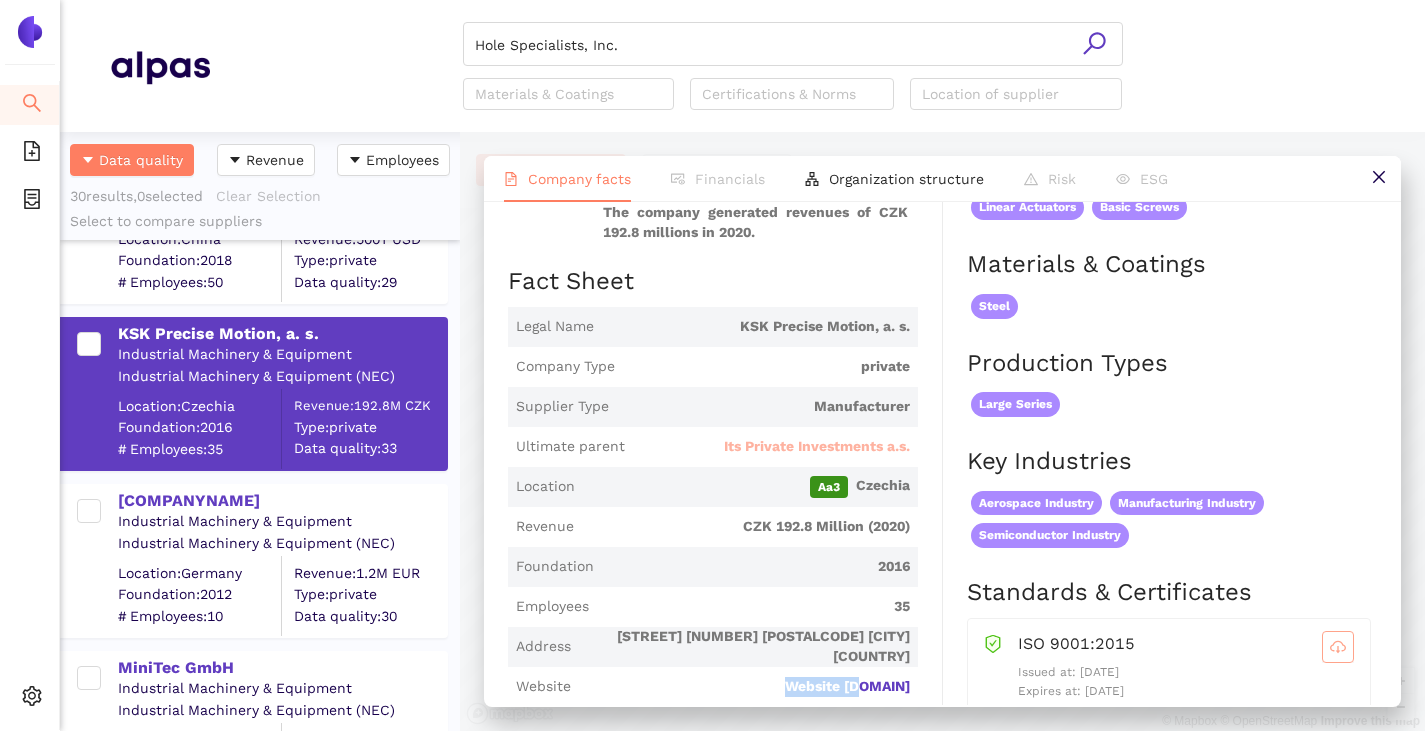 click on "Its Private Investments a.s." at bounding box center [817, 447] 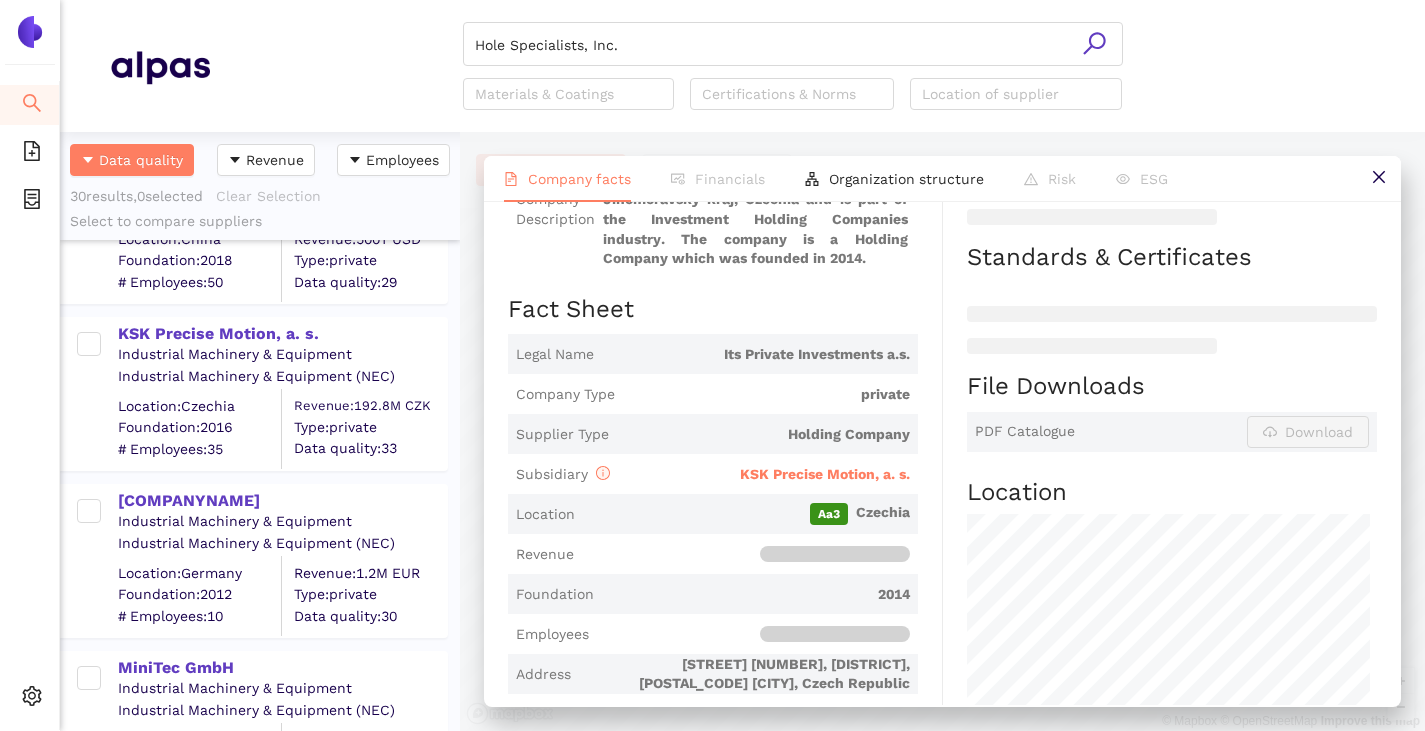 scroll, scrollTop: 0, scrollLeft: 0, axis: both 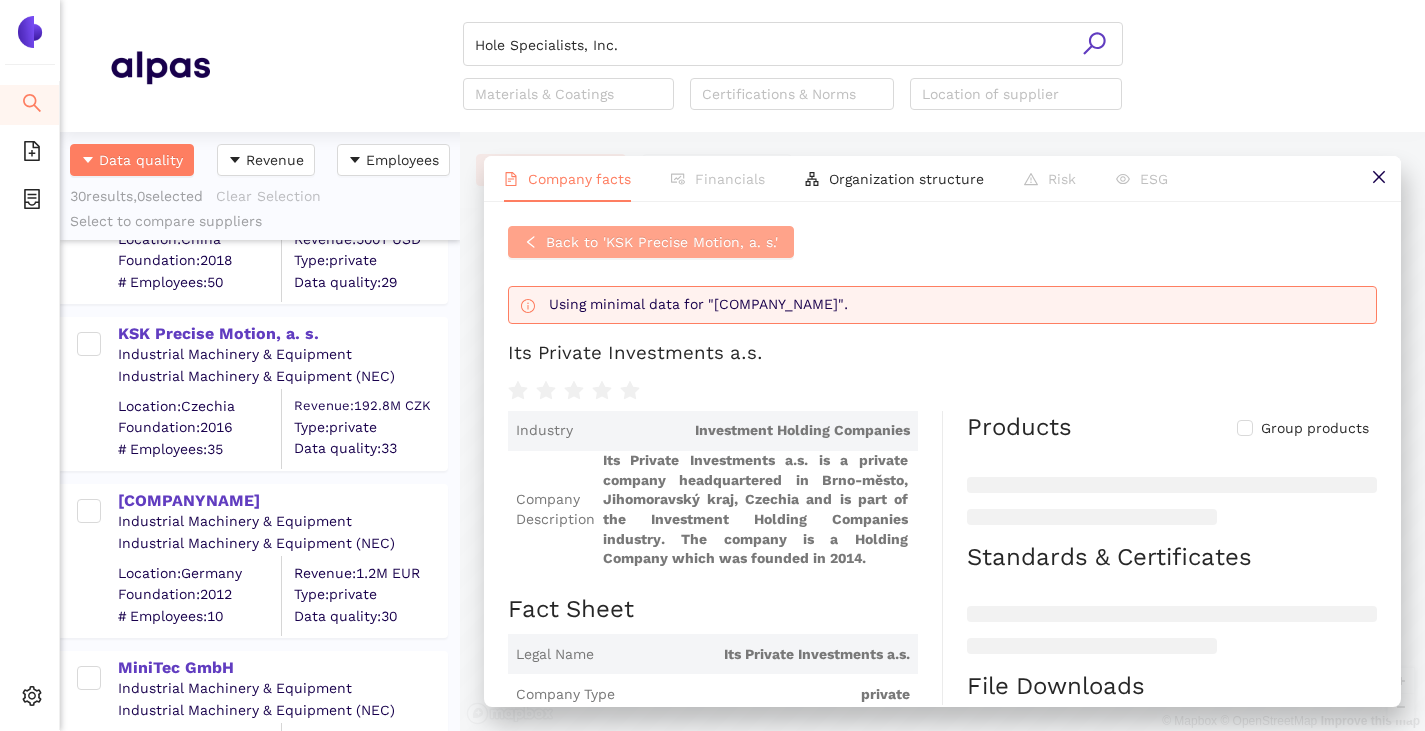 click 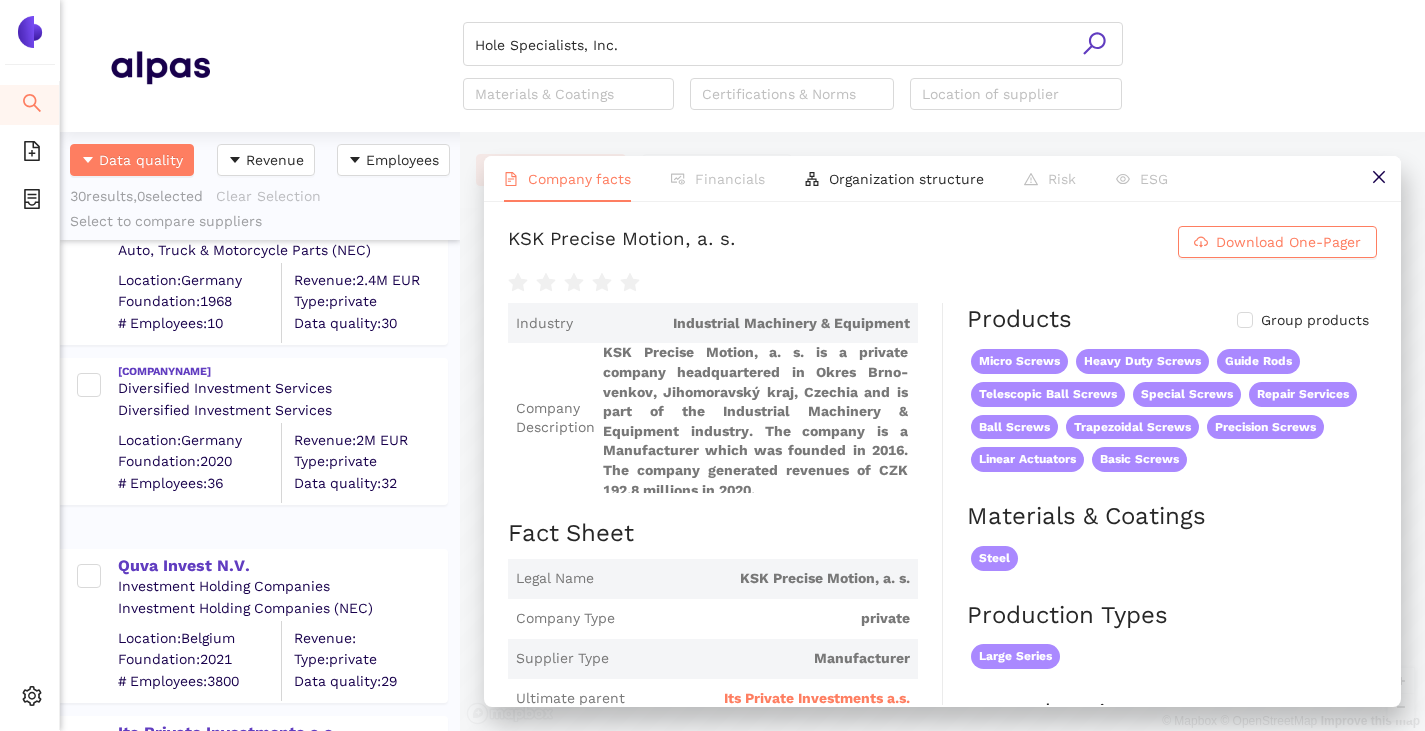 scroll, scrollTop: 3600, scrollLeft: 0, axis: vertical 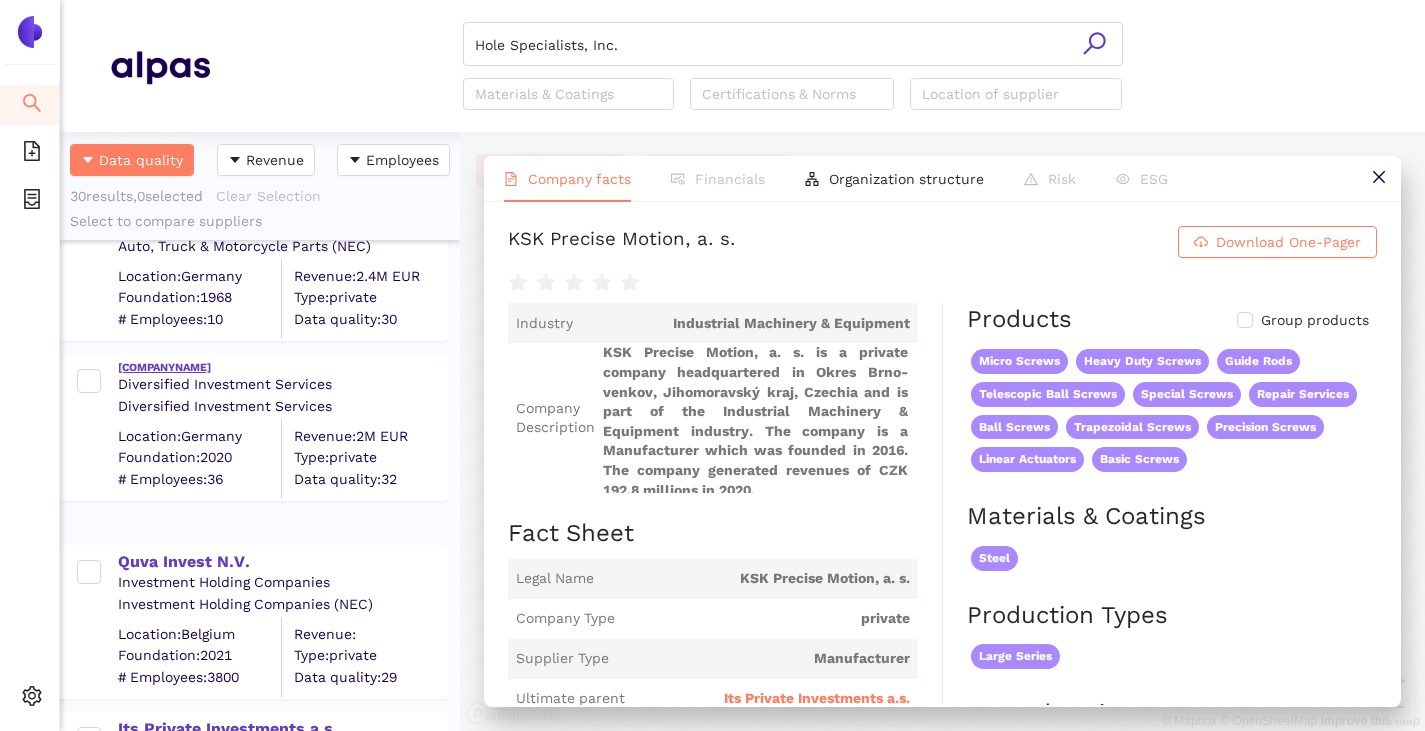 click on "AUDITA Consult GmbH Wirtschaftsprüfungsgesellschaft Steuerberatungsgesellschaft" at bounding box center (282, 367) 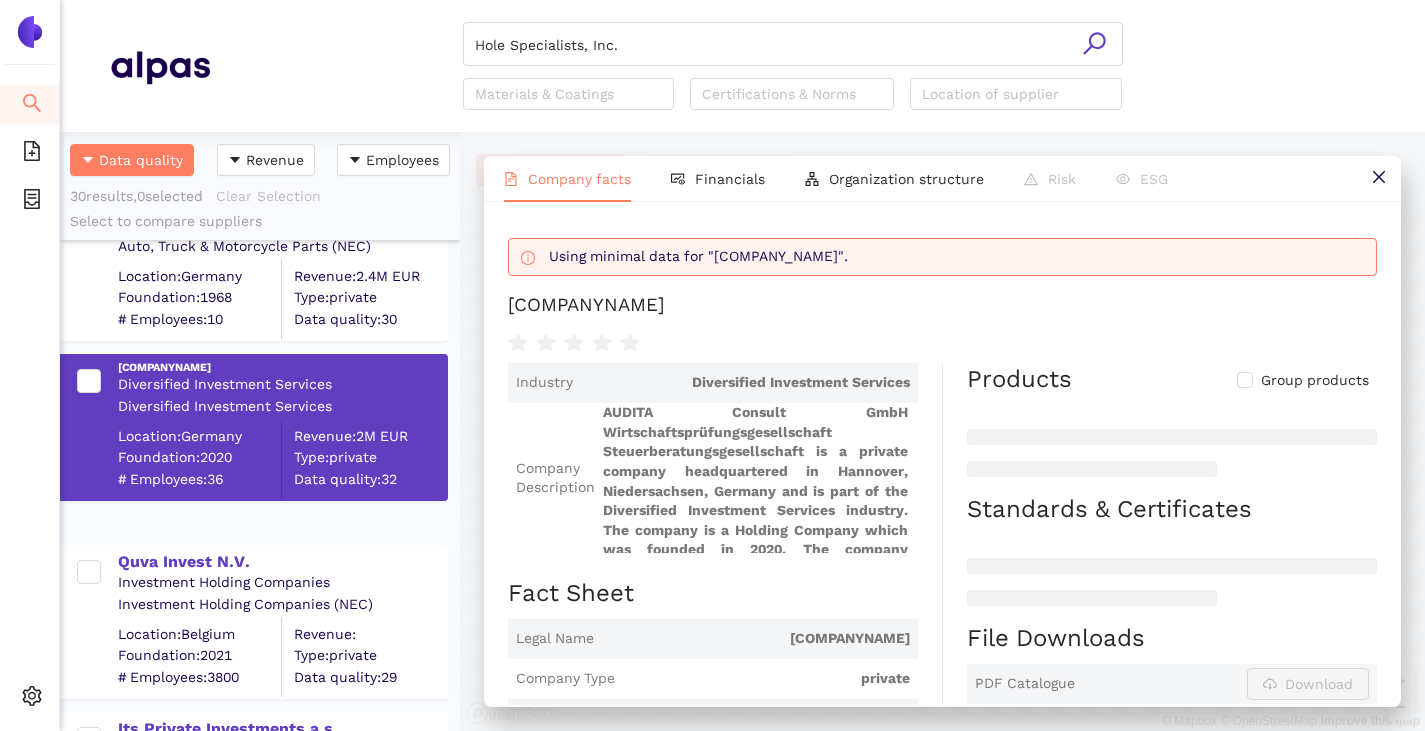 scroll, scrollTop: 46, scrollLeft: 0, axis: vertical 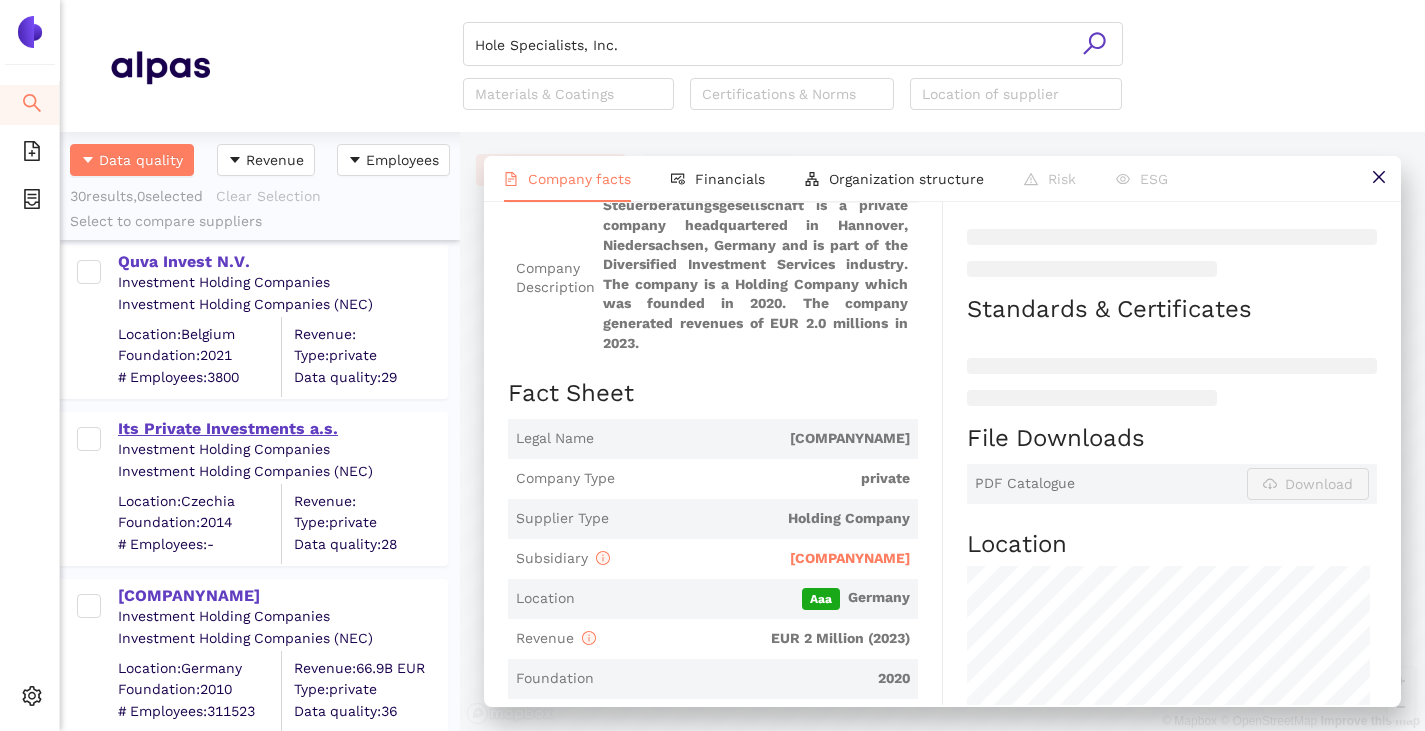 click on "Its Private Investments a.s." at bounding box center [282, 429] 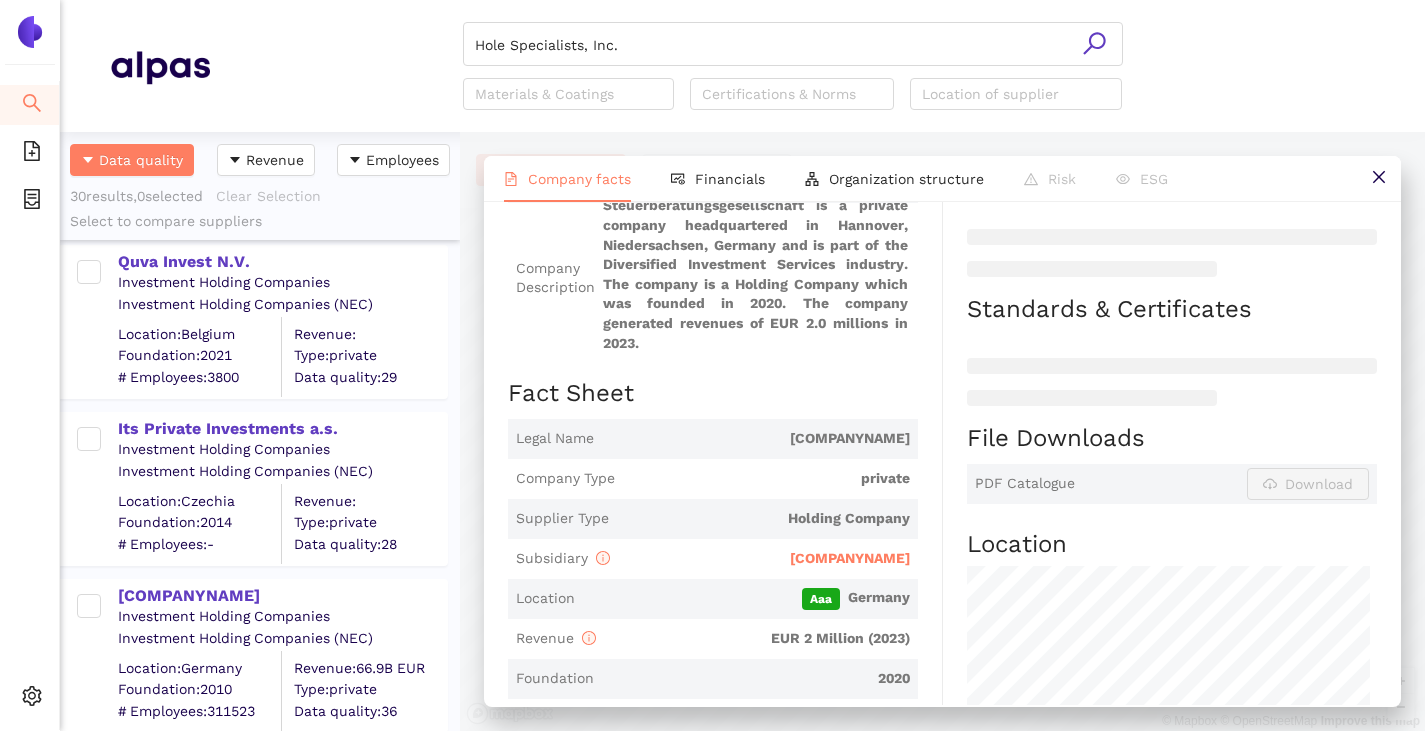 scroll, scrollTop: 0, scrollLeft: 0, axis: both 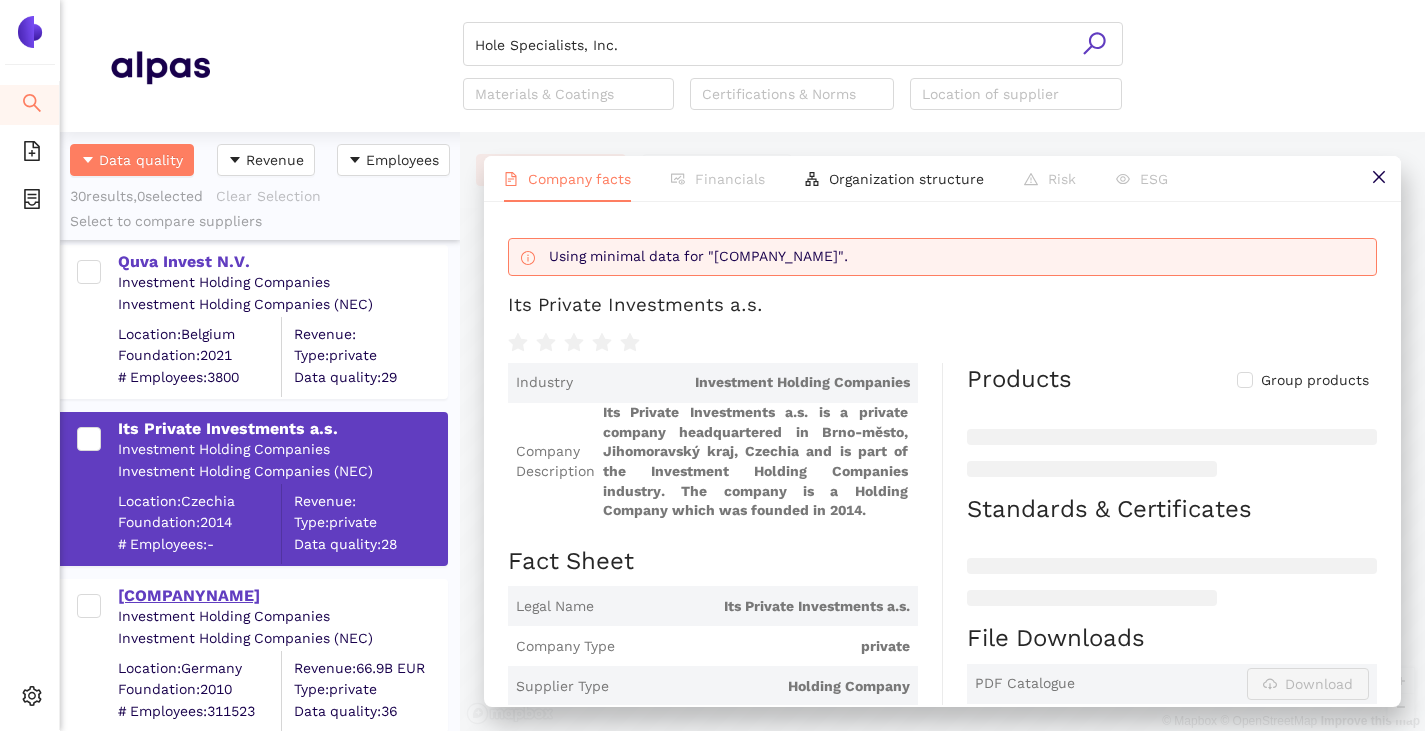 click on "INA Holding Schaeffler GmbH & Co KG" at bounding box center [282, 596] 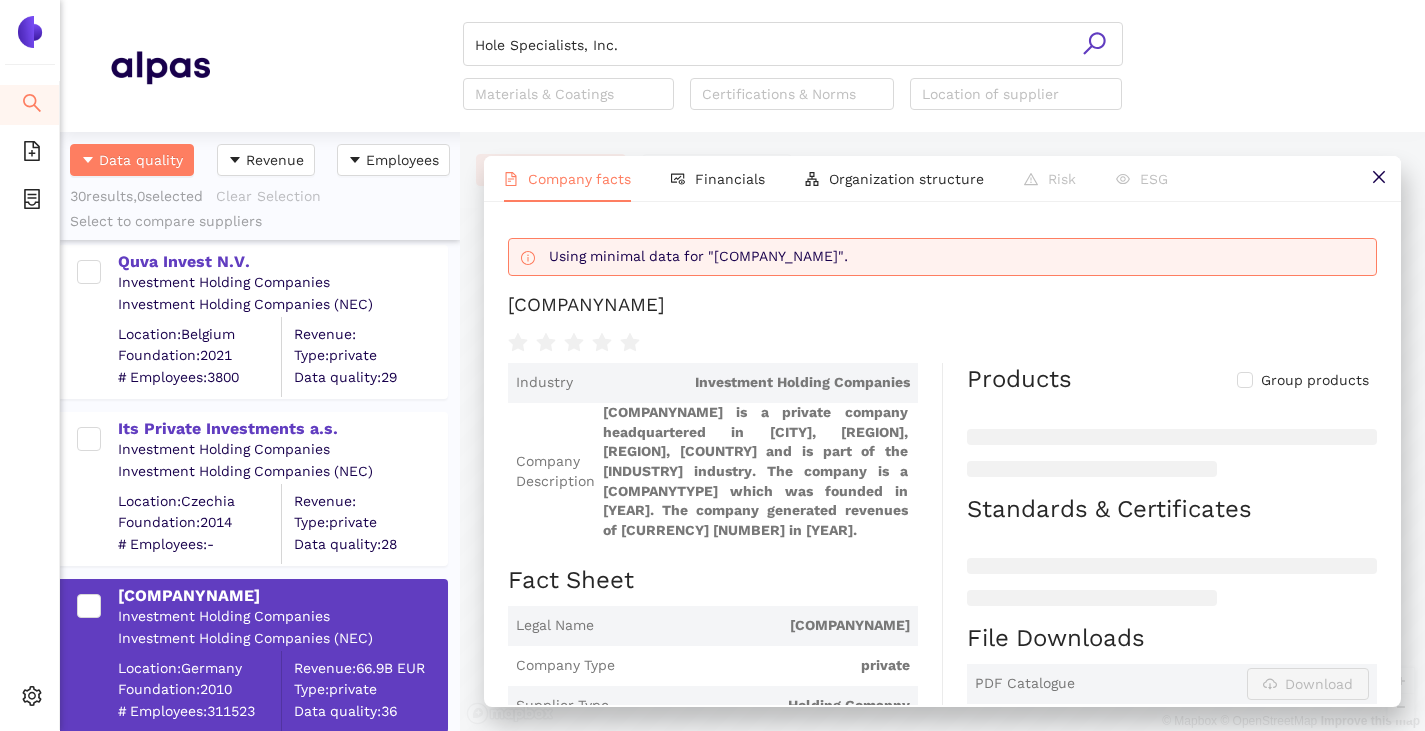 scroll, scrollTop: 26, scrollLeft: 0, axis: vertical 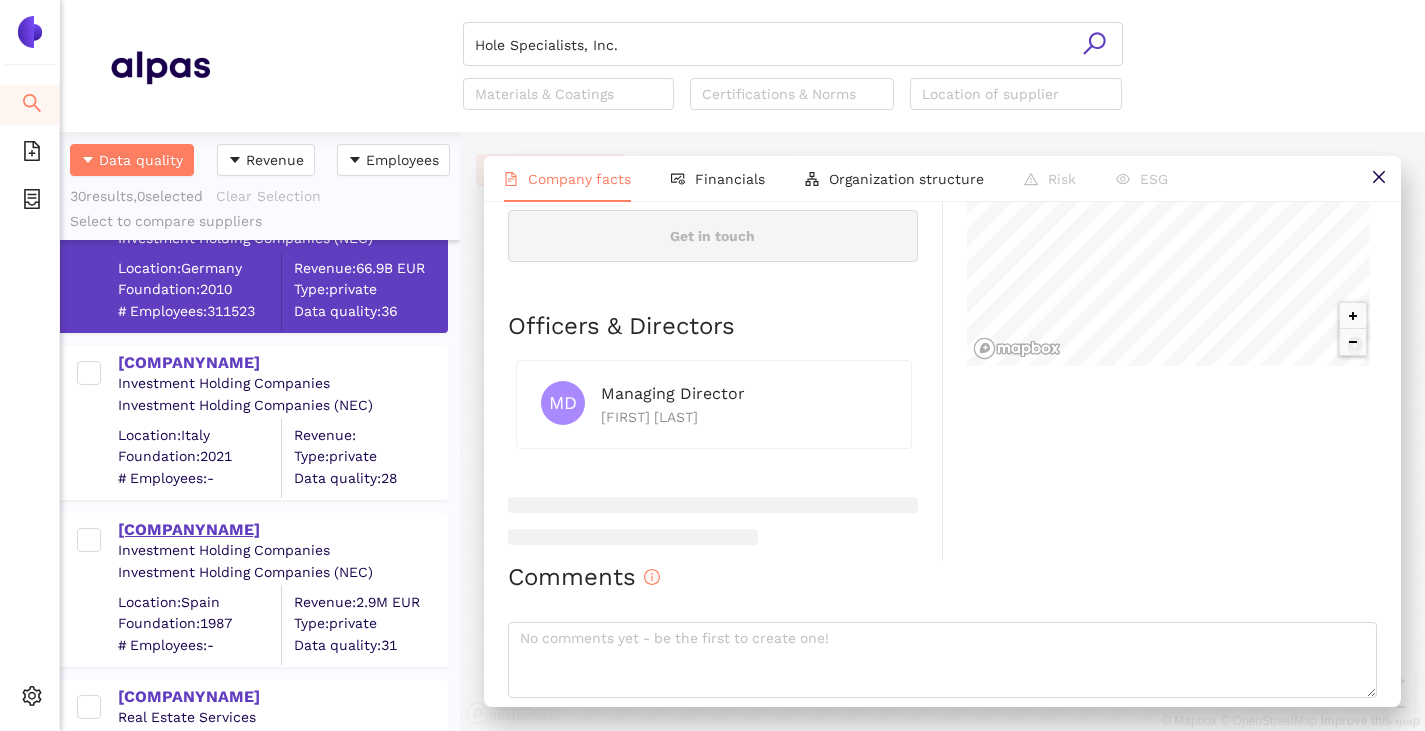 click on "Makizubi S.L." at bounding box center [282, 530] 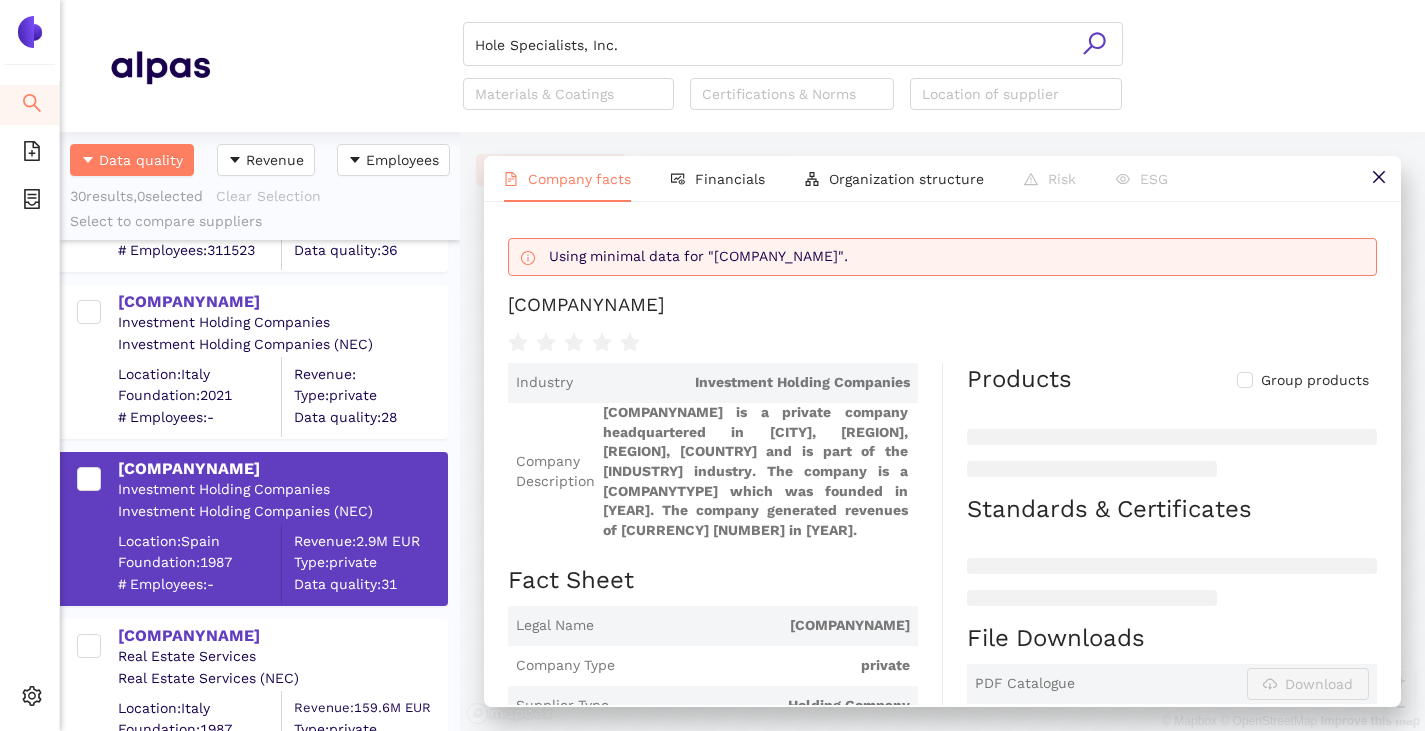 scroll, scrollTop: 4400, scrollLeft: 0, axis: vertical 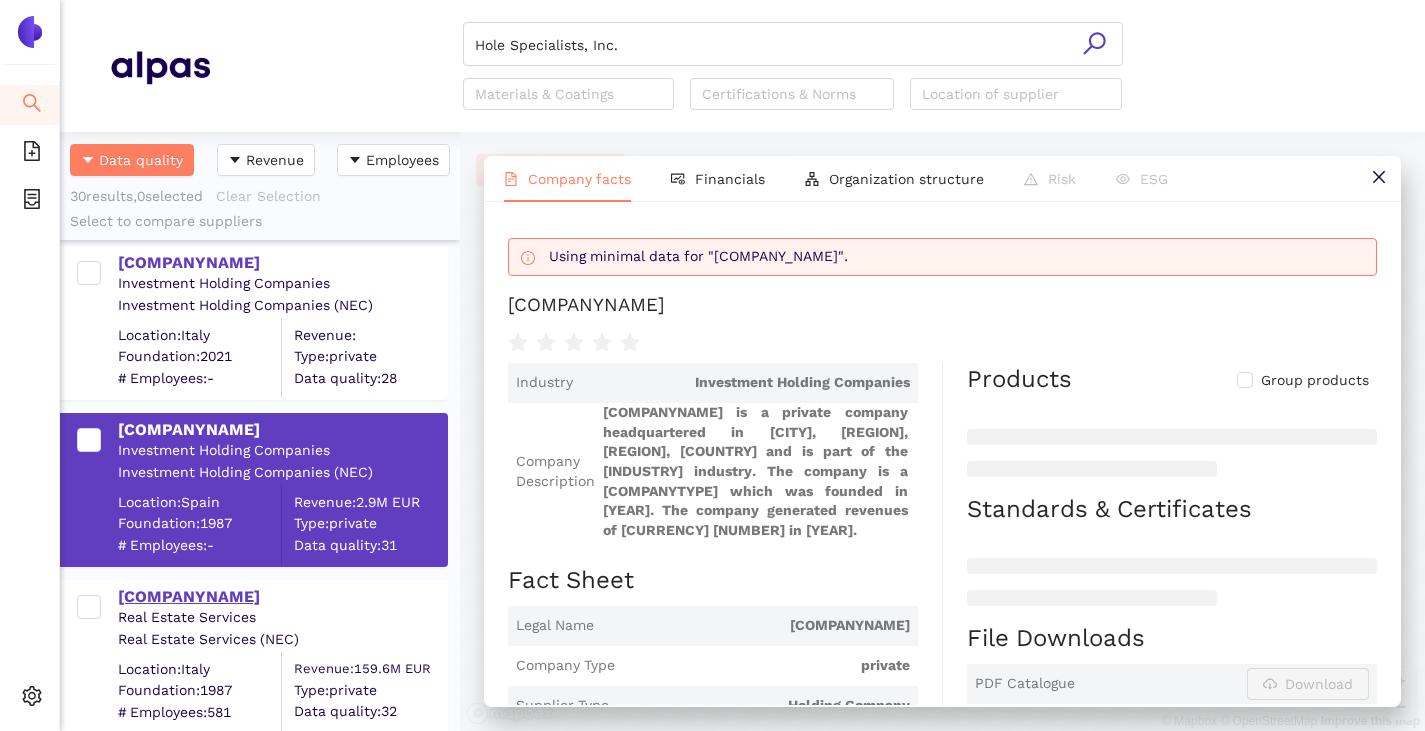 click on "Habart Srl" at bounding box center (282, 597) 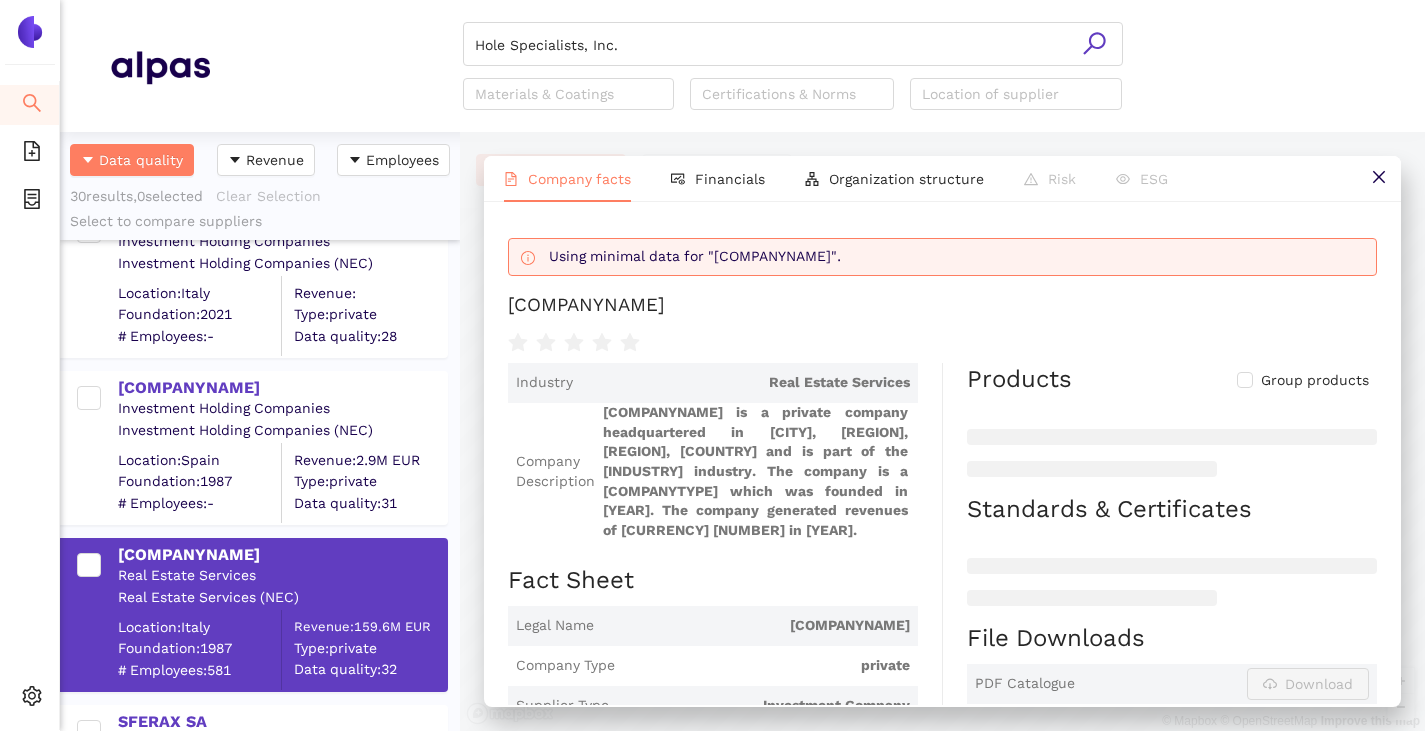 scroll, scrollTop: 4169, scrollLeft: 0, axis: vertical 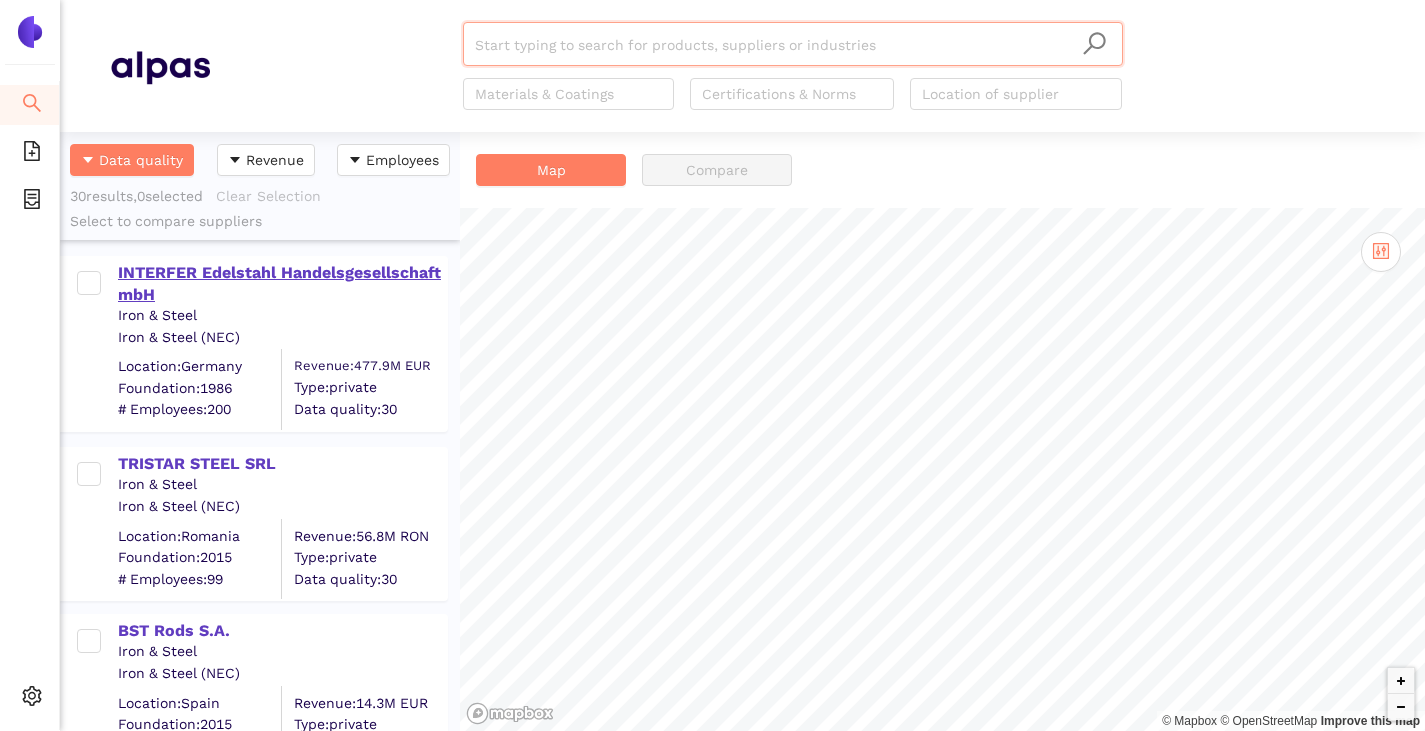 click on "INTERFER Edelstahl Handelsgesellschaft mbH" at bounding box center [282, 284] 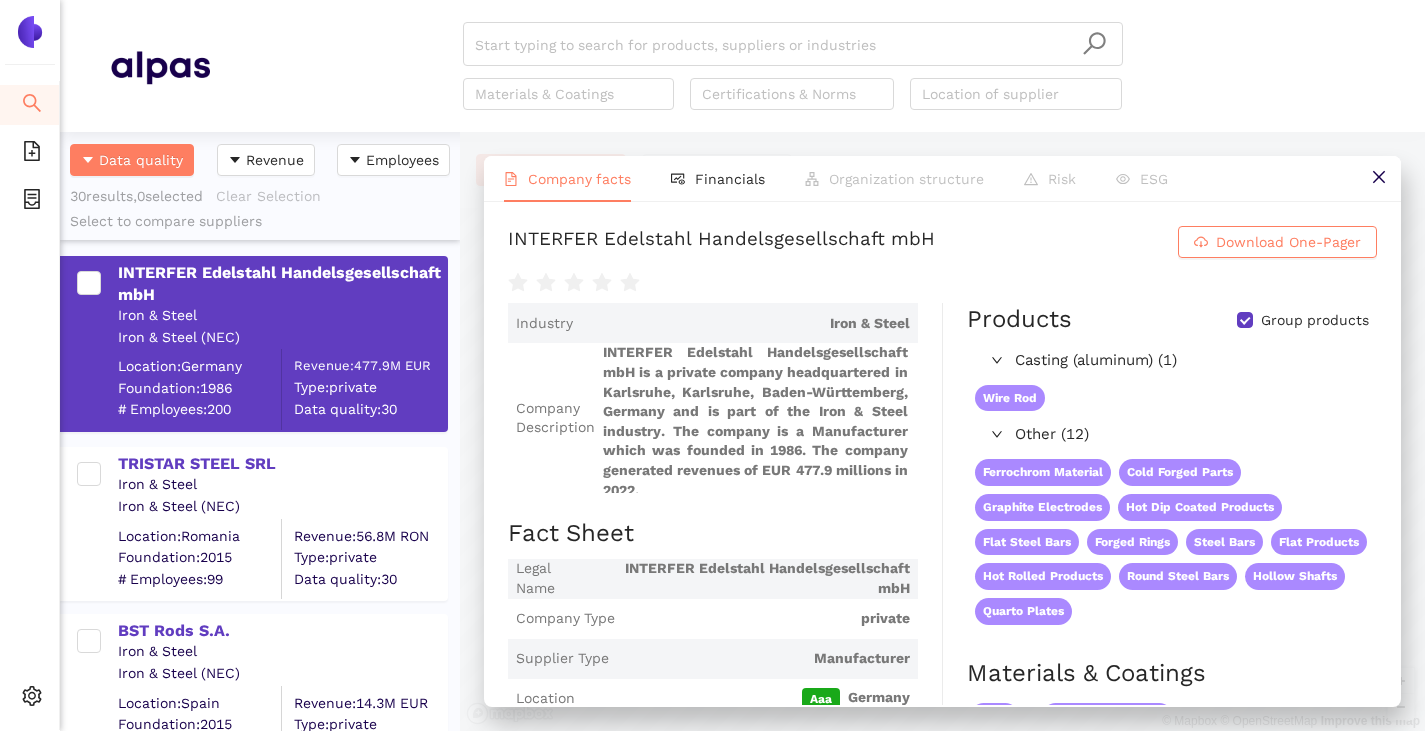 scroll, scrollTop: 26, scrollLeft: 0, axis: vertical 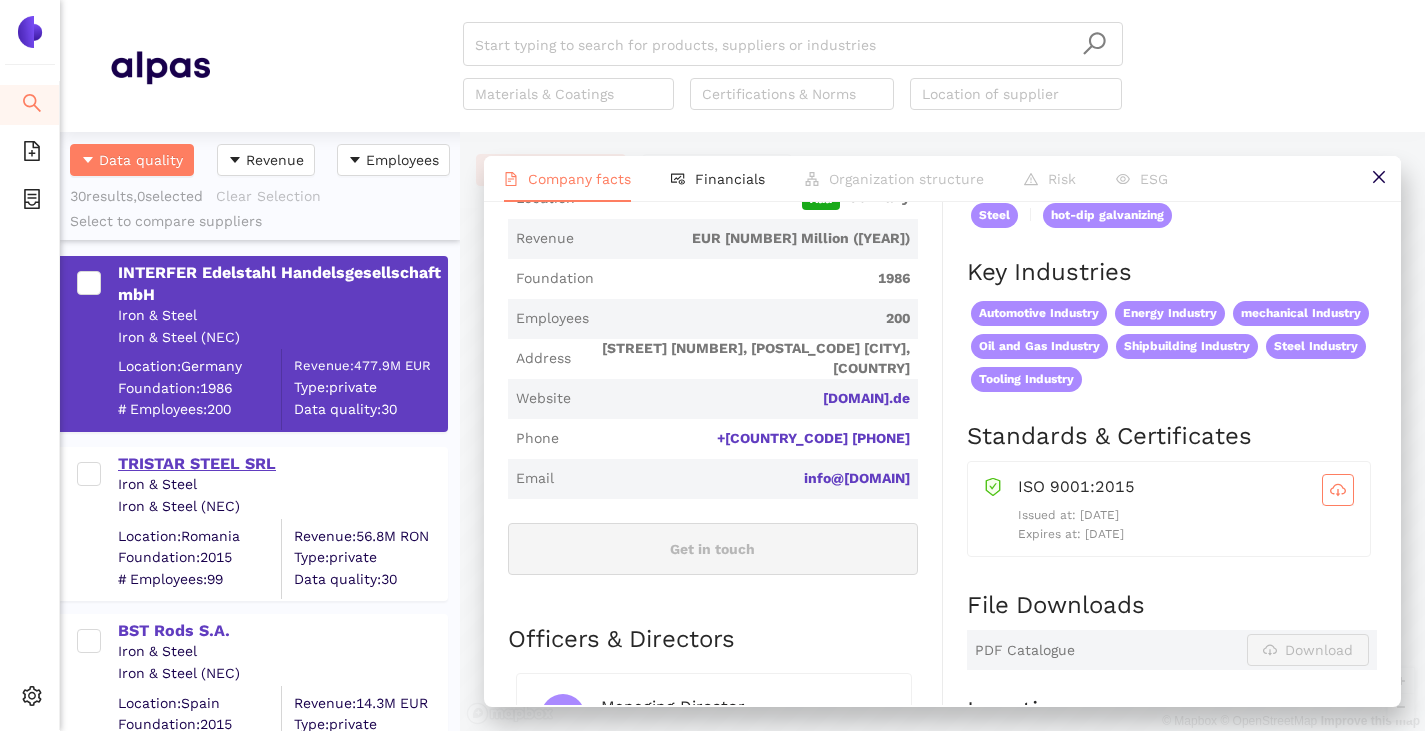click on "TRISTAR STEEL SRL" at bounding box center [282, 464] 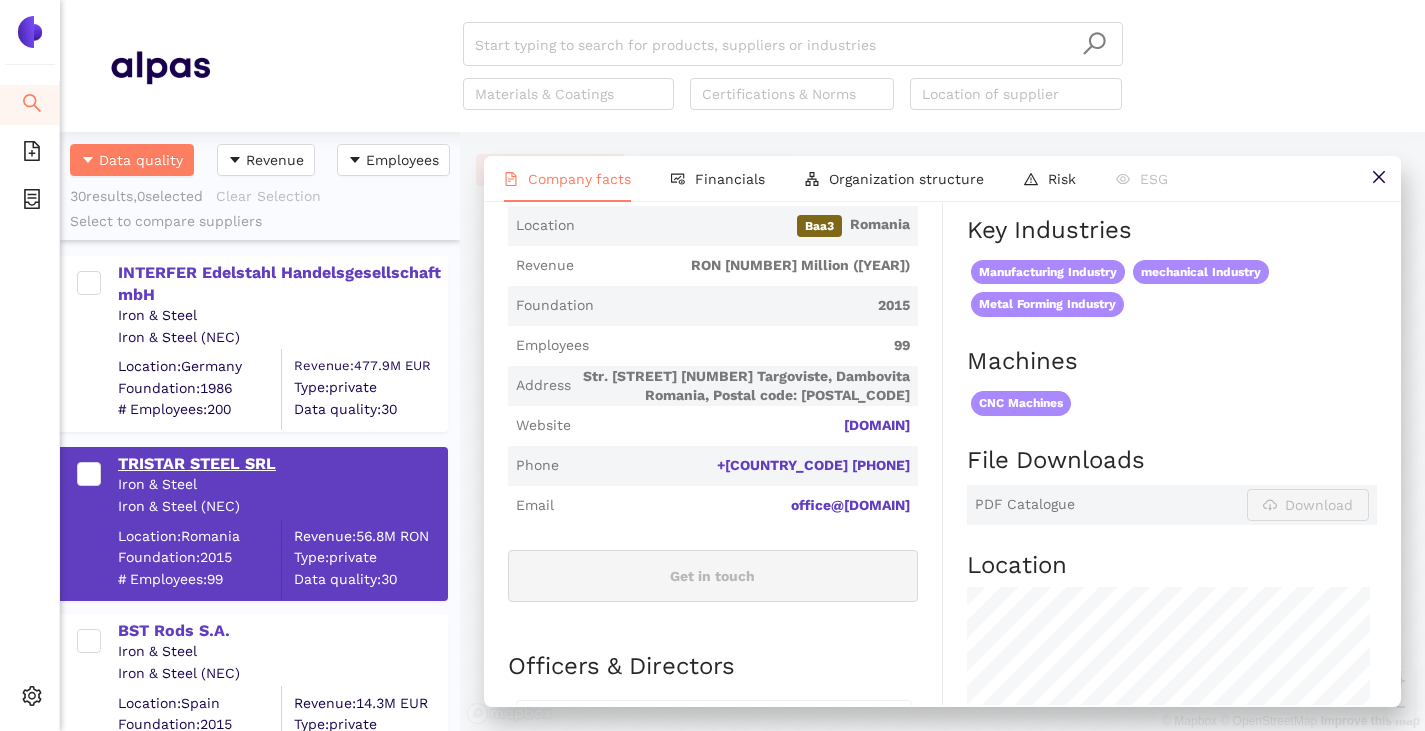 scroll, scrollTop: 0, scrollLeft: 0, axis: both 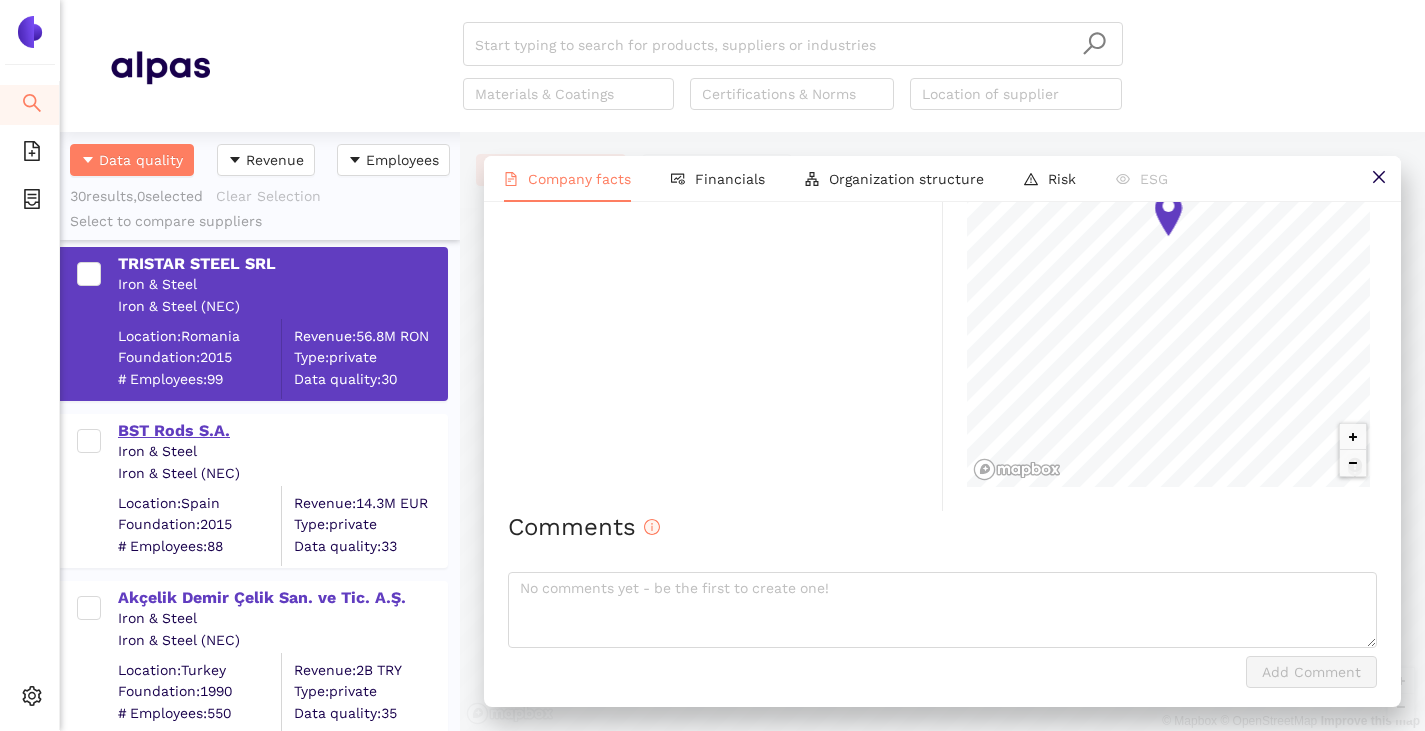 click on "BST Rods S.A." at bounding box center [282, 431] 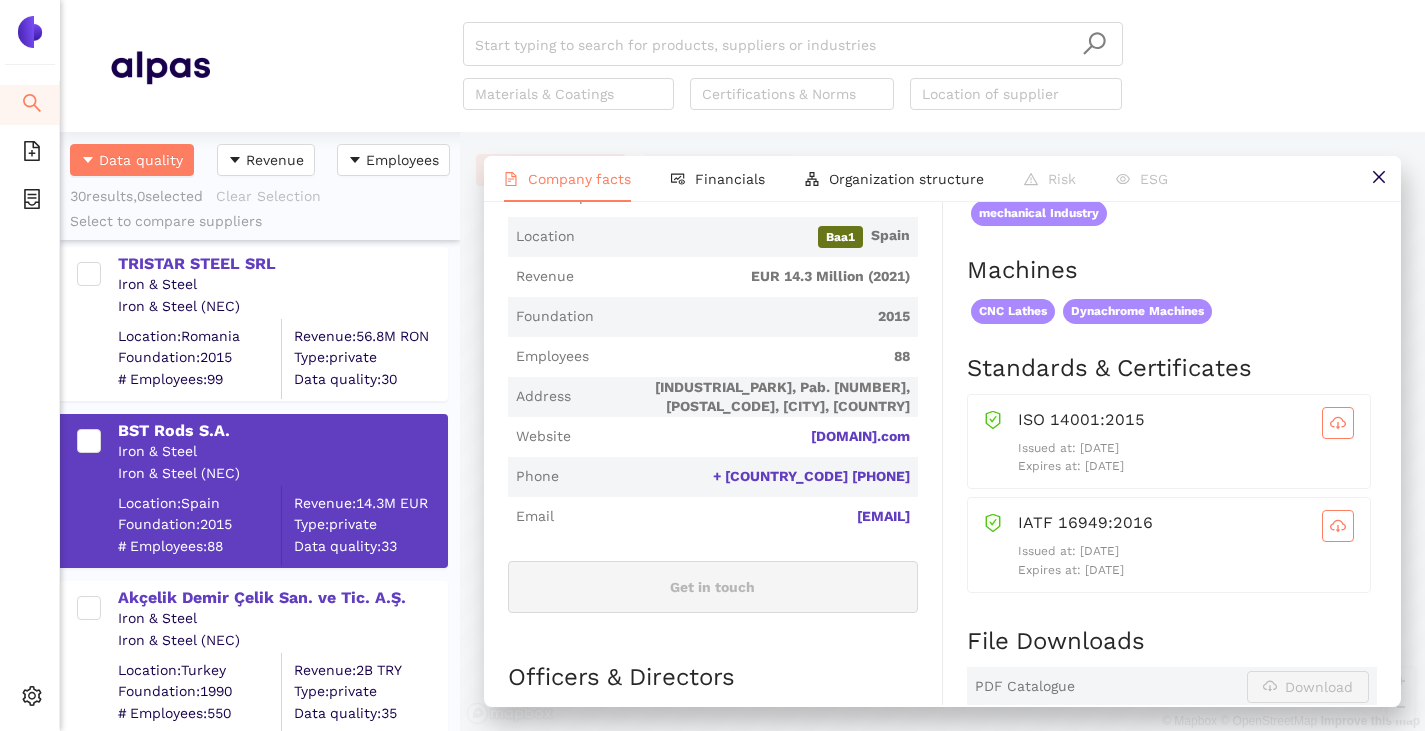 scroll, scrollTop: 600, scrollLeft: 0, axis: vertical 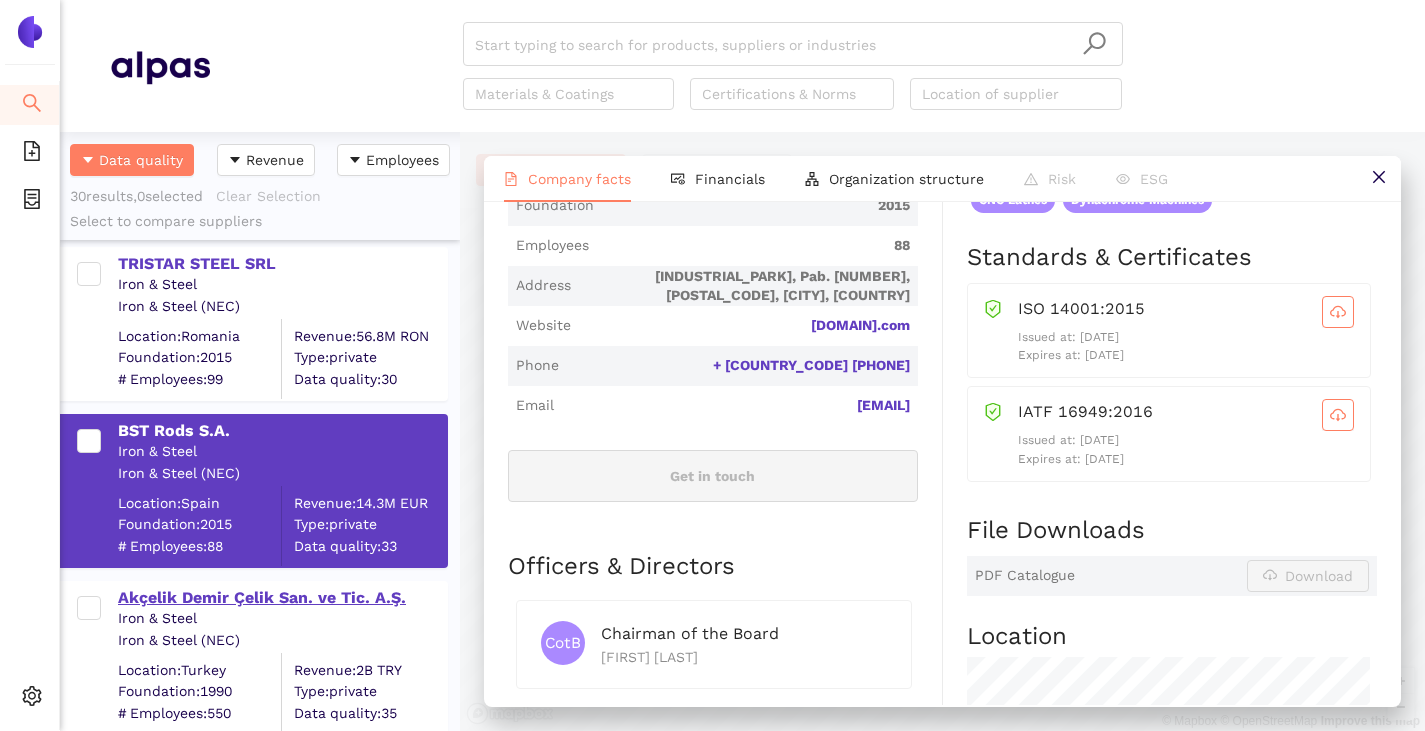 click on "Akçelik Demir Çelik San. ve Tic. A.Ş." at bounding box center [282, 598] 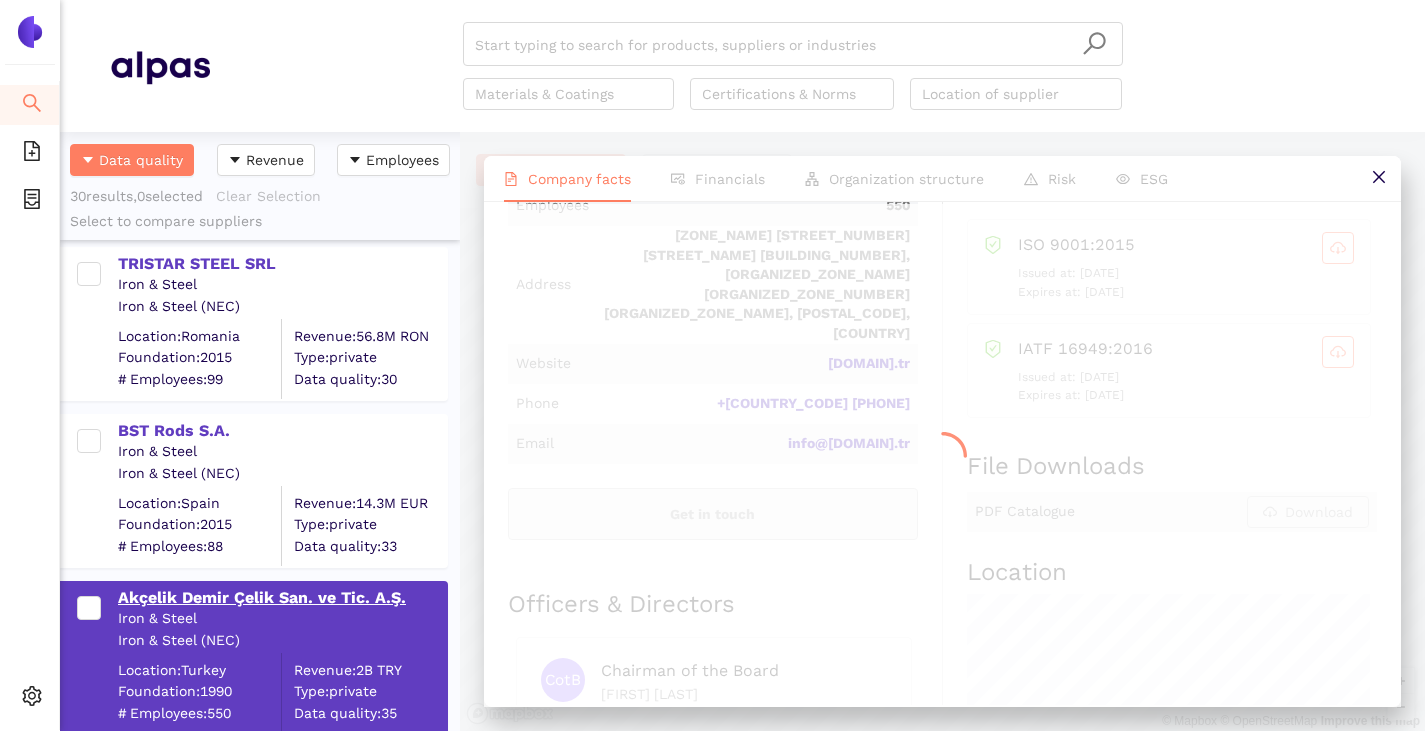 scroll, scrollTop: 0, scrollLeft: 0, axis: both 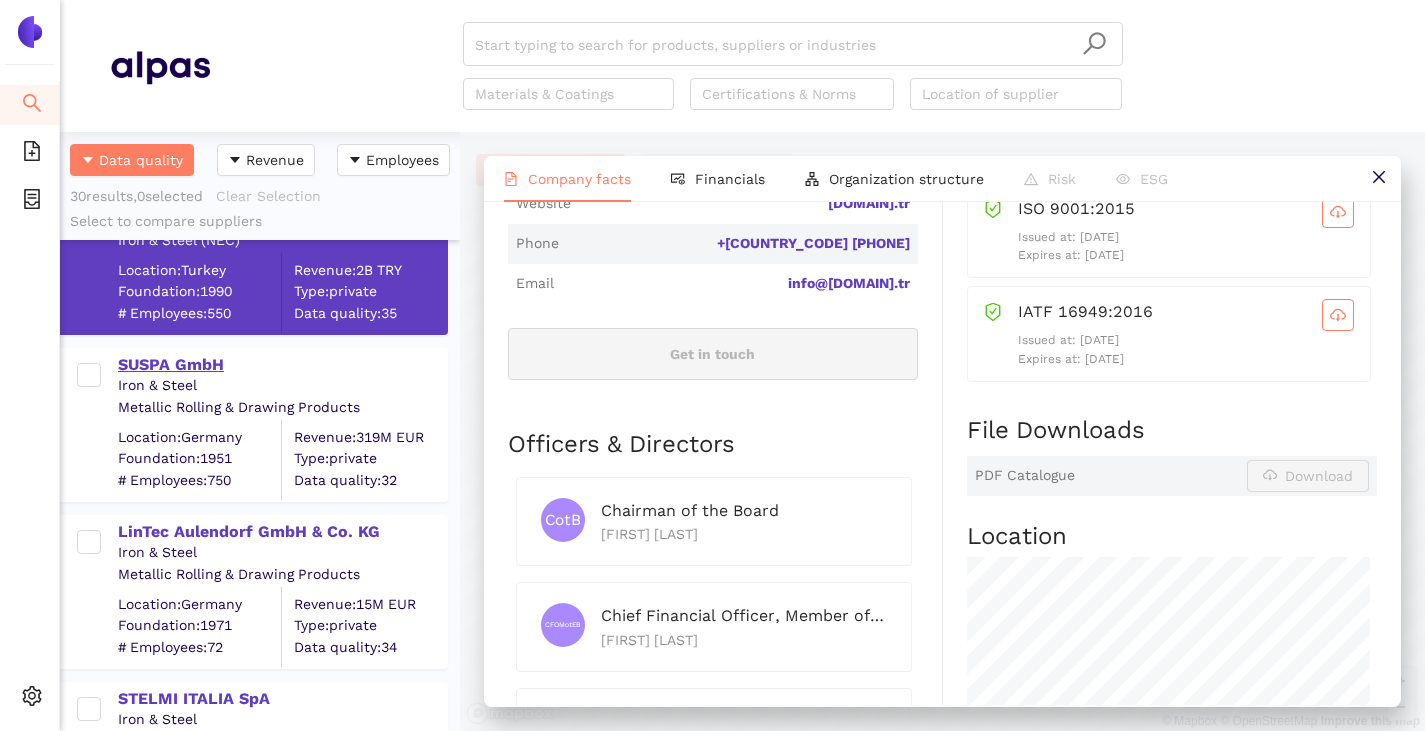 click on "SUSPA GmbH" at bounding box center (282, 365) 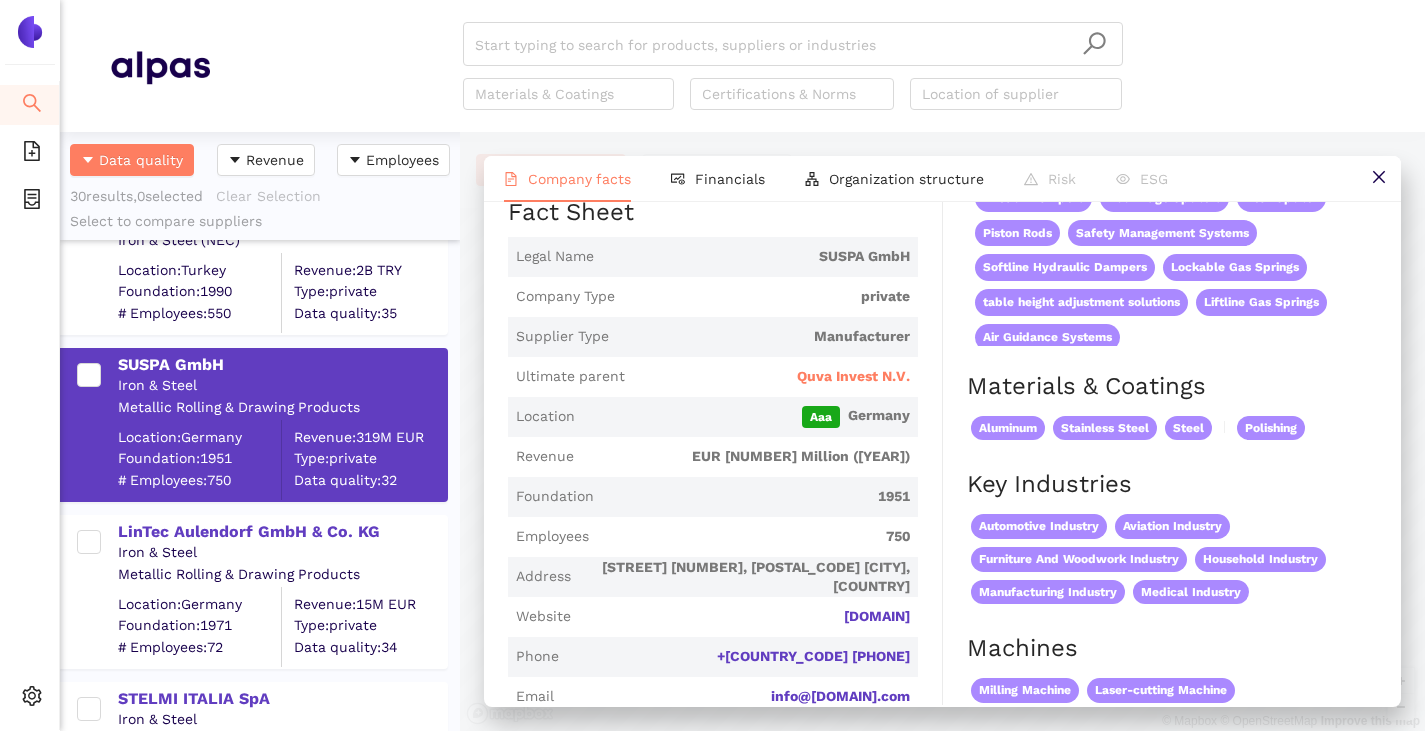 scroll, scrollTop: 300, scrollLeft: 0, axis: vertical 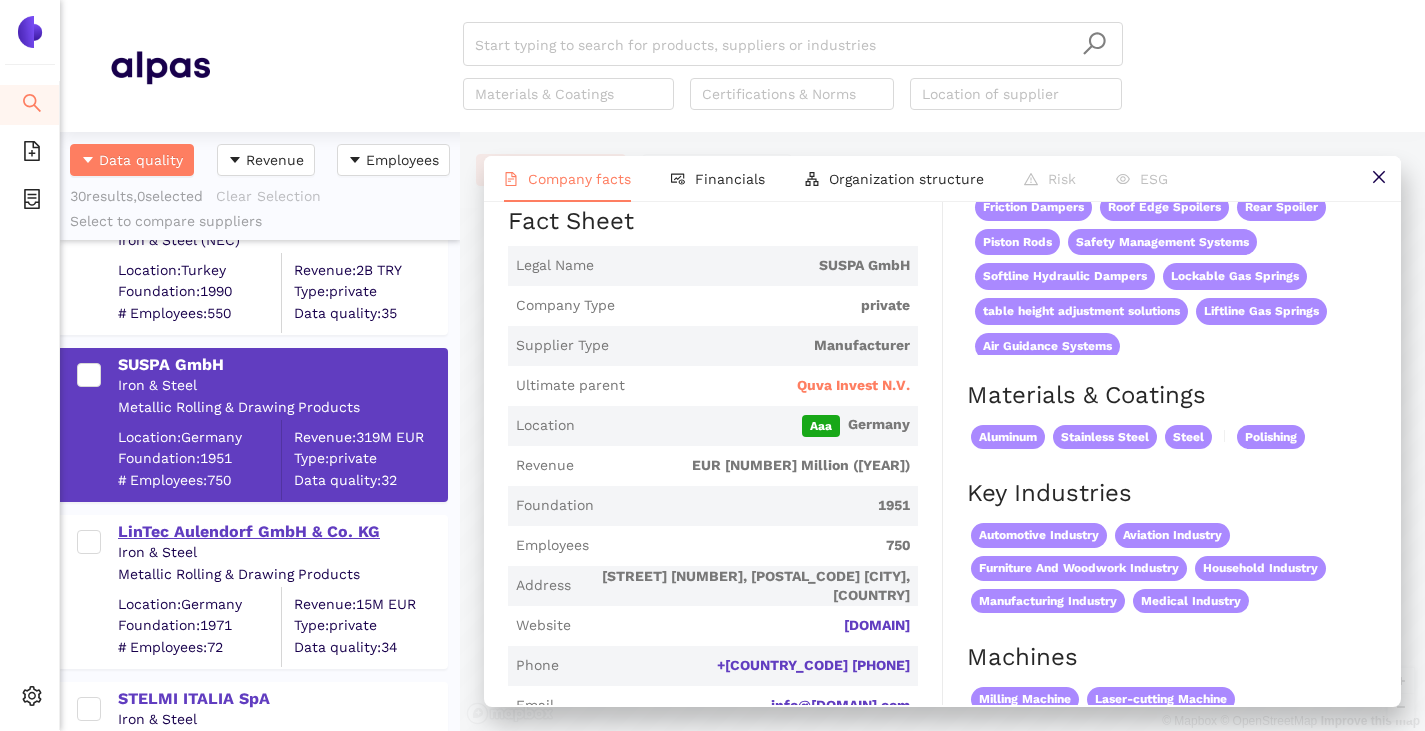 click on "LinTec Aulendorf GmbH & Co. KG" at bounding box center [282, 532] 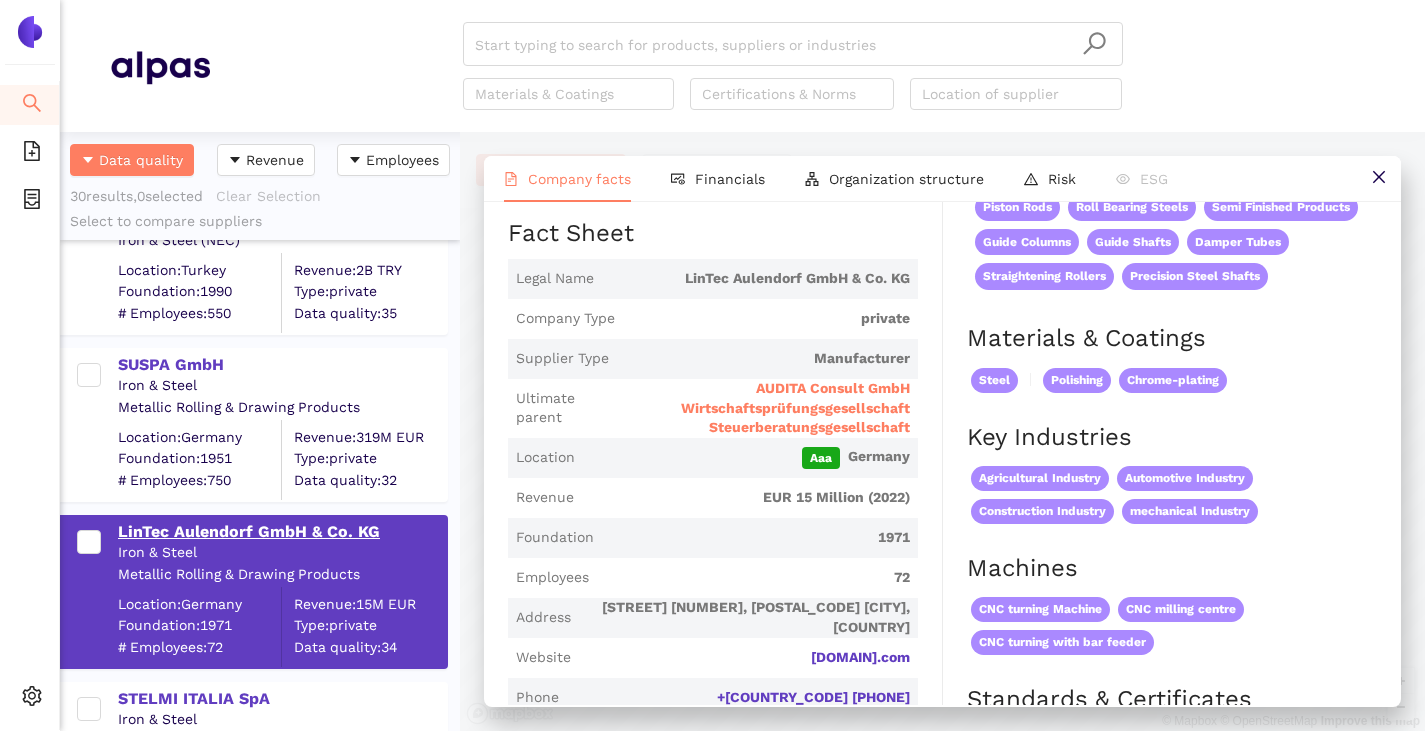 scroll, scrollTop: 0, scrollLeft: 0, axis: both 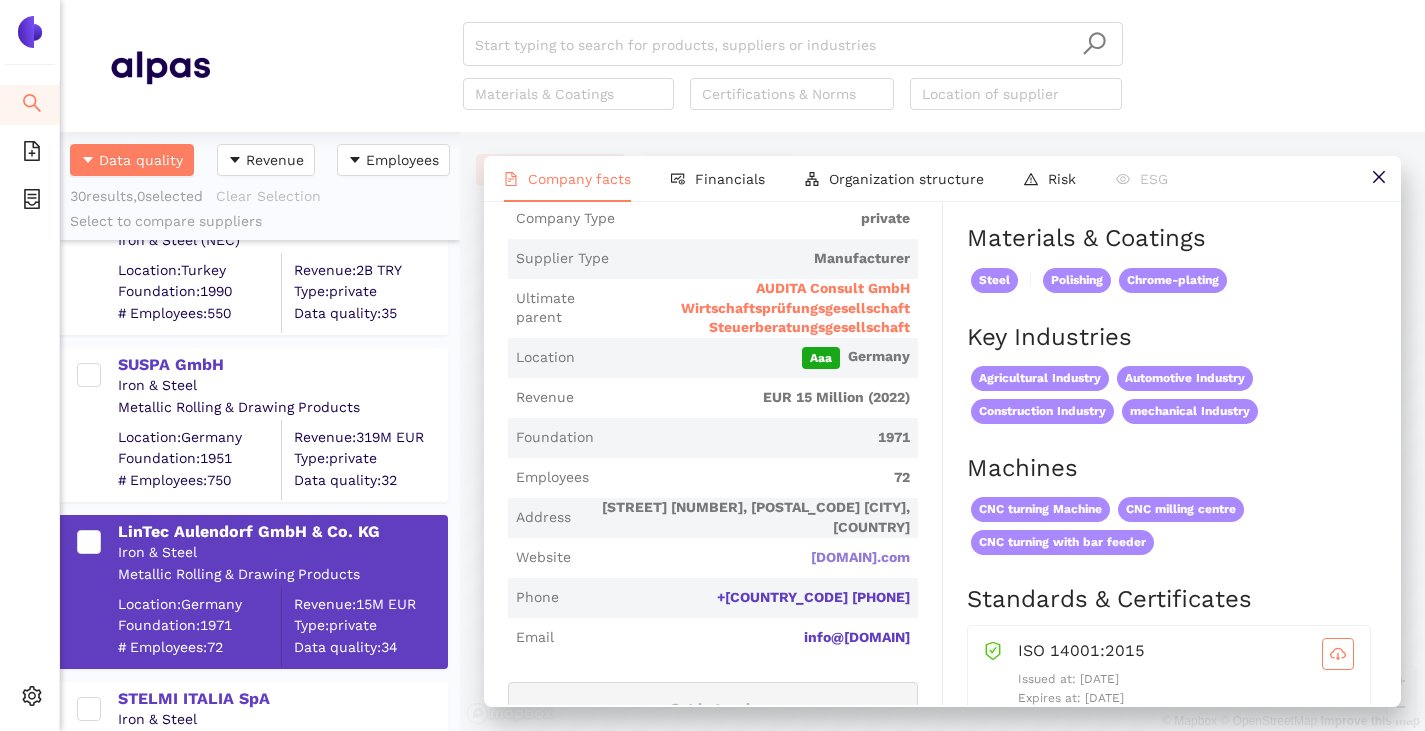 click on "lintec-aulendorf.com" at bounding box center [0, 0] 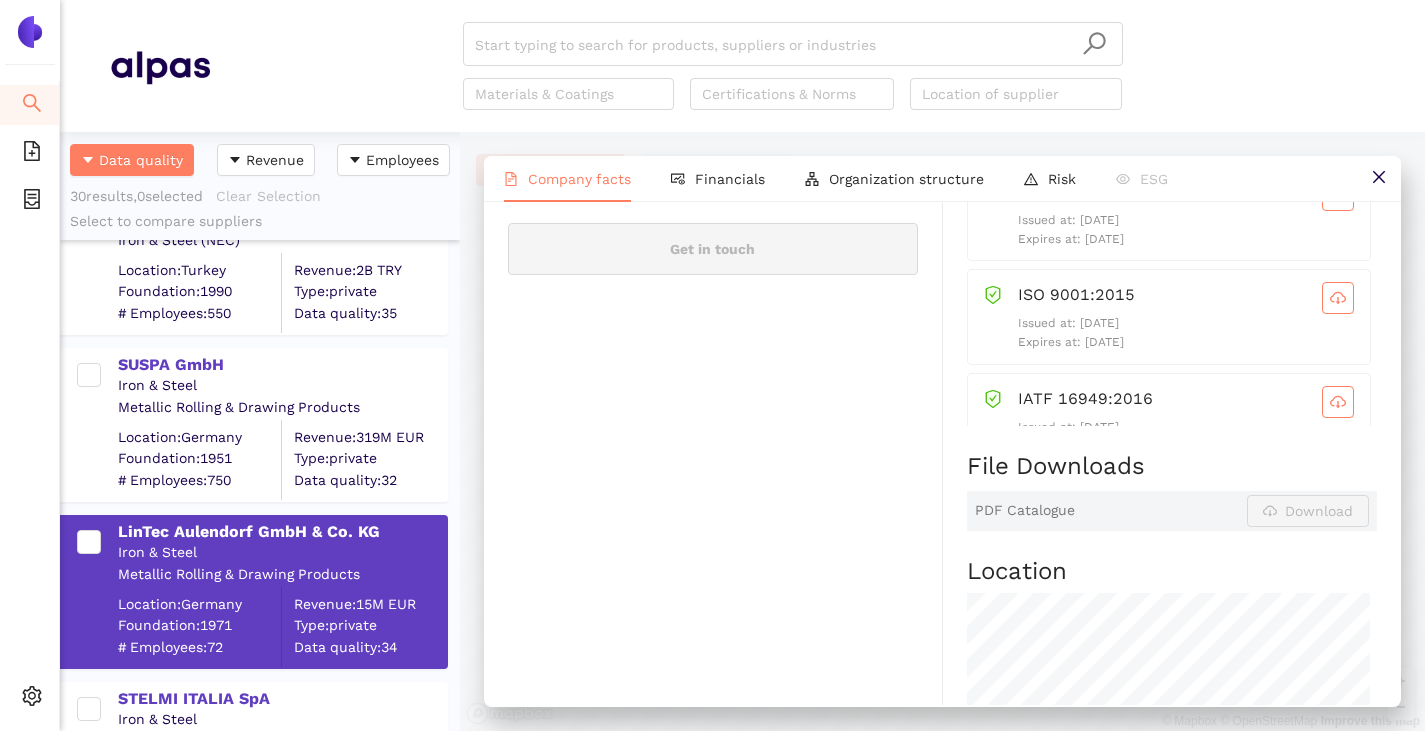 scroll, scrollTop: 1100, scrollLeft: 0, axis: vertical 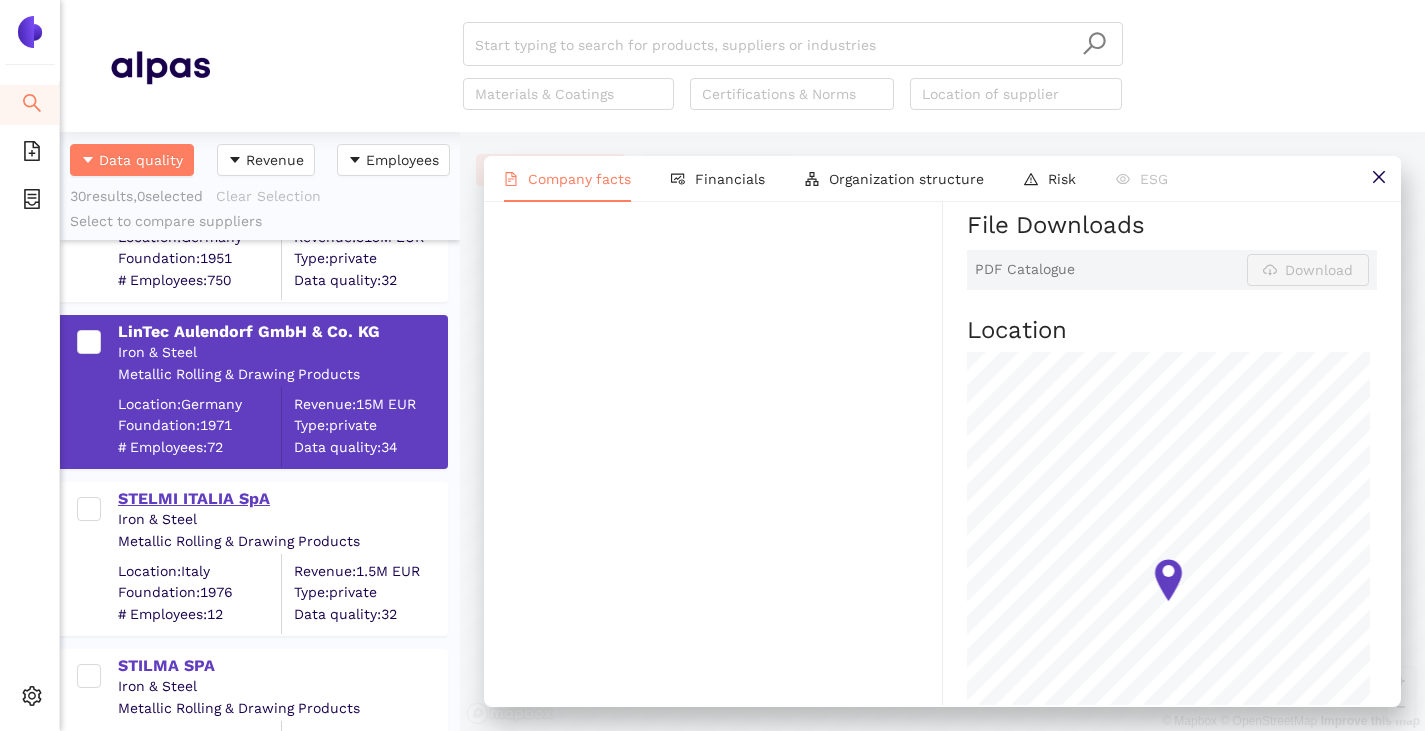 click on "STELMI ITALIA SpA" at bounding box center [282, 499] 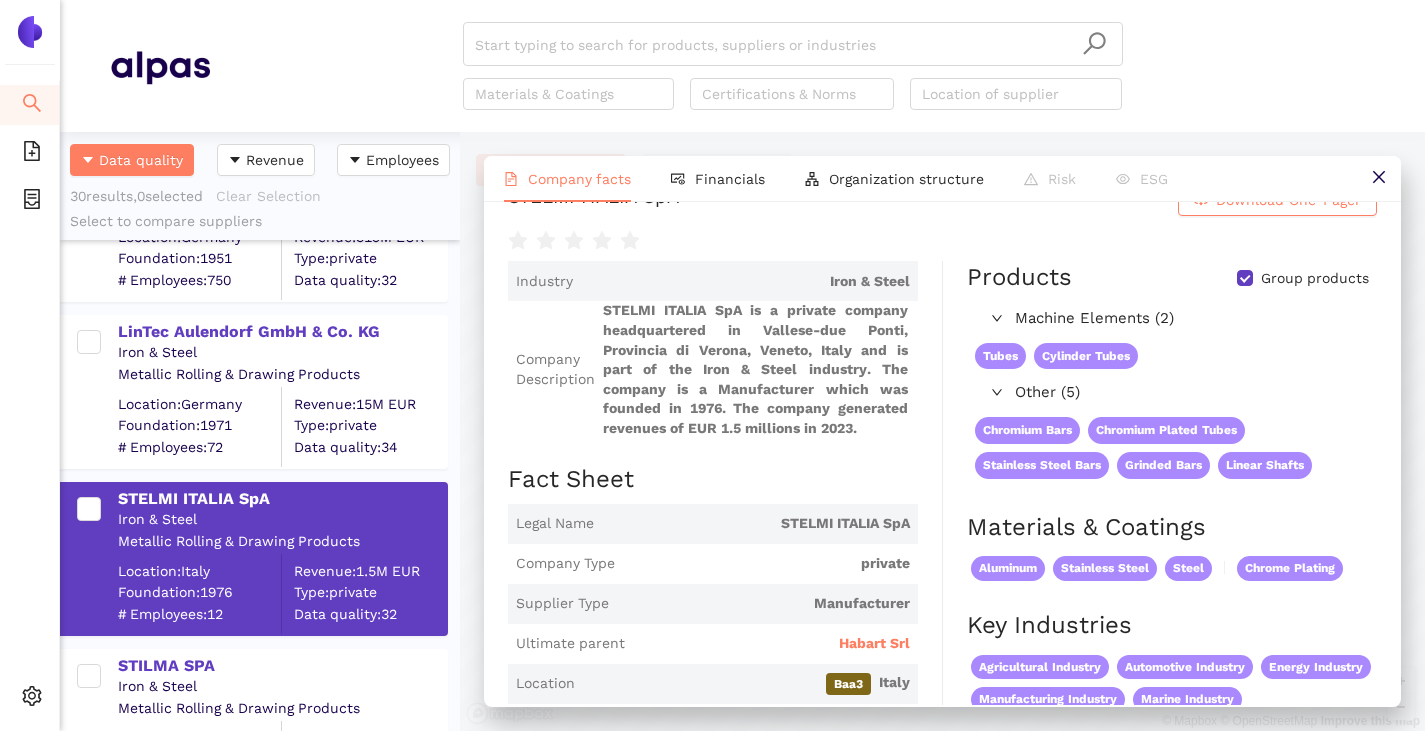 scroll, scrollTop: 0, scrollLeft: 0, axis: both 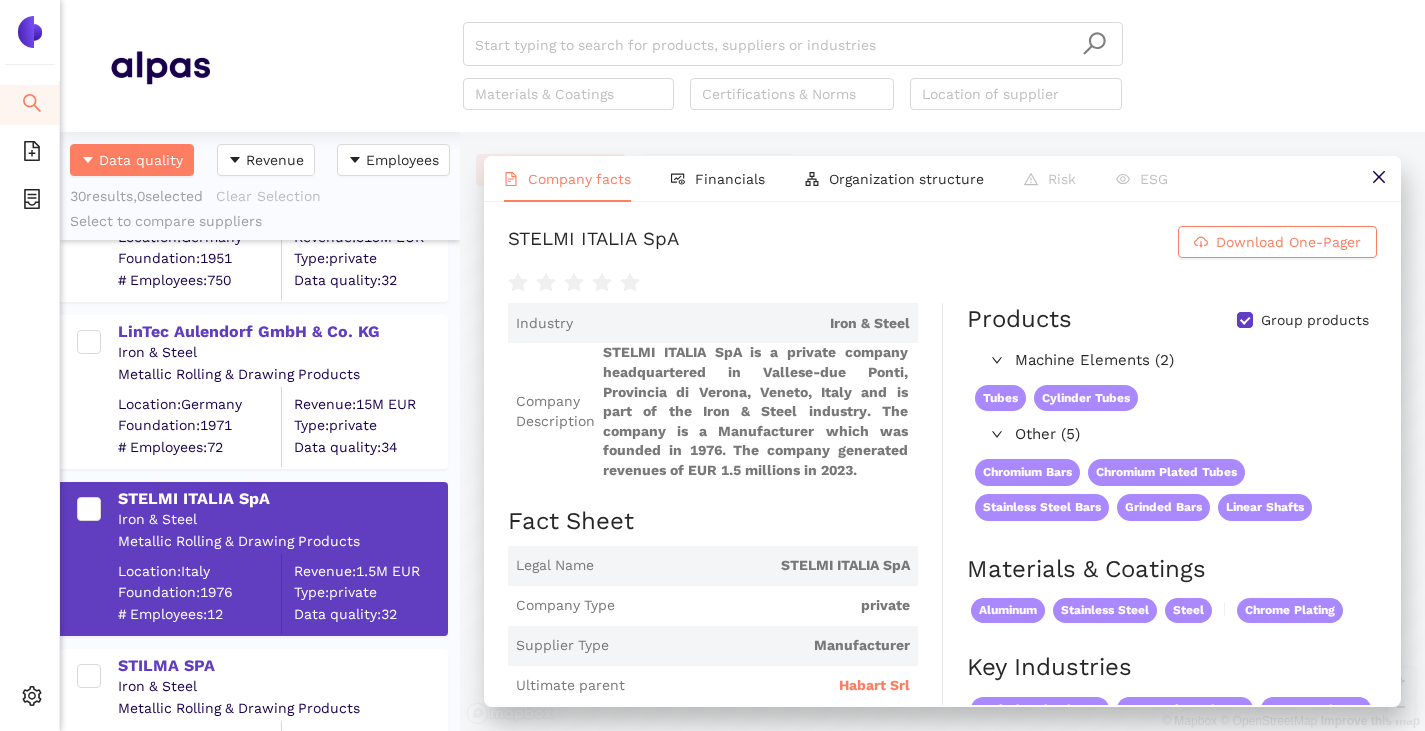 click on "Group products" at bounding box center [1315, 321] 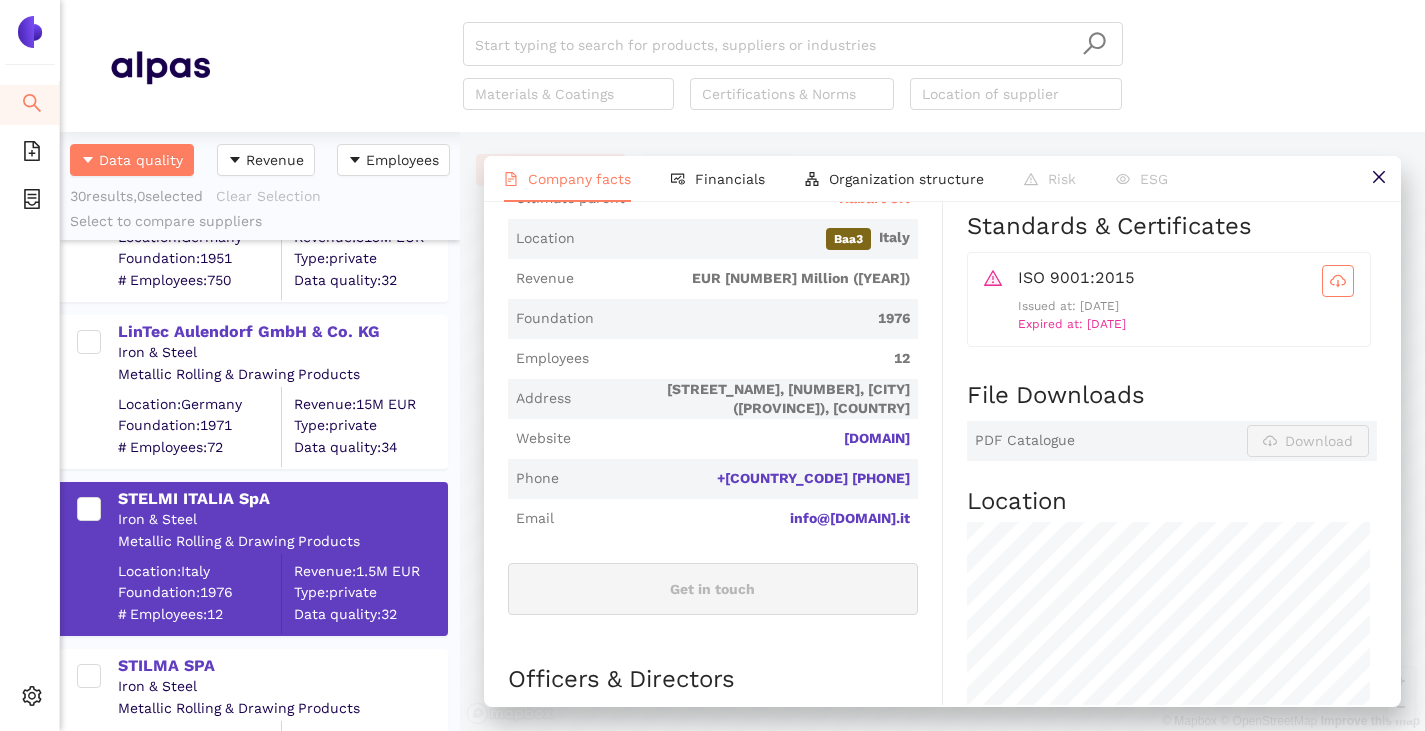 scroll, scrollTop: 500, scrollLeft: 0, axis: vertical 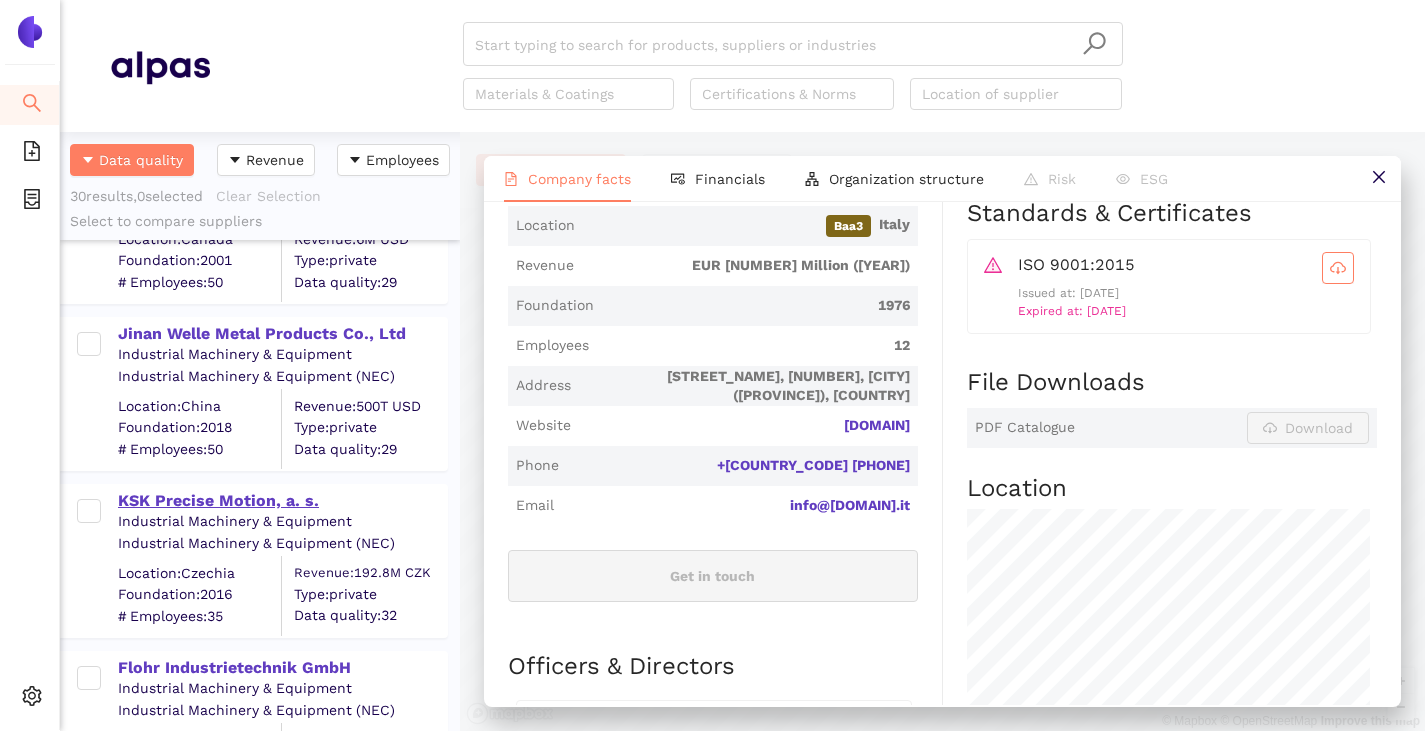 click on "KSK Precise Motion, a. s." at bounding box center (282, 501) 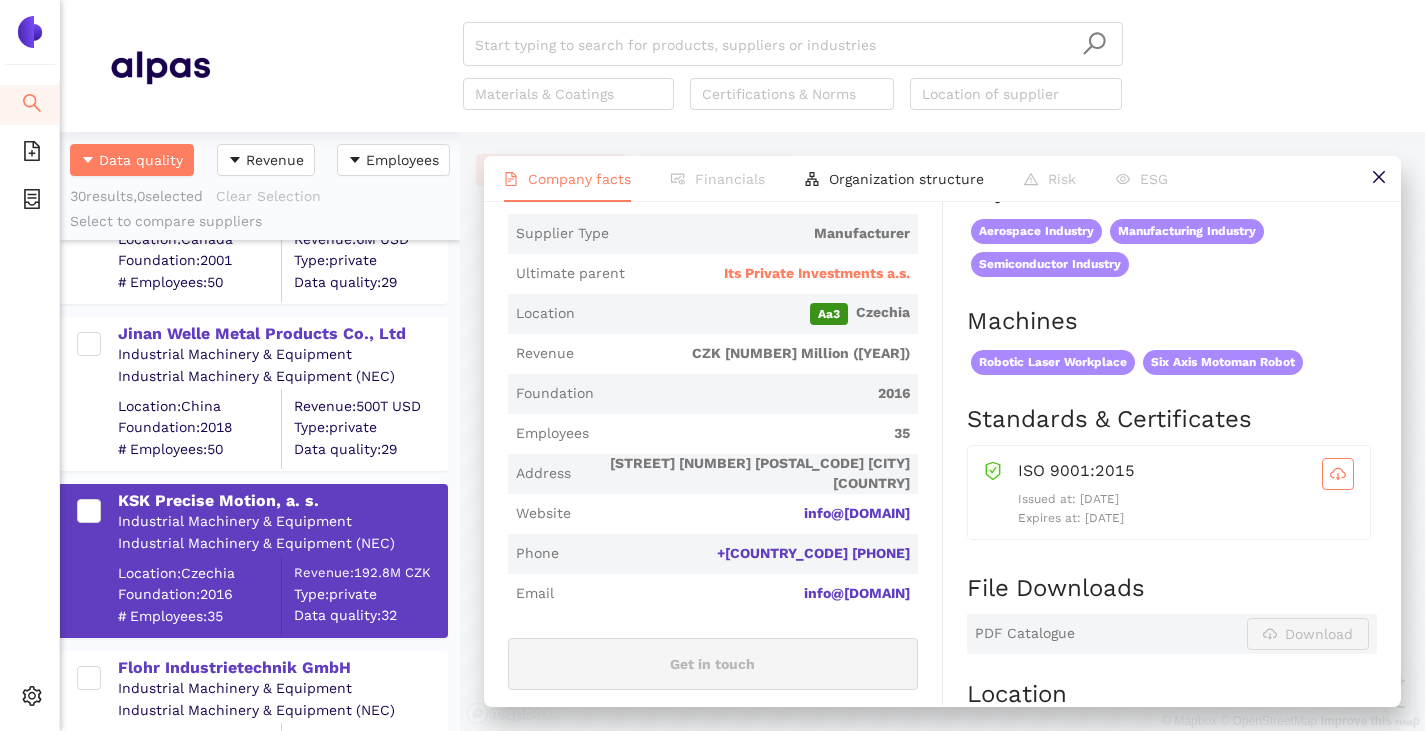 scroll, scrollTop: 300, scrollLeft: 0, axis: vertical 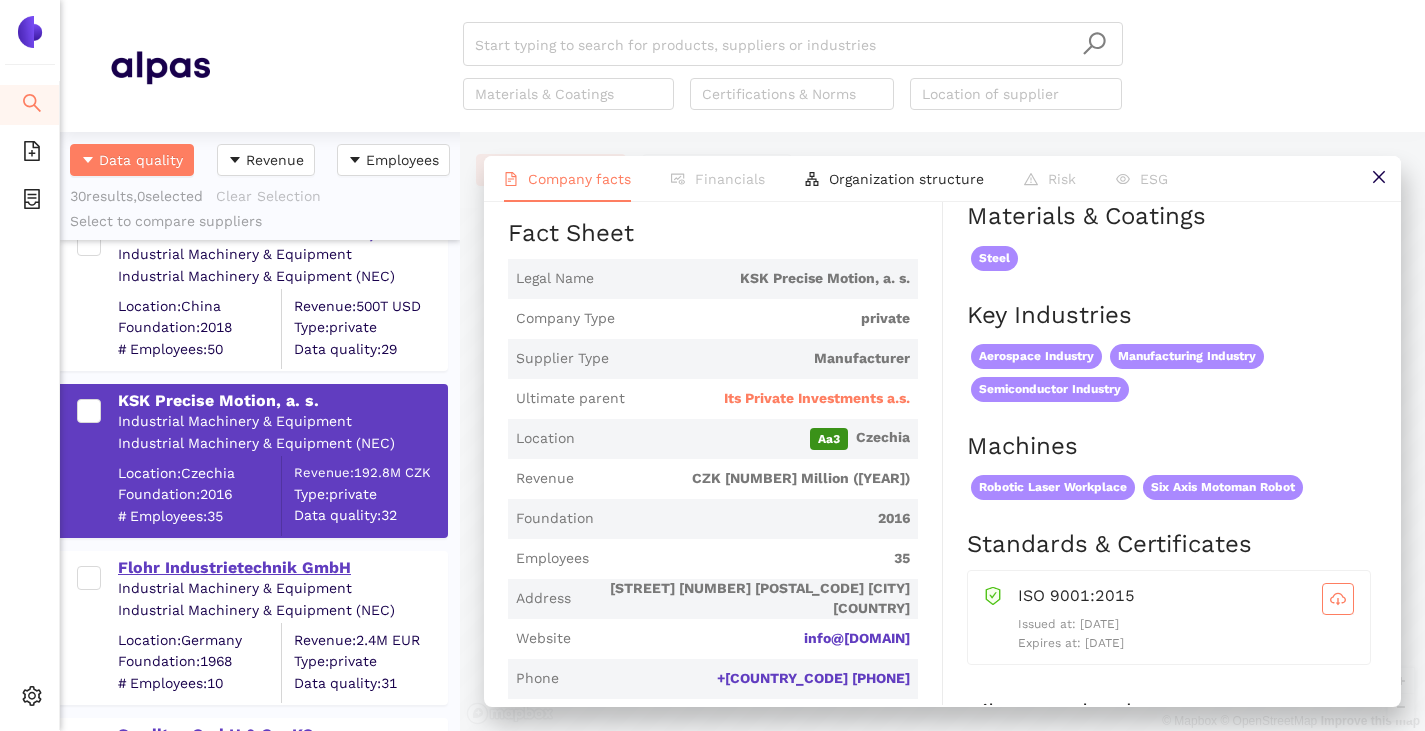 click on "Flohr Industrietechnik GmbH" at bounding box center (282, 568) 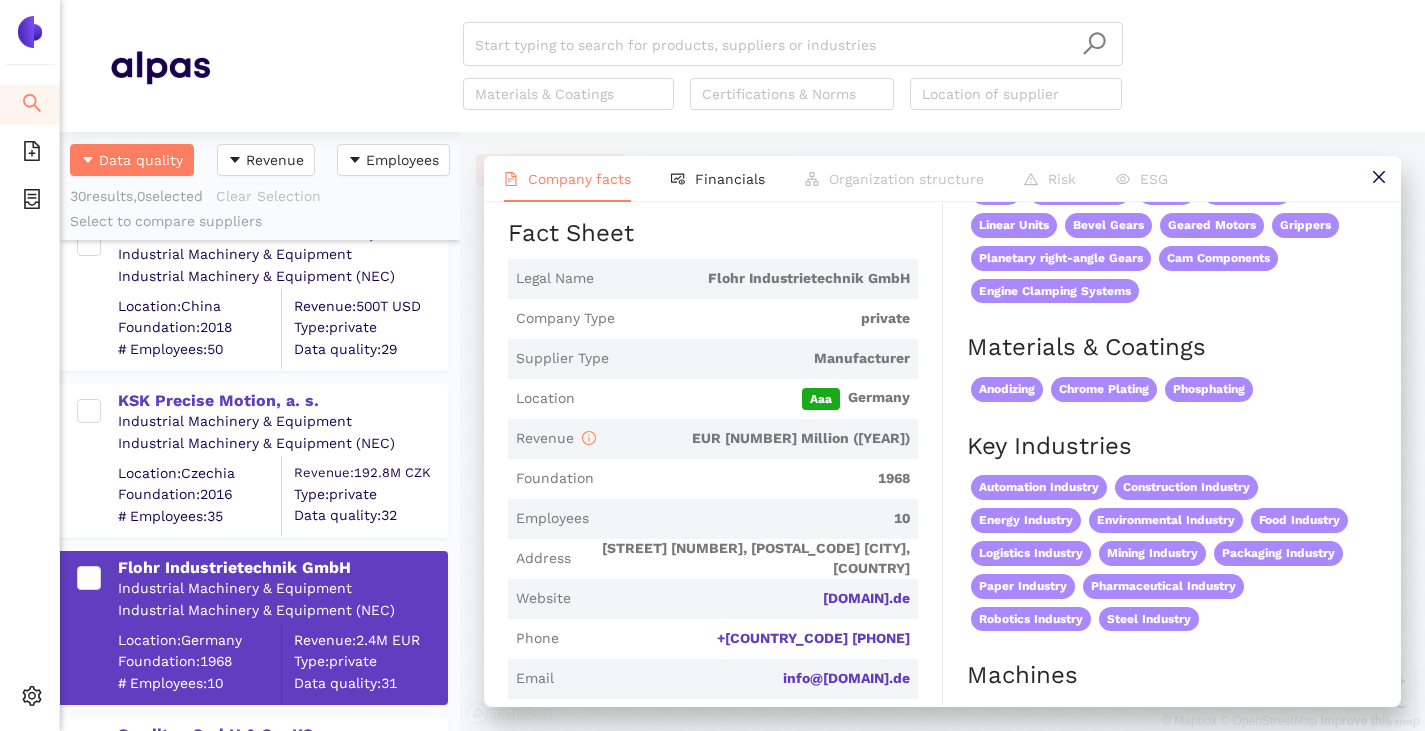 scroll, scrollTop: 0, scrollLeft: 0, axis: both 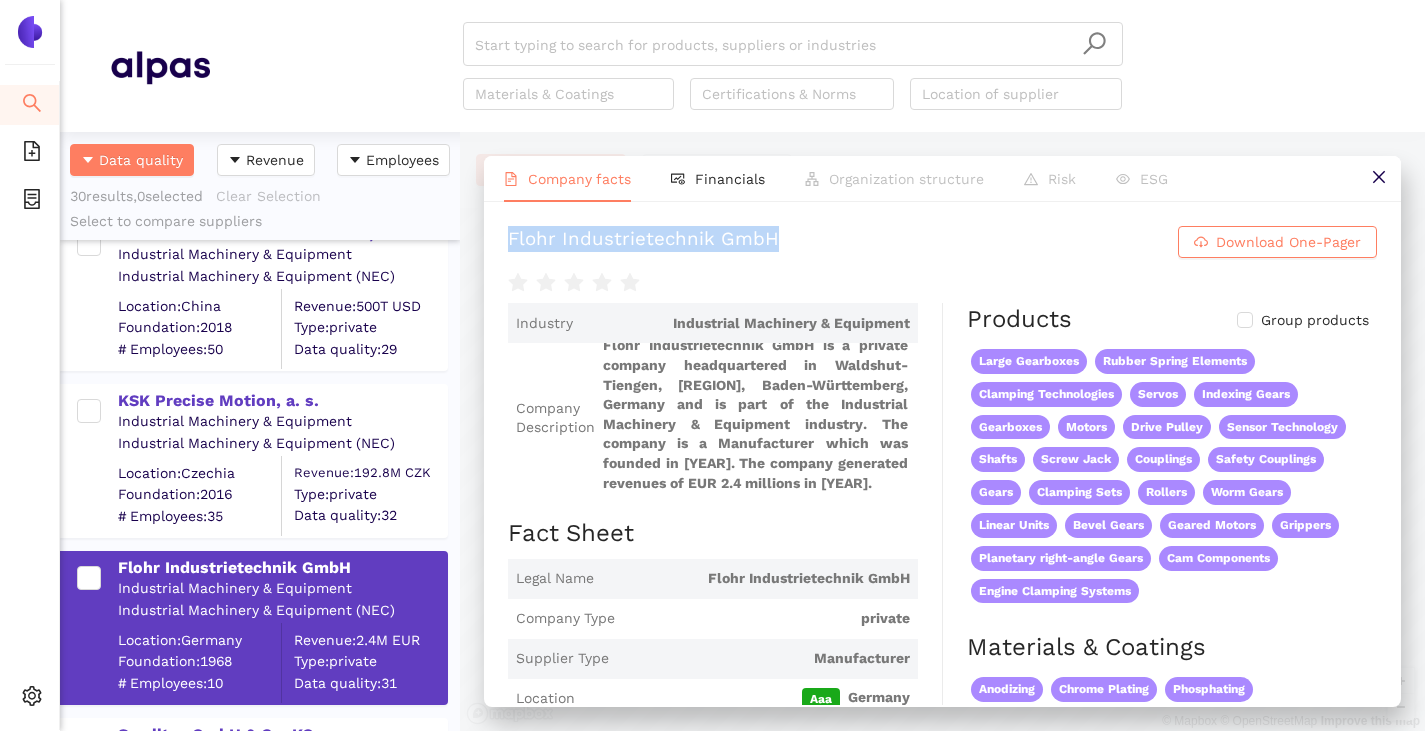 drag, startPoint x: 563, startPoint y: 246, endPoint x: 793, endPoint y: 227, distance: 230.78345 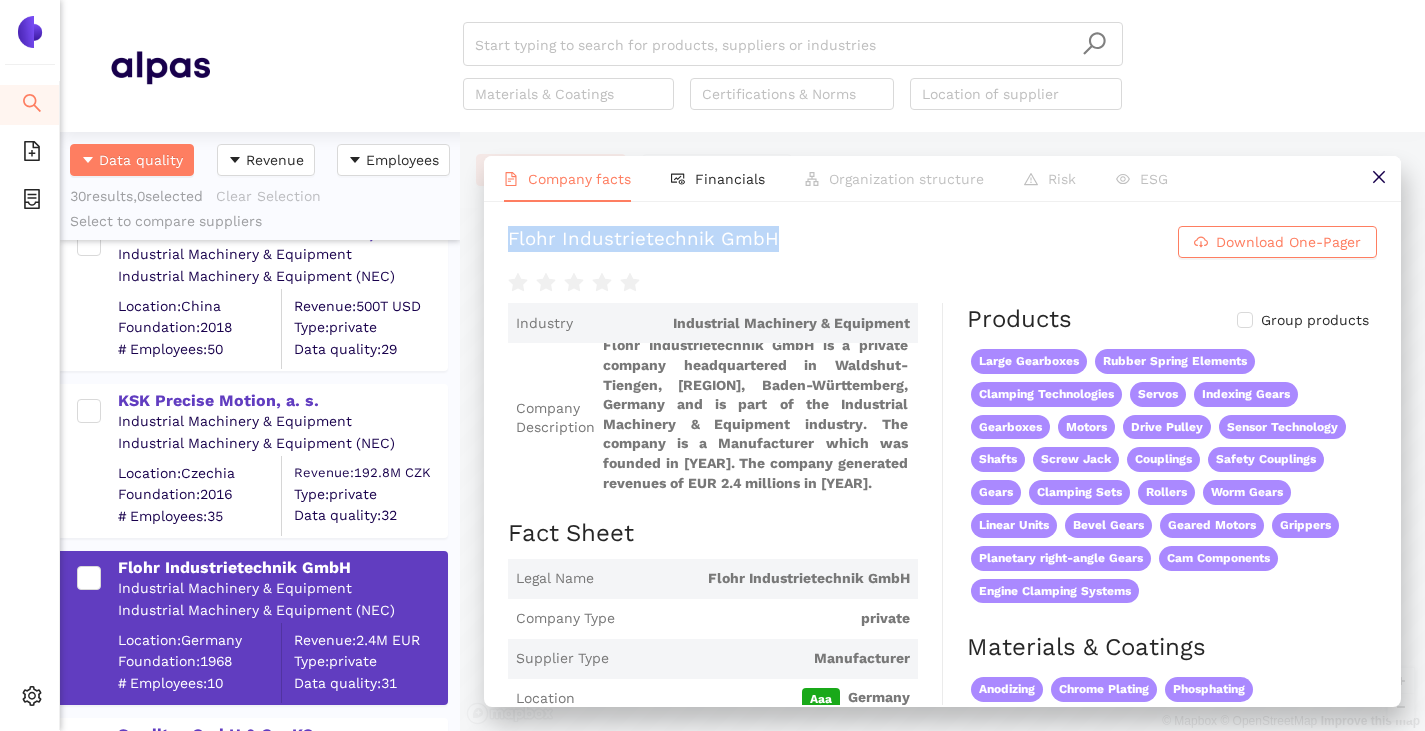 scroll, scrollTop: 400, scrollLeft: 0, axis: vertical 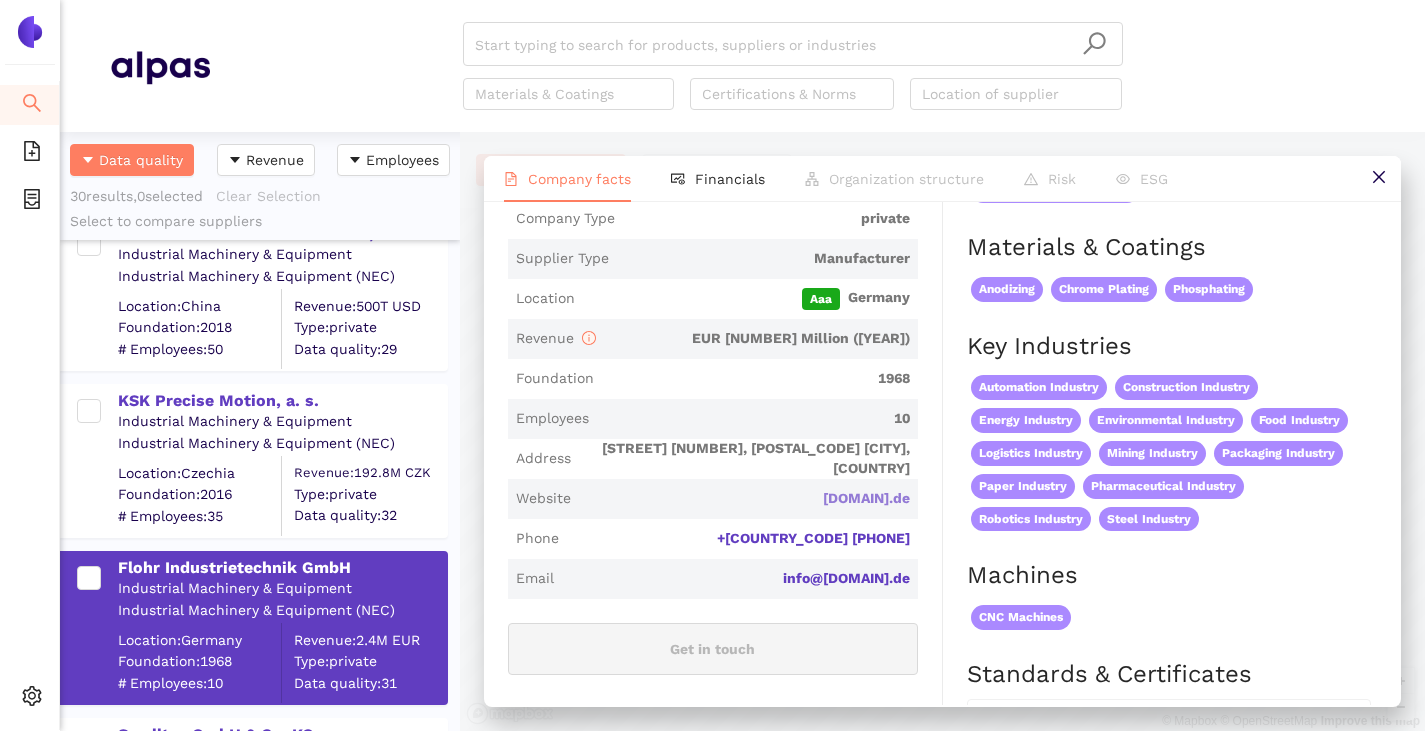 click on "flohr-industrietechnik.de" at bounding box center [0, 0] 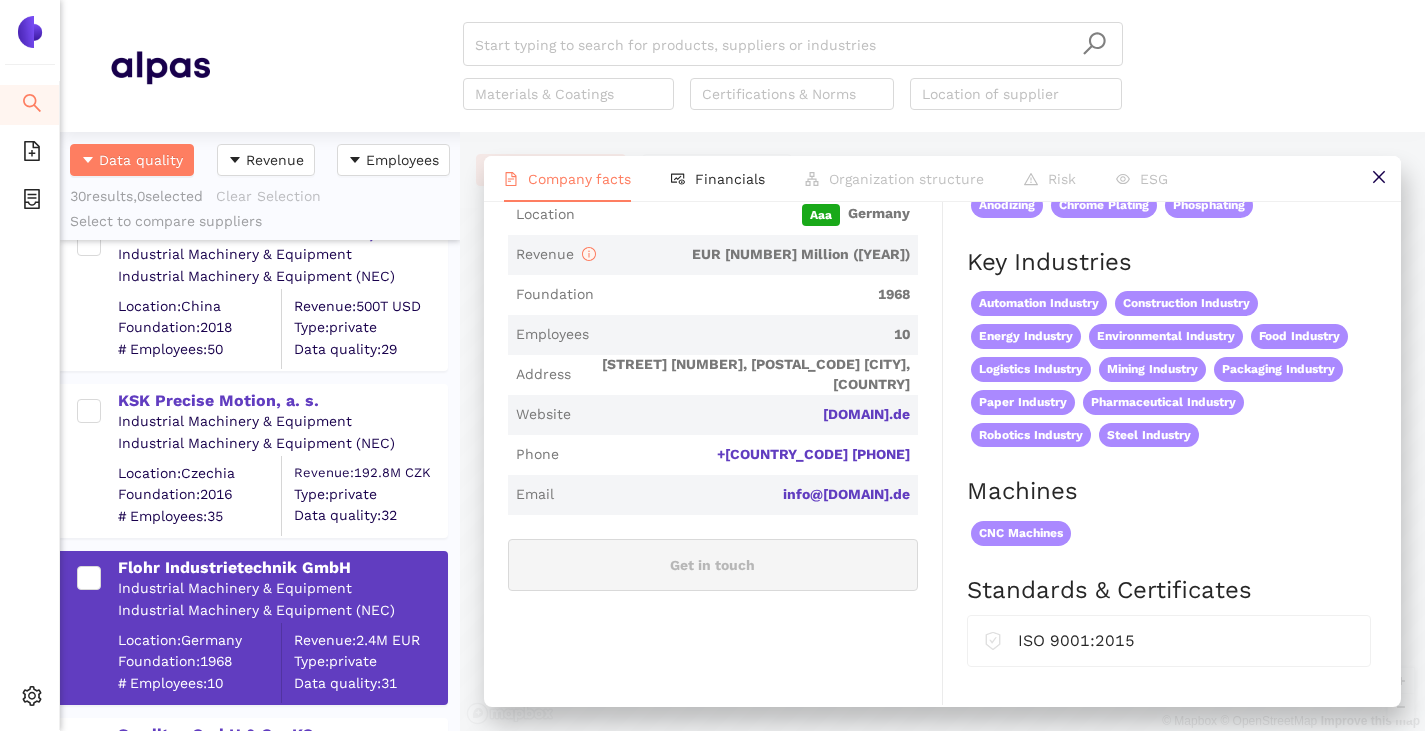 scroll, scrollTop: 500, scrollLeft: 0, axis: vertical 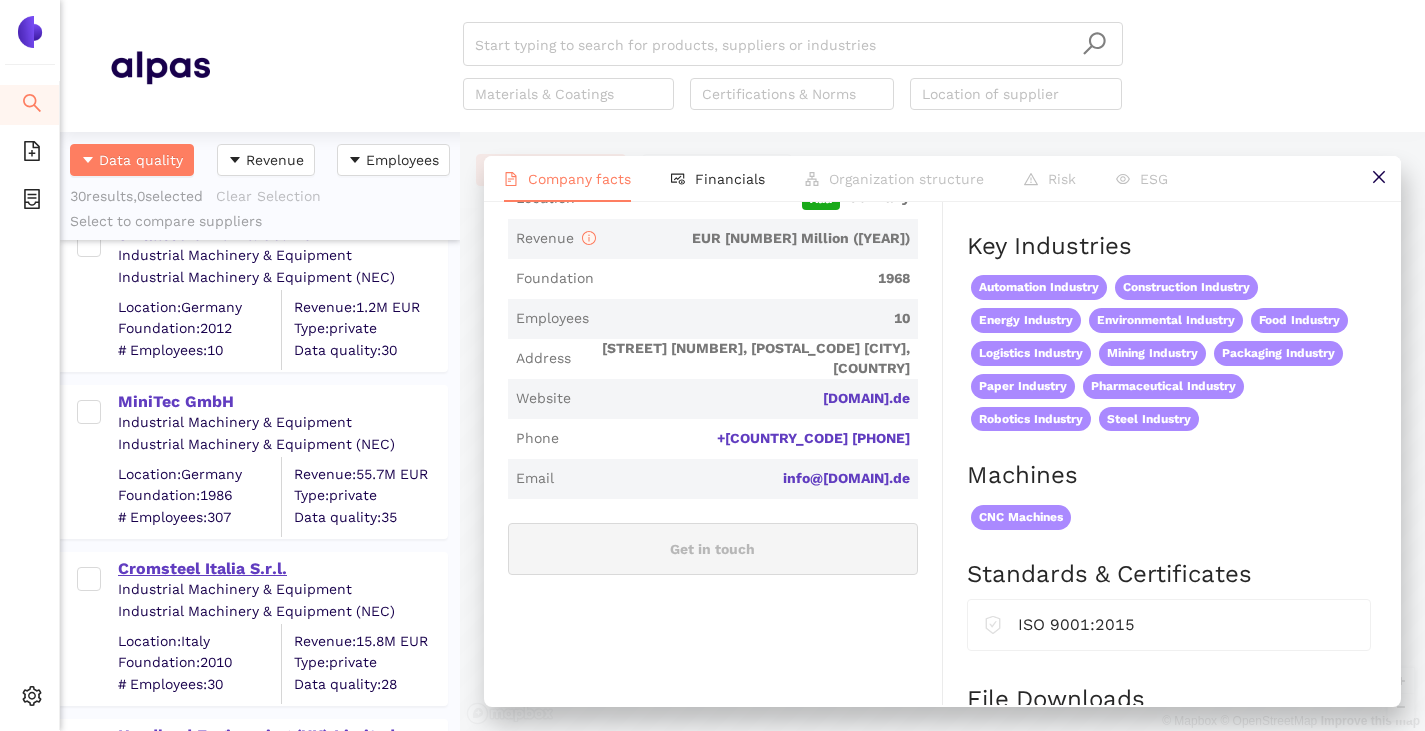 click on "Cromsteel Italia S.r.l." at bounding box center (282, 569) 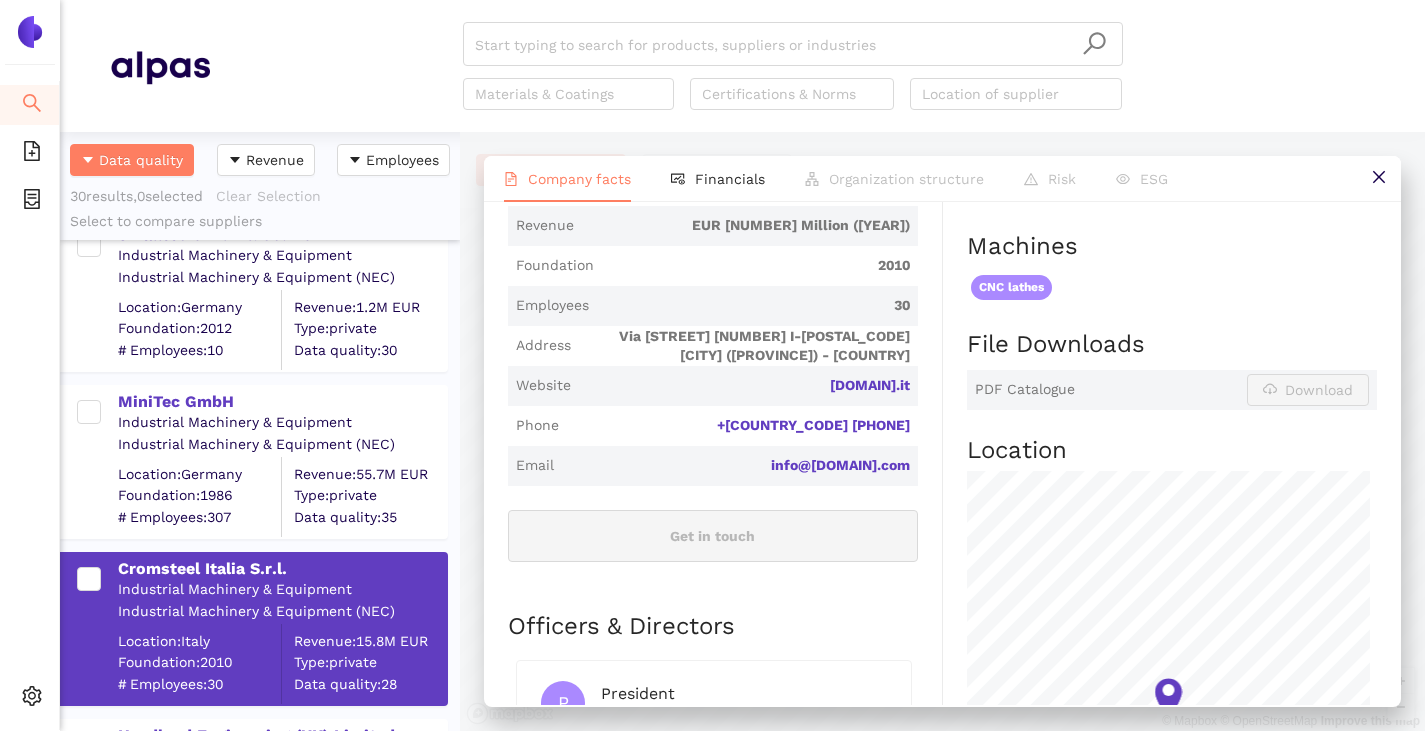 scroll, scrollTop: 0, scrollLeft: 0, axis: both 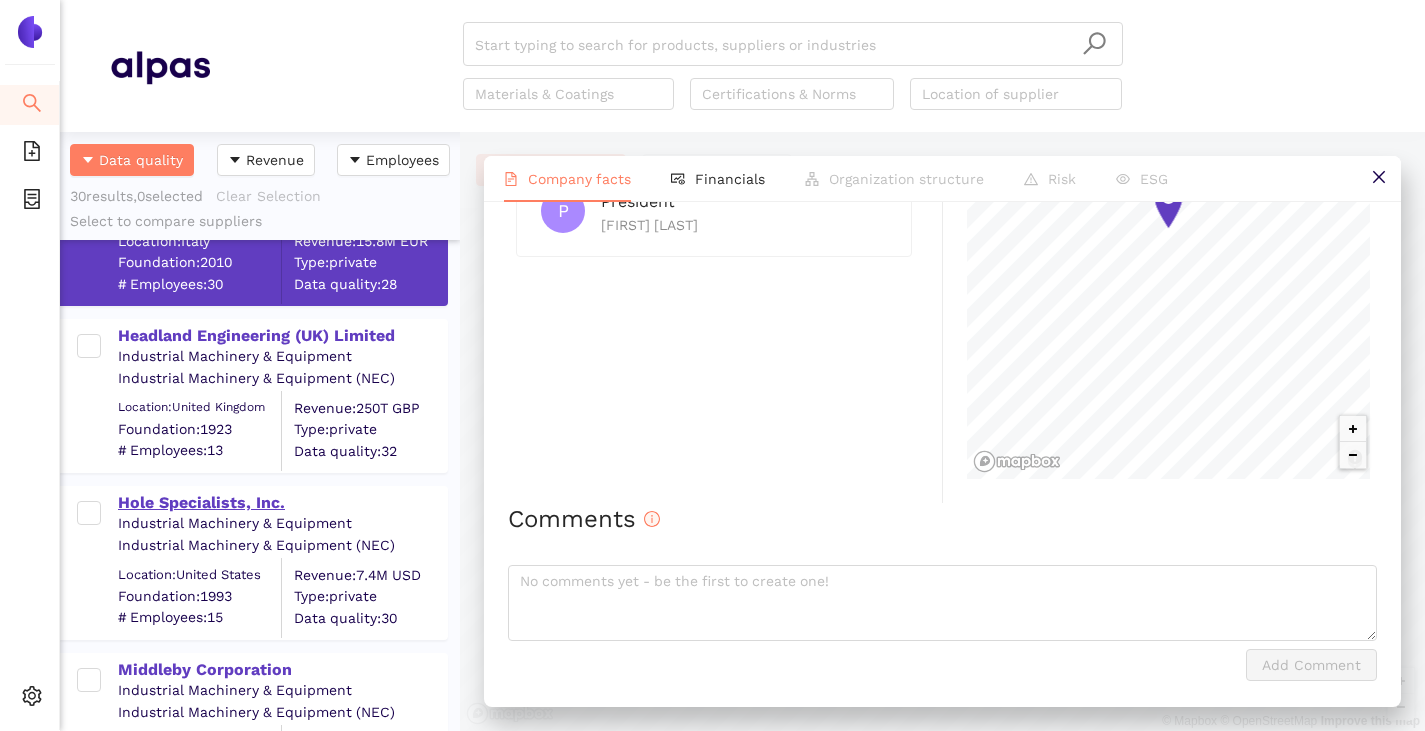 click on "Hole Specialists, Inc." at bounding box center (282, 503) 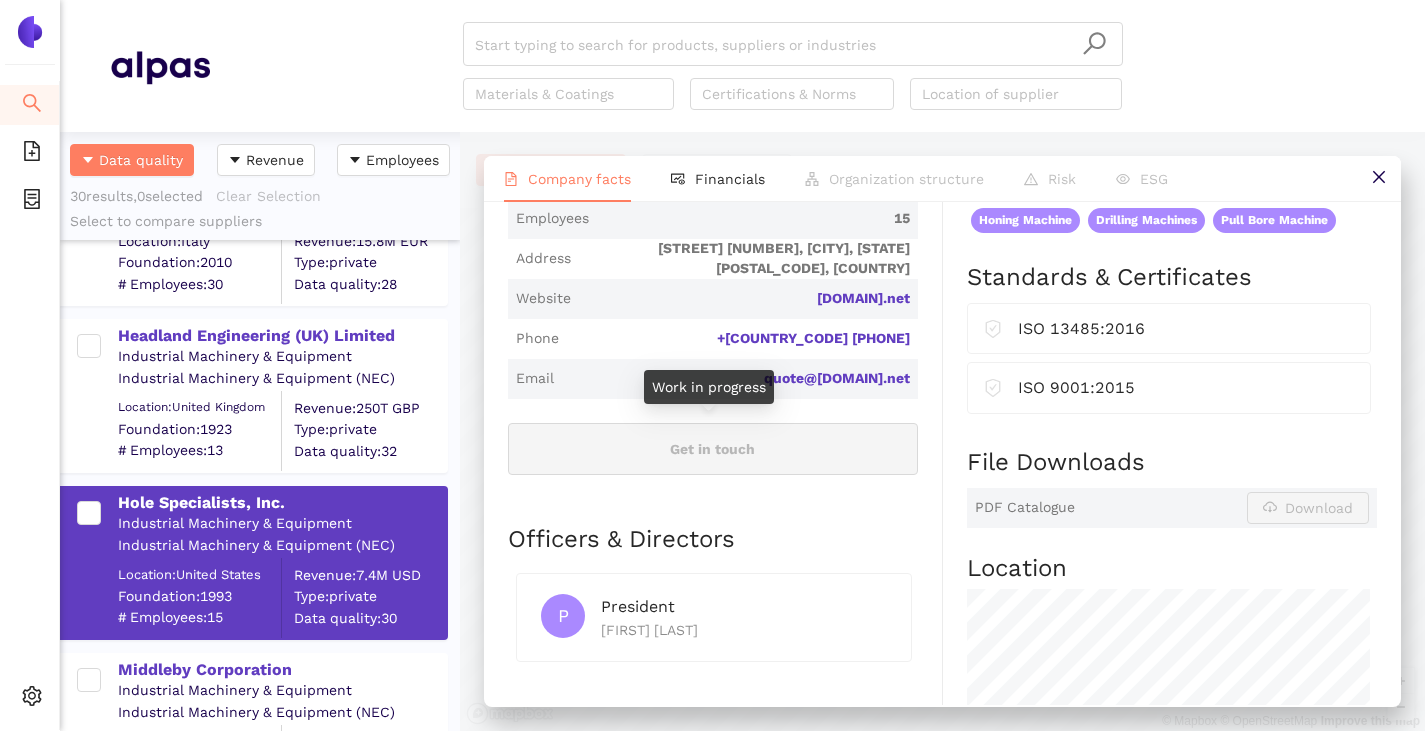 scroll, scrollTop: 800, scrollLeft: 0, axis: vertical 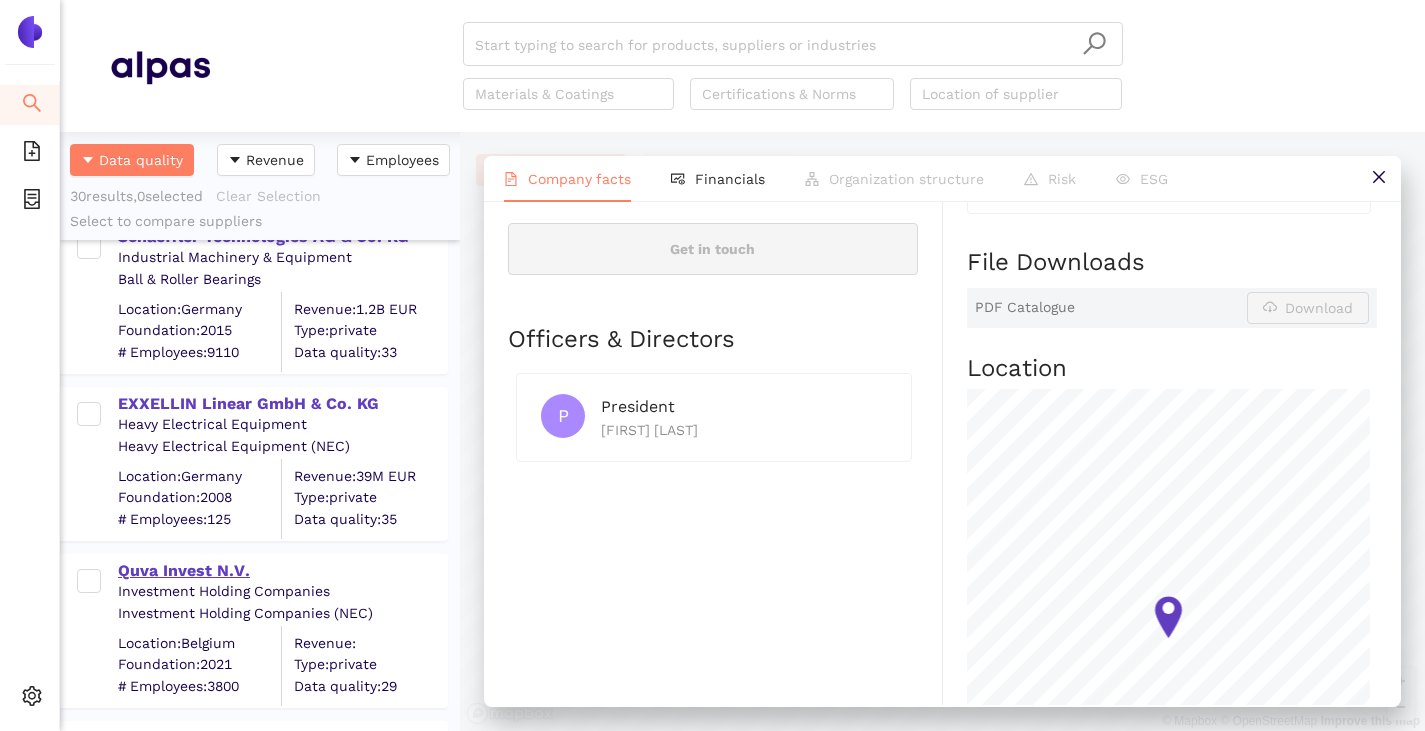 click on "Quva Invest N.V." at bounding box center (282, 571) 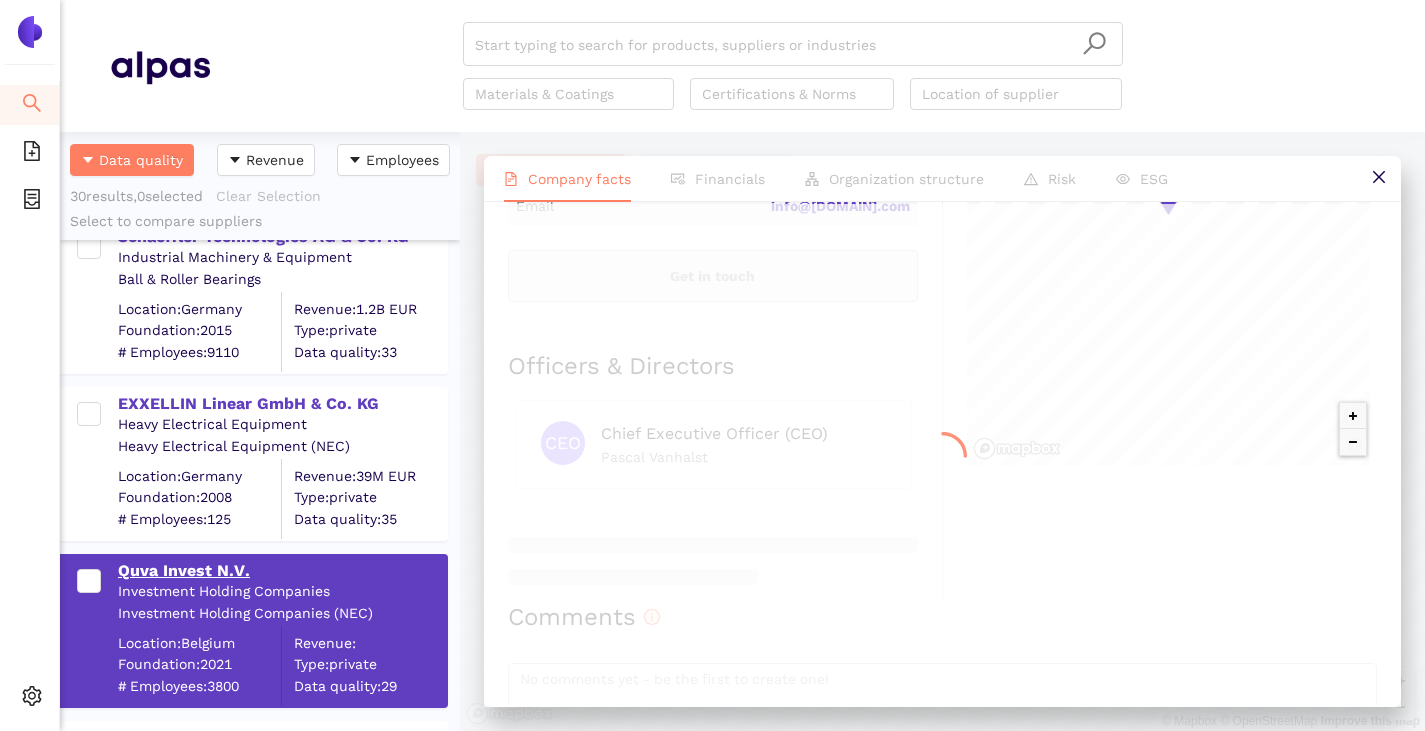 scroll, scrollTop: 0, scrollLeft: 0, axis: both 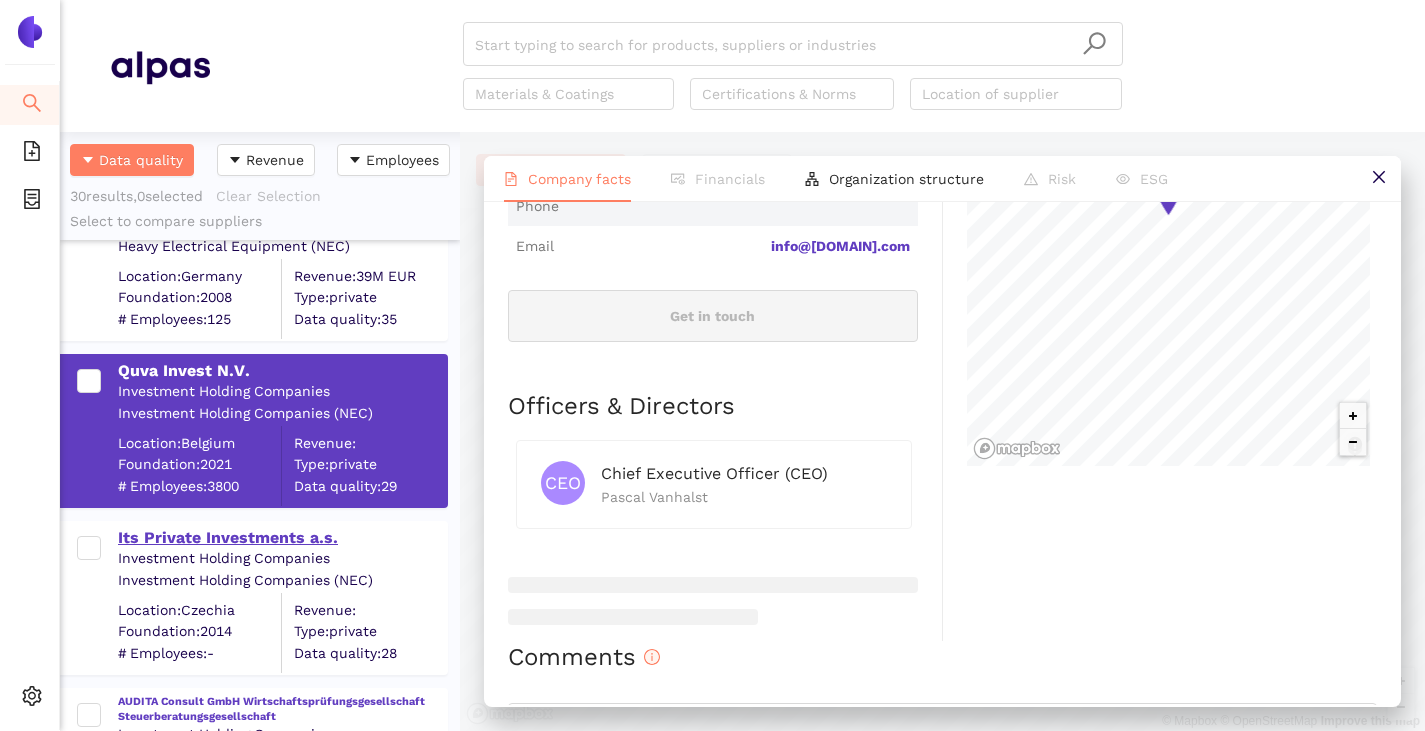 click on "Its Private Investments a.s." at bounding box center [282, 538] 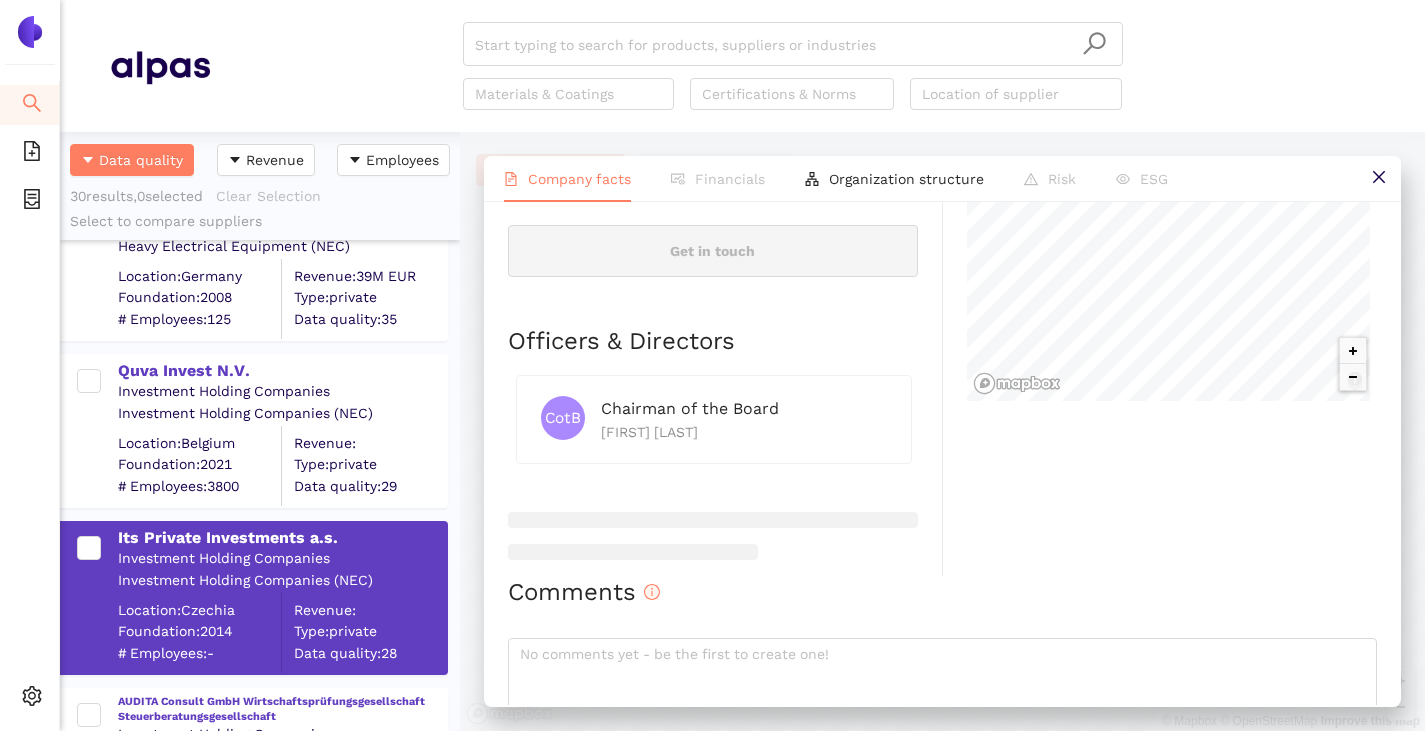 scroll, scrollTop: 900, scrollLeft: 0, axis: vertical 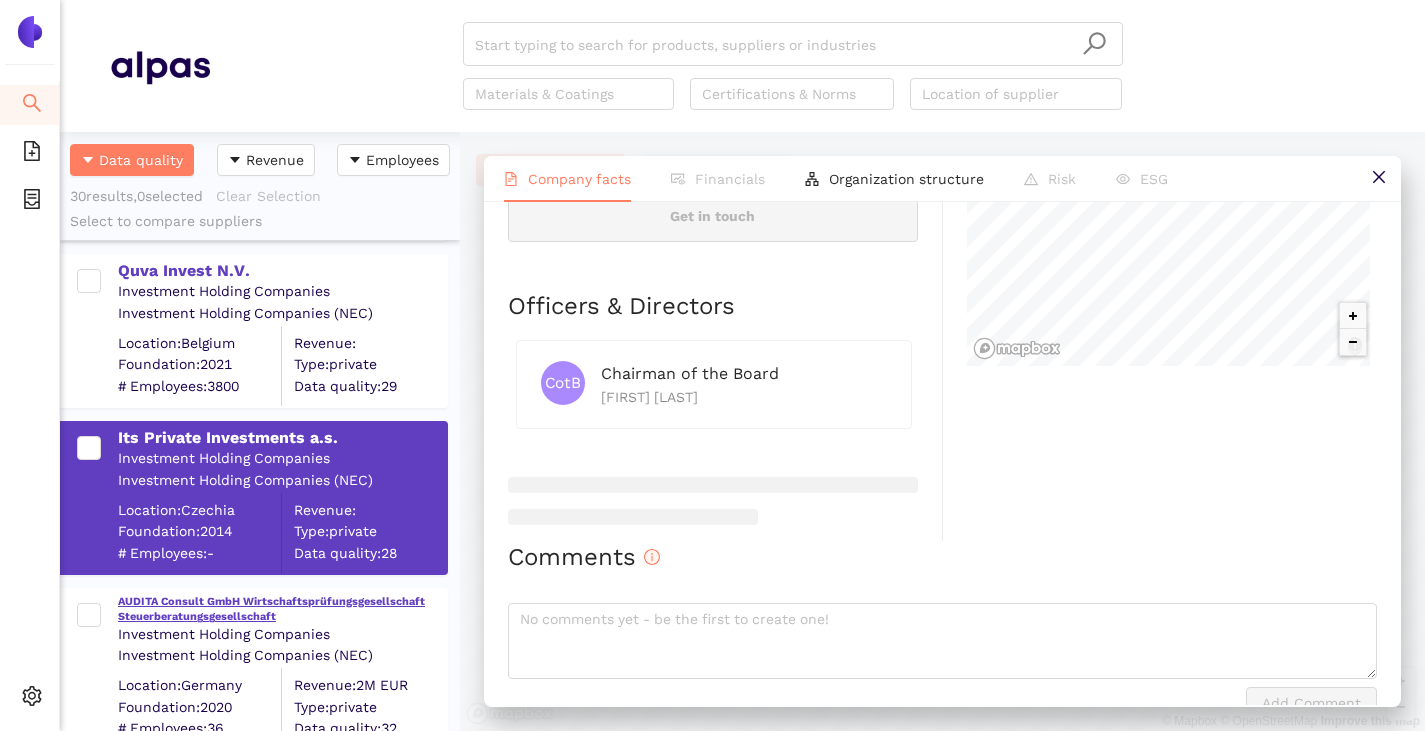 click on "AUDITA Consult GmbH Wirtschaftsprüfungsgesellschaft Steuerberatungsgesellschaft" at bounding box center [282, 609] 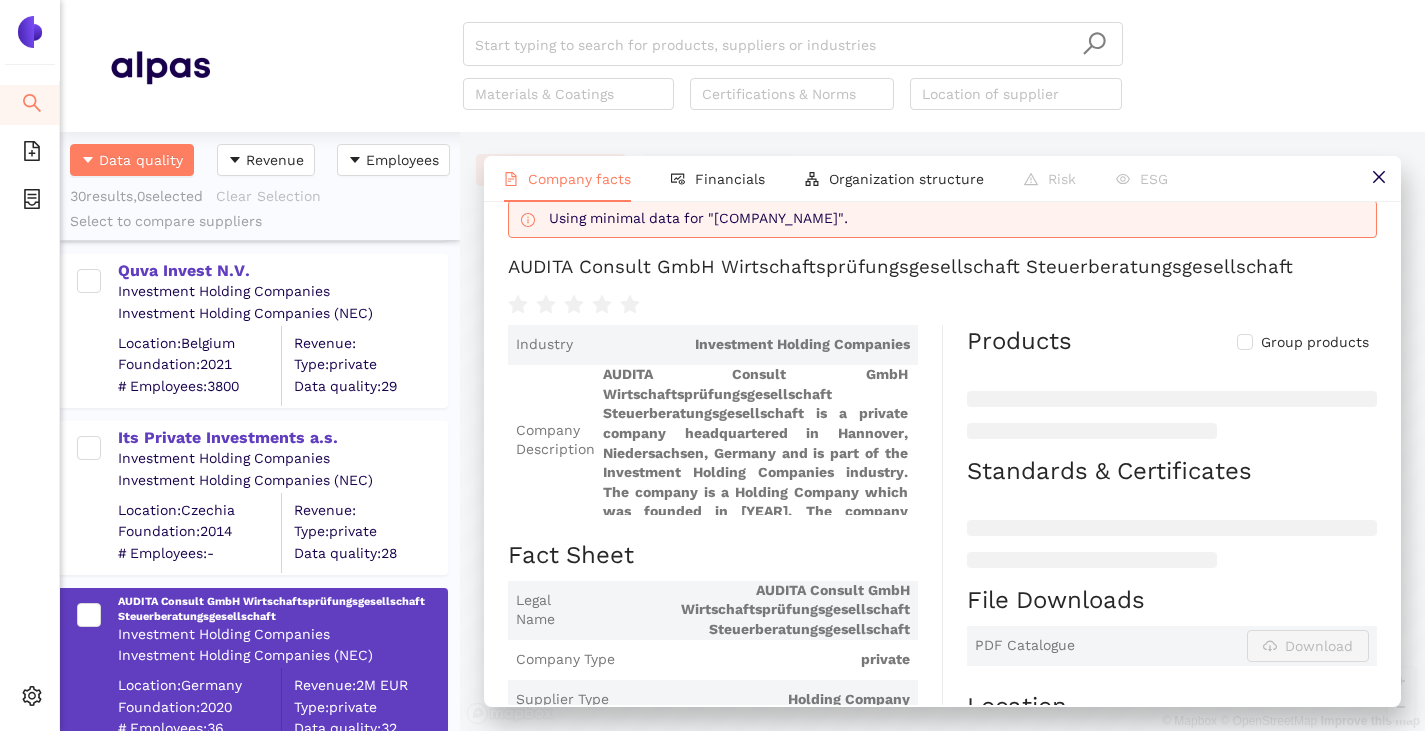 scroll, scrollTop: 0, scrollLeft: 0, axis: both 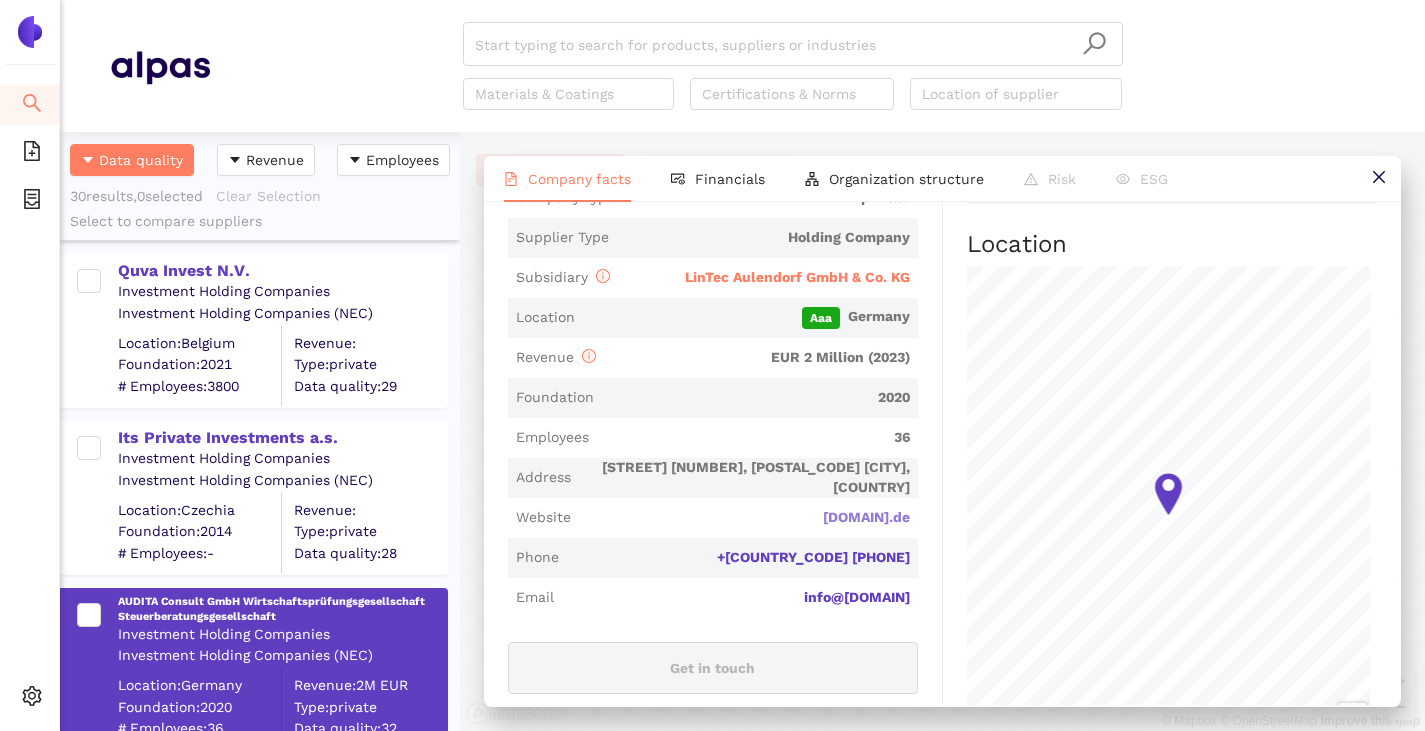 click on "audita-group.de" at bounding box center [0, 0] 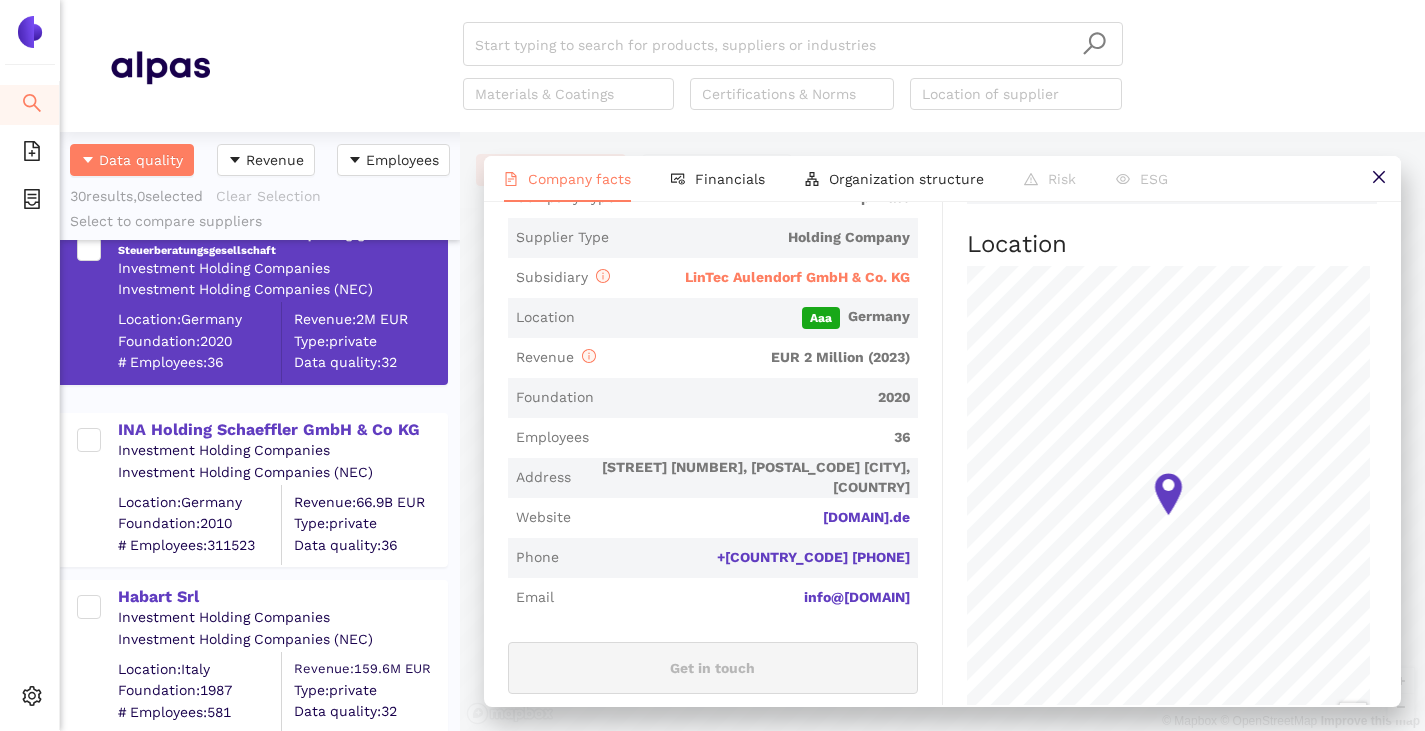 scroll, scrollTop: 4200, scrollLeft: 0, axis: vertical 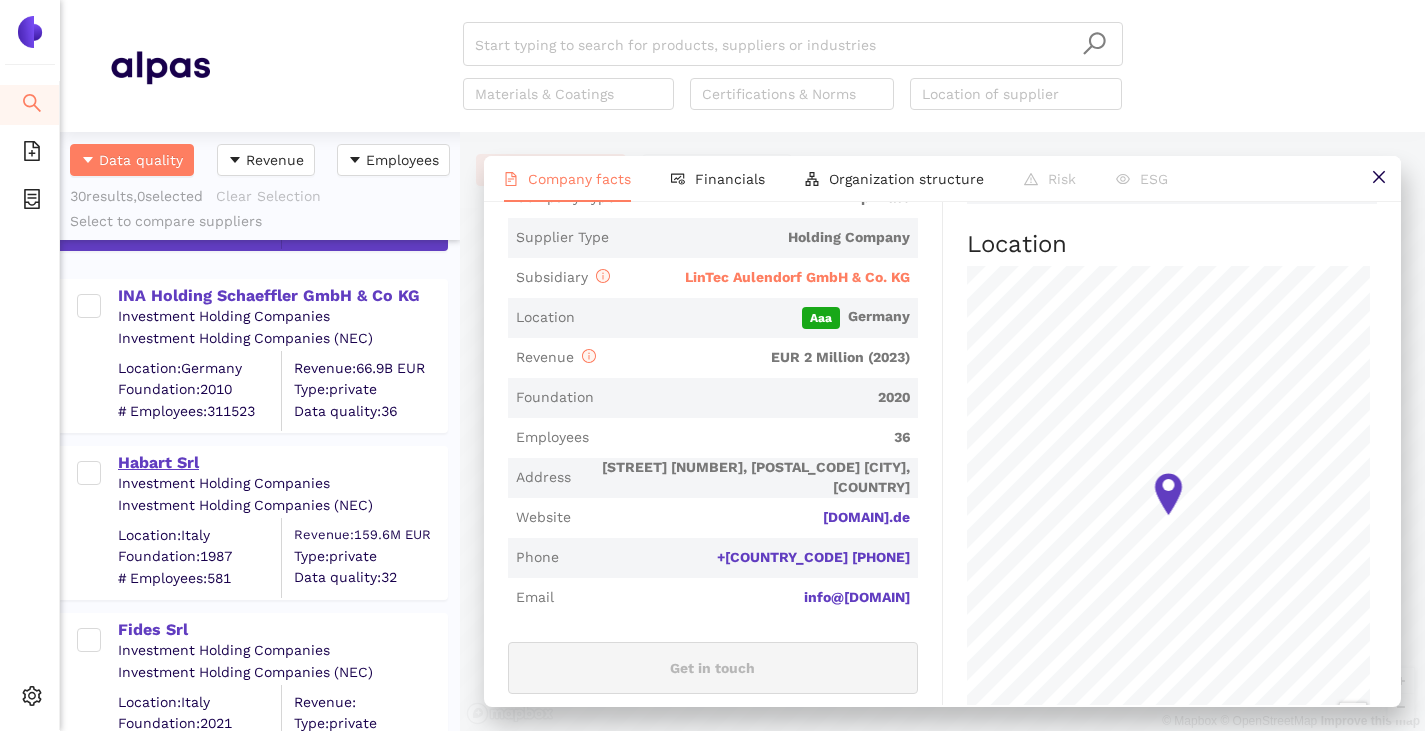 click on "Habart Srl" at bounding box center [282, 463] 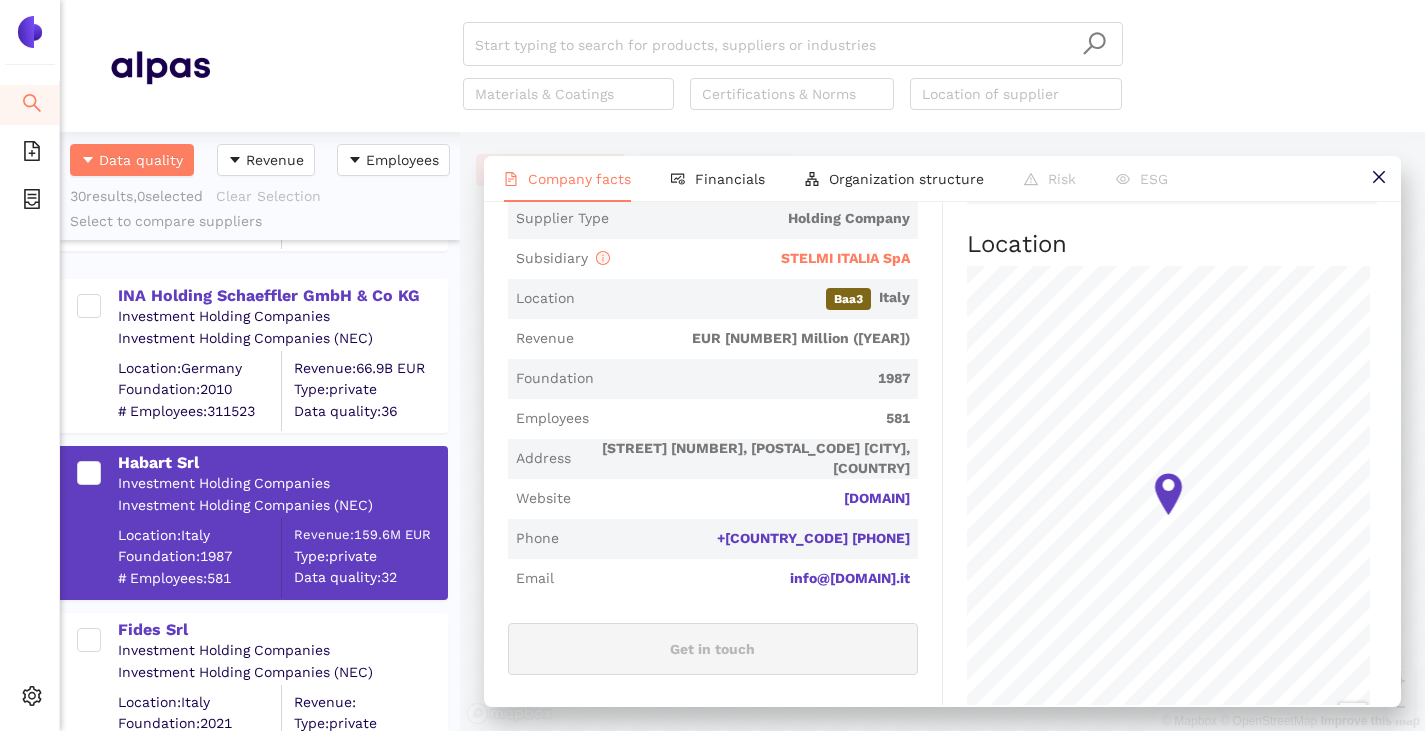 scroll, scrollTop: 0, scrollLeft: 0, axis: both 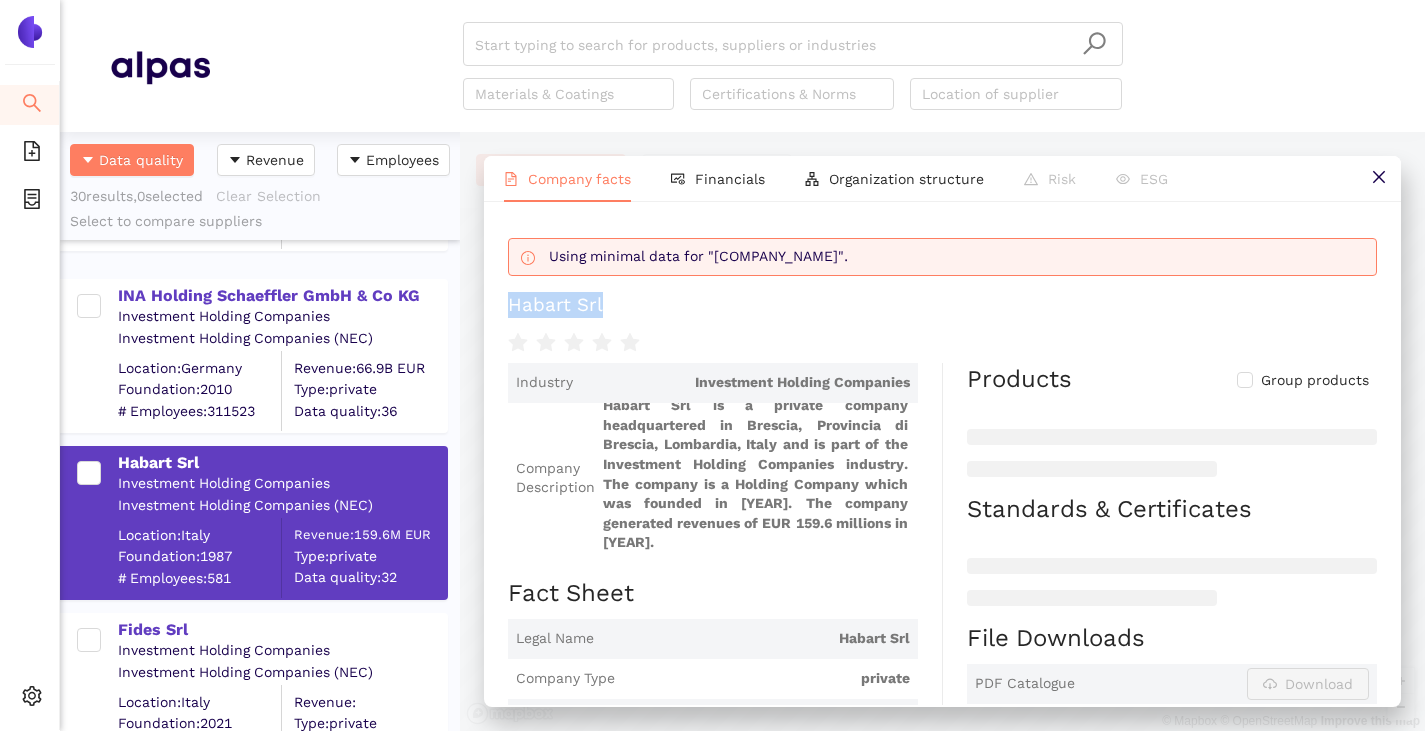 drag, startPoint x: 512, startPoint y: 303, endPoint x: 607, endPoint y: 298, distance: 95.131485 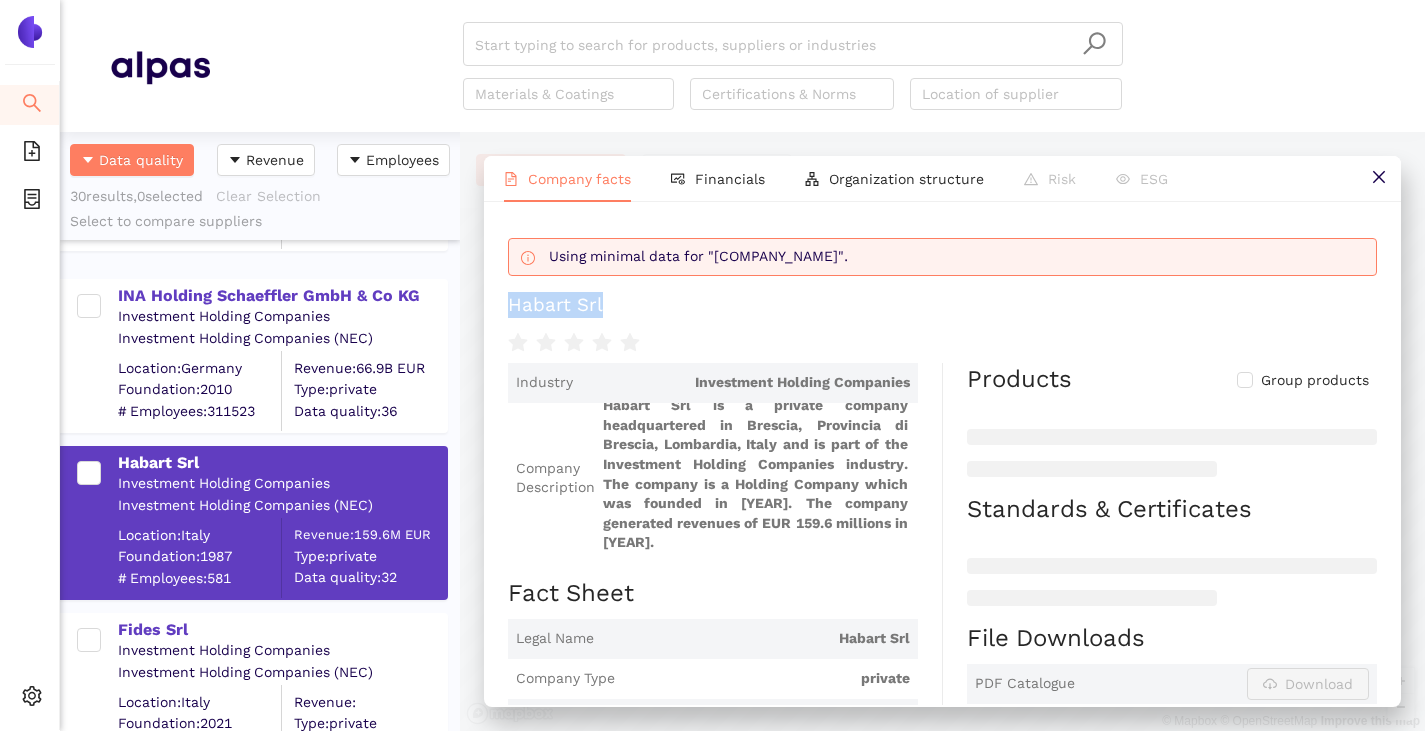 copy on "Habart Srl" 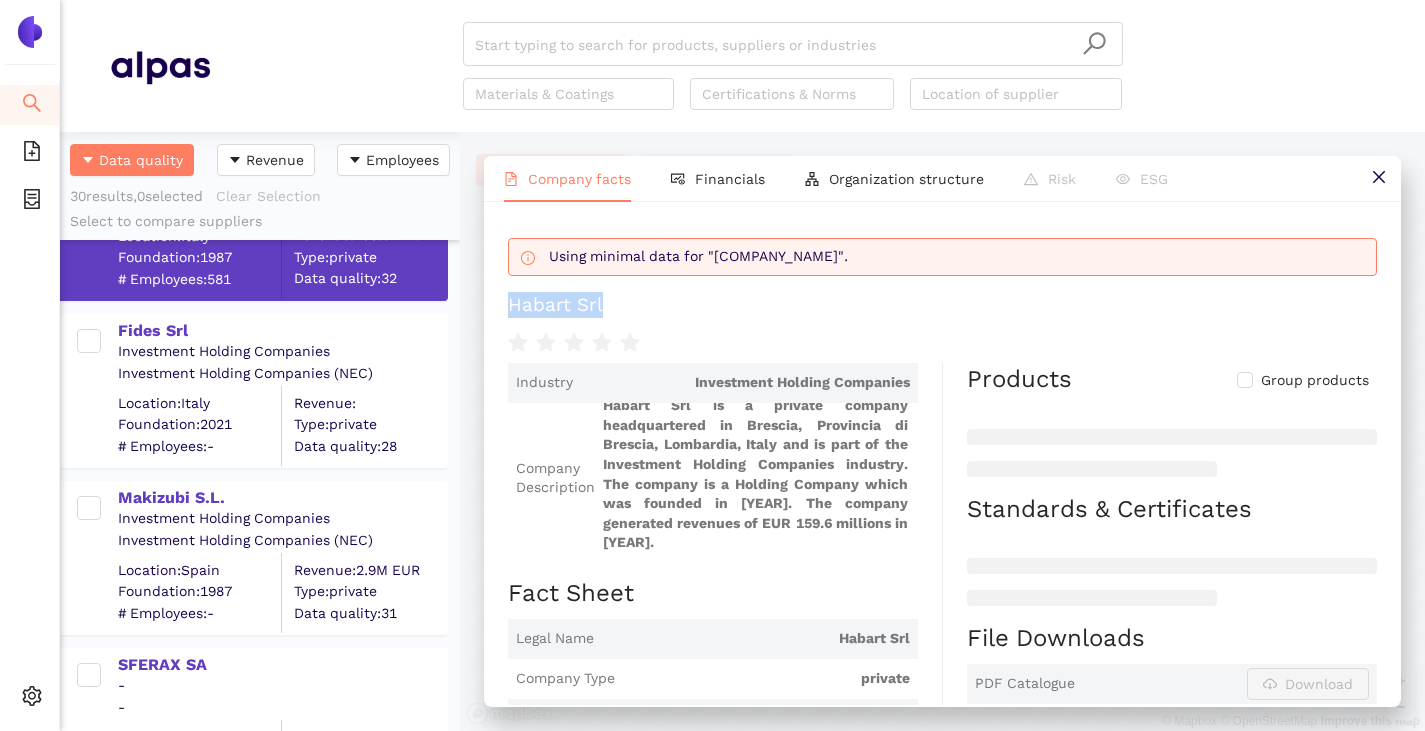 scroll, scrollTop: 4500, scrollLeft: 0, axis: vertical 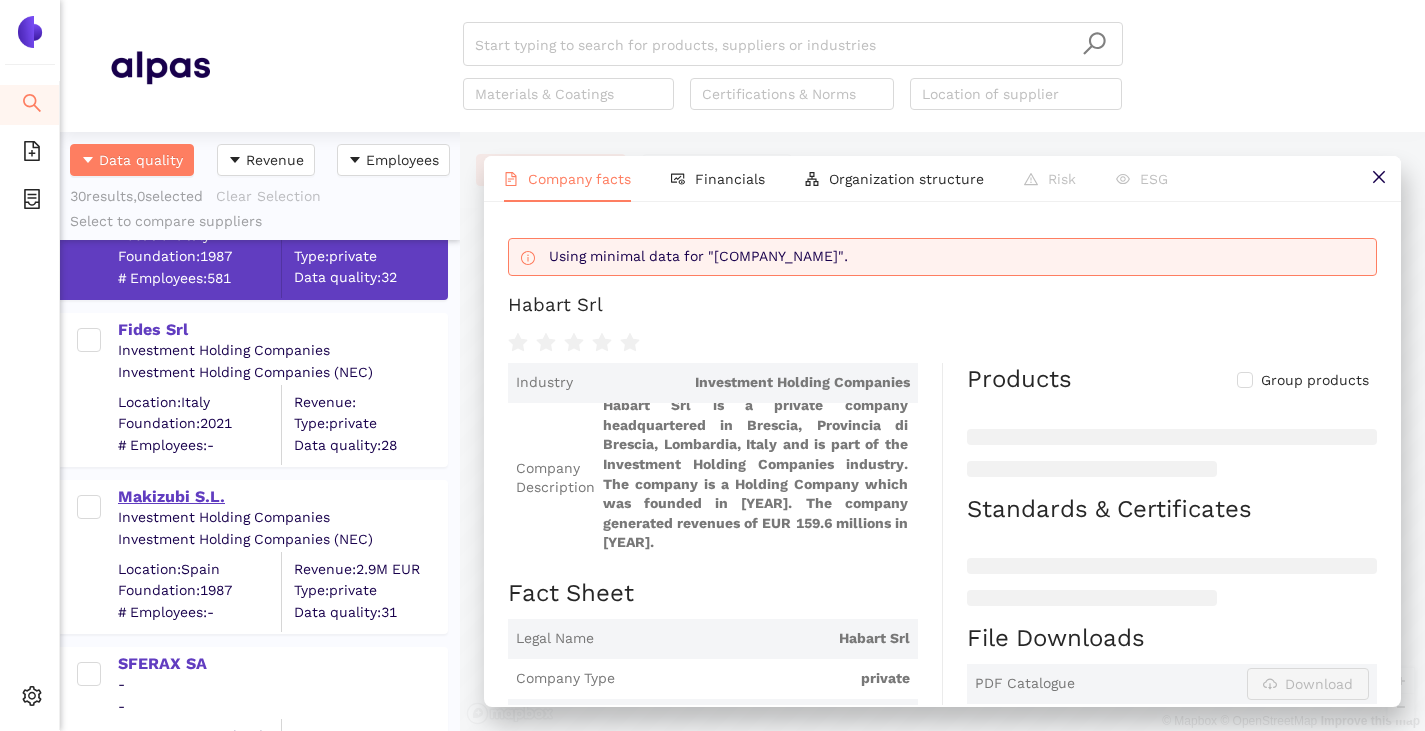 click on "Makizubi S.L." at bounding box center (282, 497) 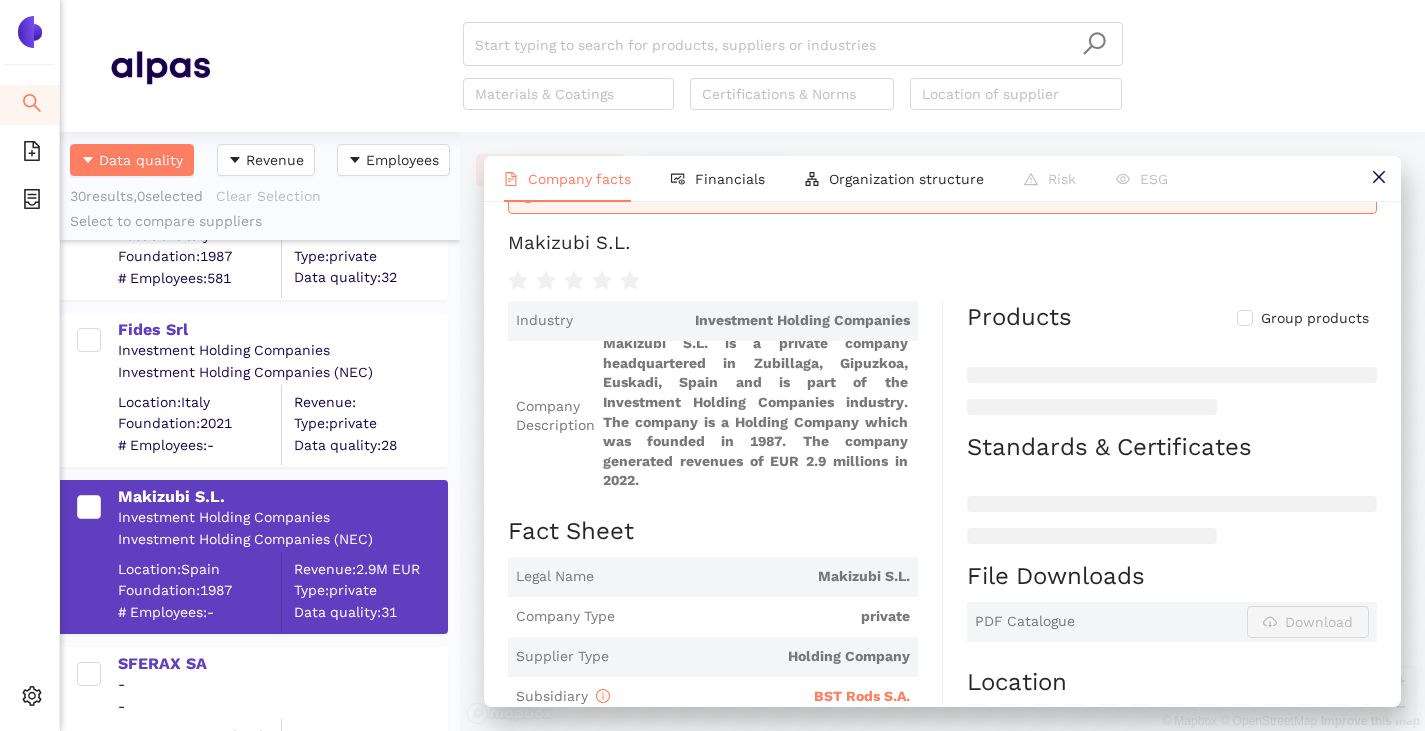 scroll, scrollTop: 0, scrollLeft: 0, axis: both 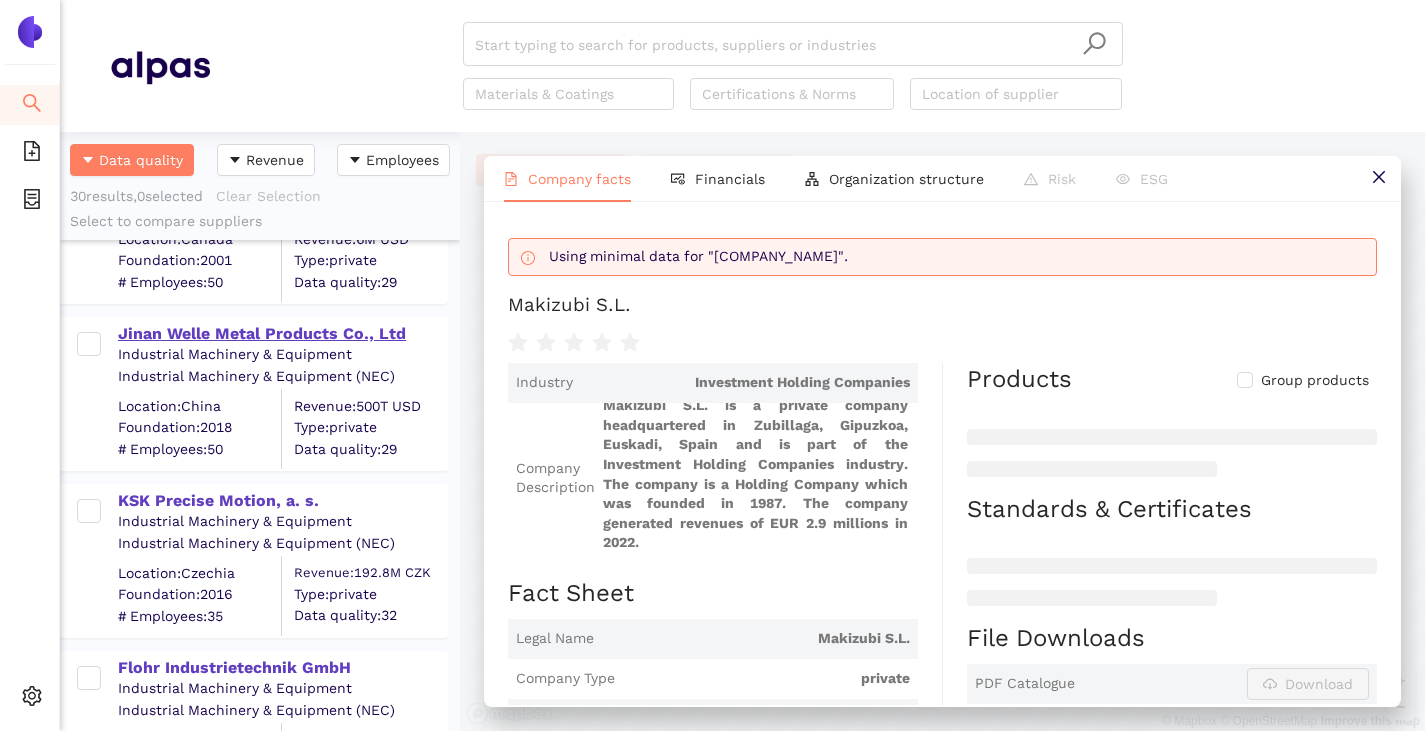 click on "Jinan Welle Metal Products Co., Ltd" at bounding box center (282, 334) 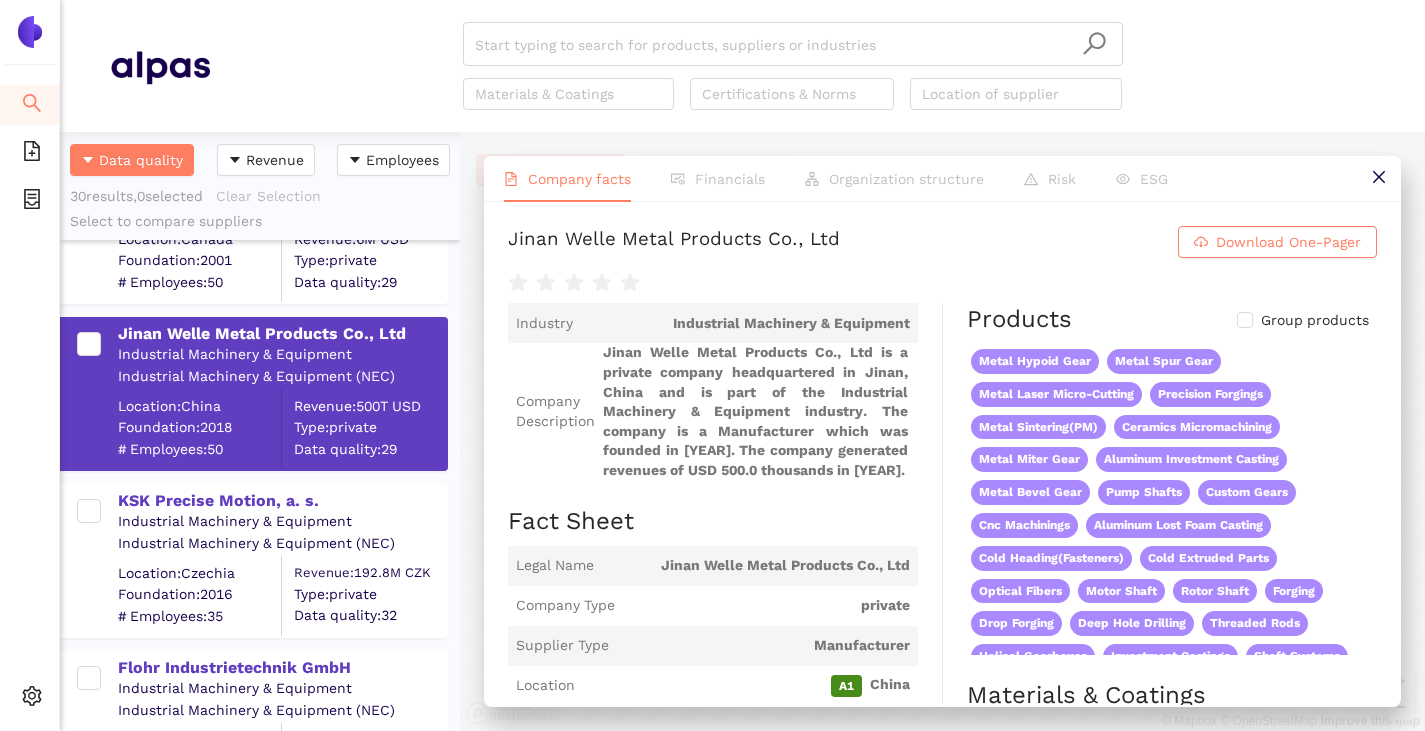 scroll, scrollTop: 6, scrollLeft: 0, axis: vertical 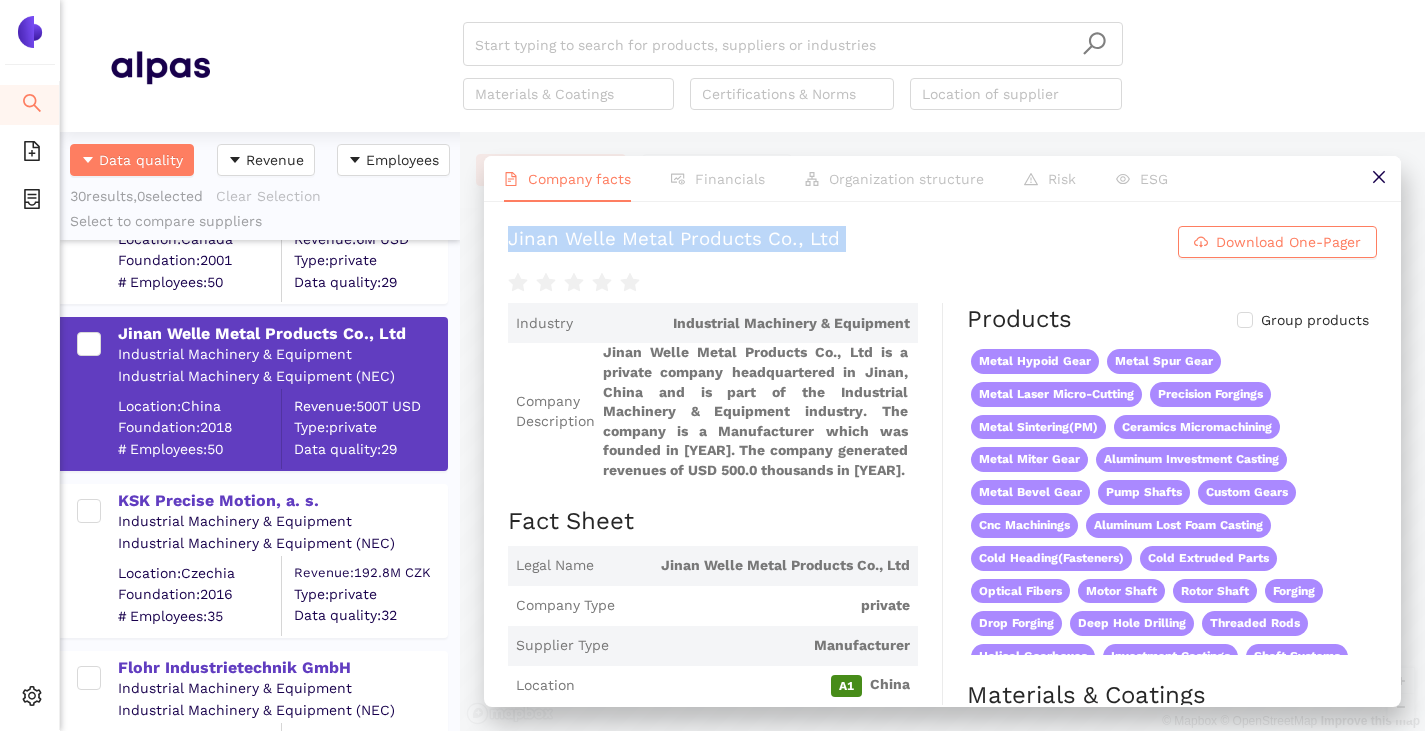 drag, startPoint x: 510, startPoint y: 240, endPoint x: 830, endPoint y: 260, distance: 320.6244 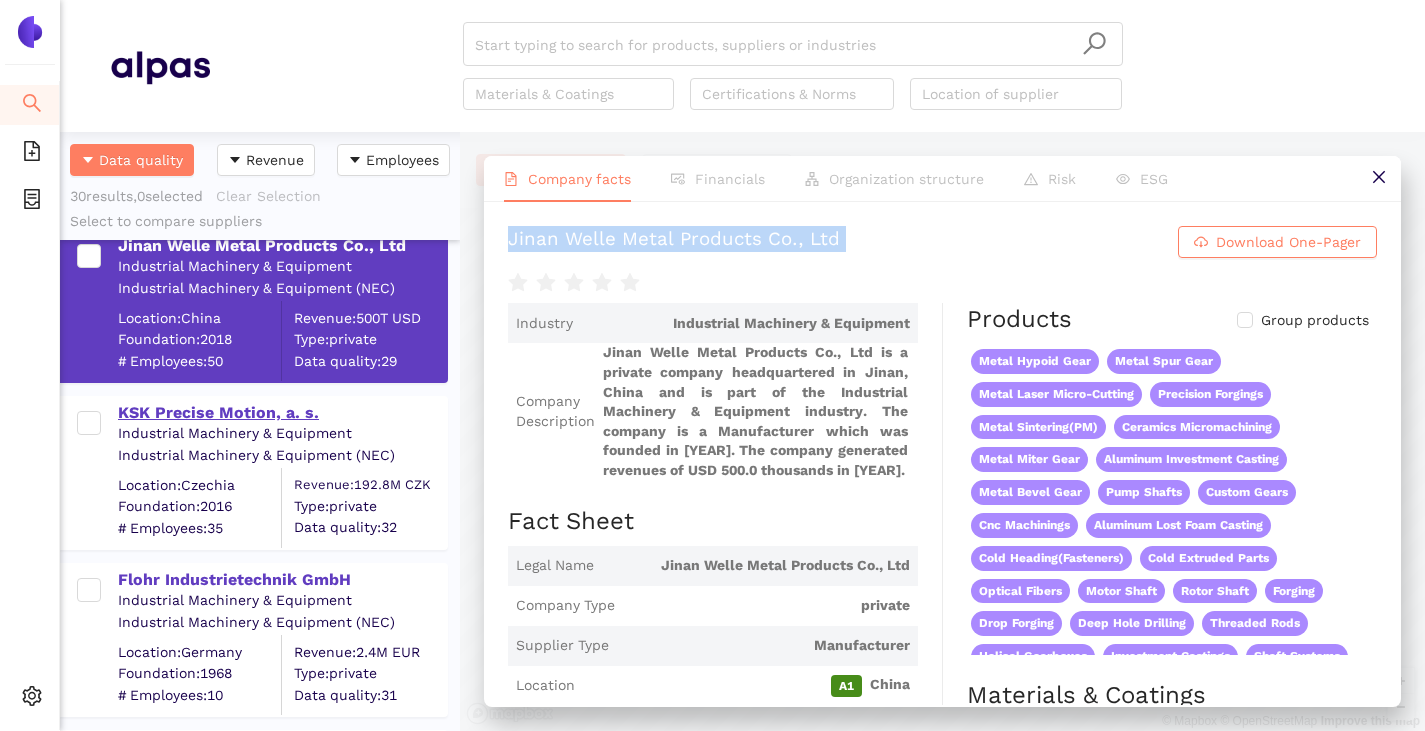 scroll, scrollTop: 1900, scrollLeft: 0, axis: vertical 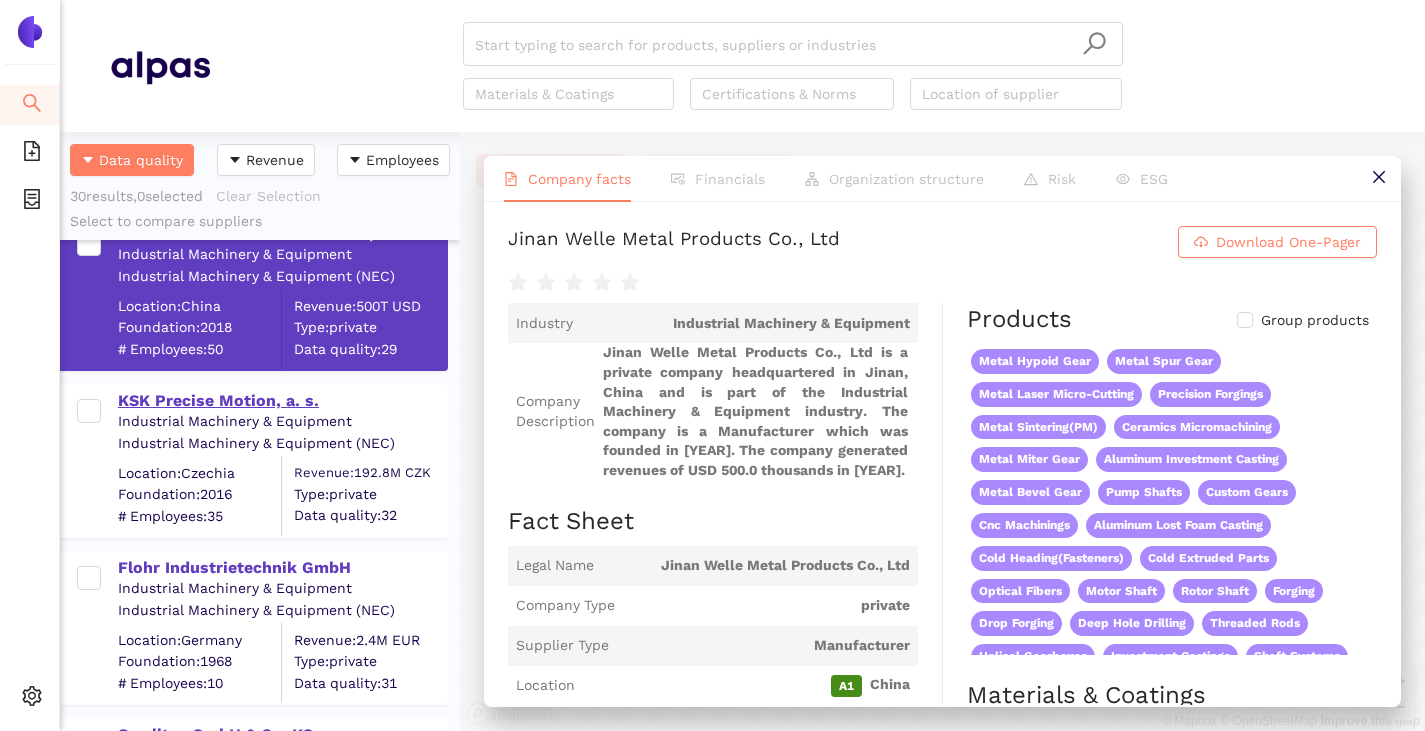 click on "KSK Precise Motion, a. s." at bounding box center [282, 401] 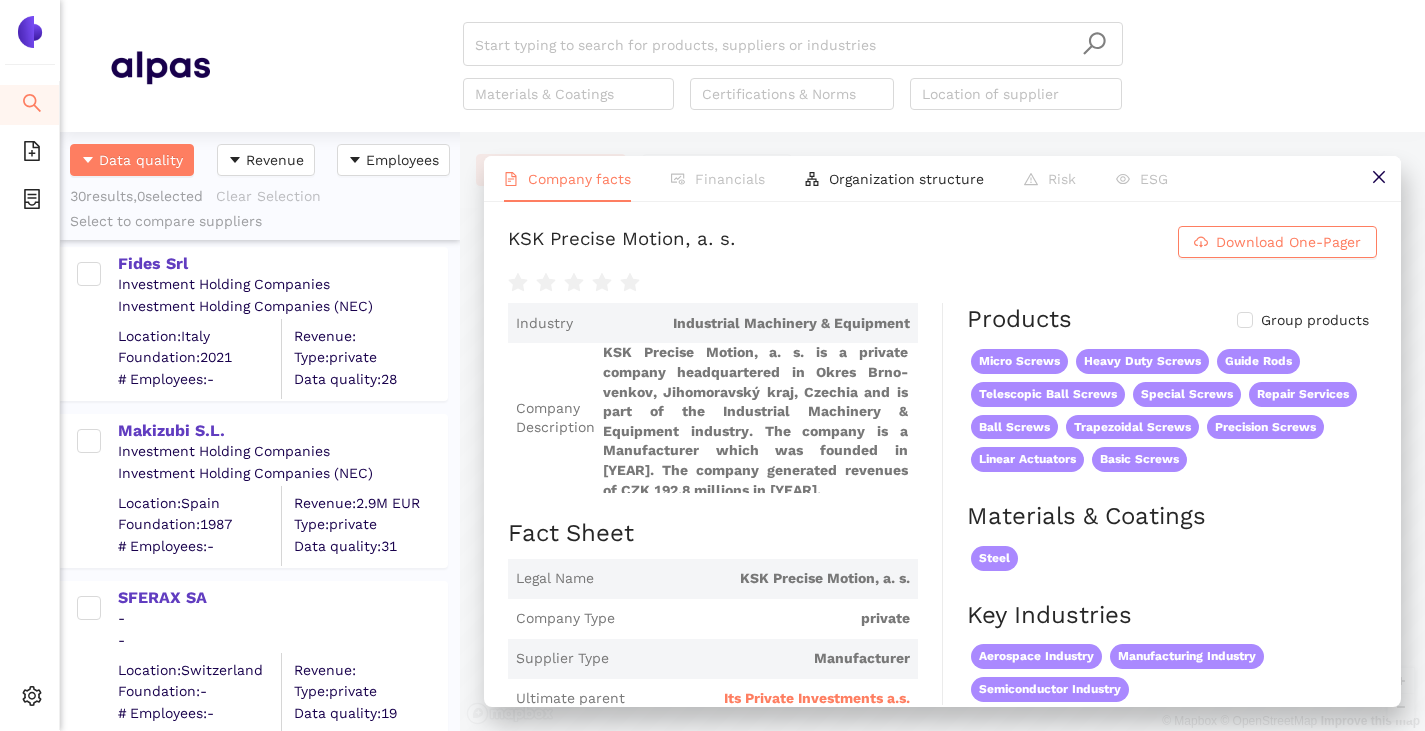 scroll, scrollTop: 4569, scrollLeft: 0, axis: vertical 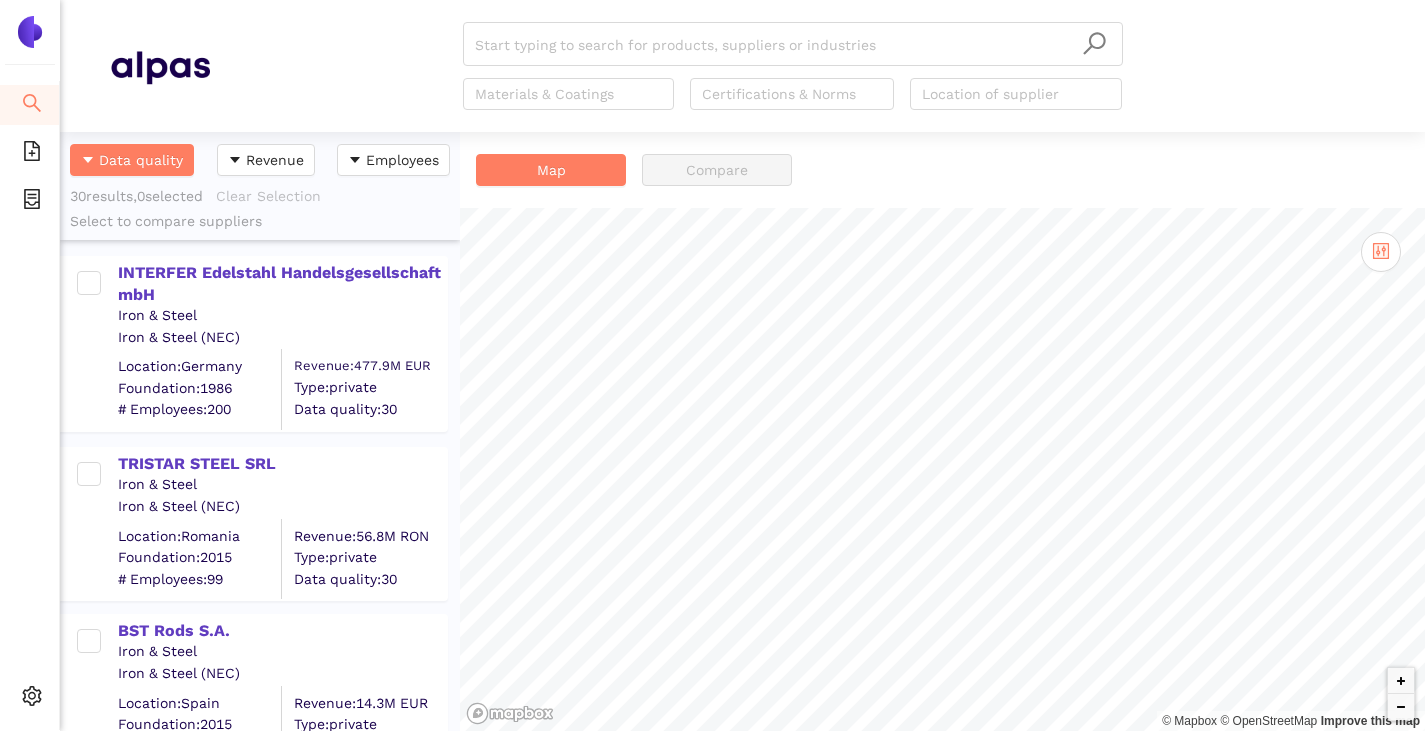 click on "INTERFER Edelstahl Handelsgesellschaft mbH" at bounding box center [282, 284] 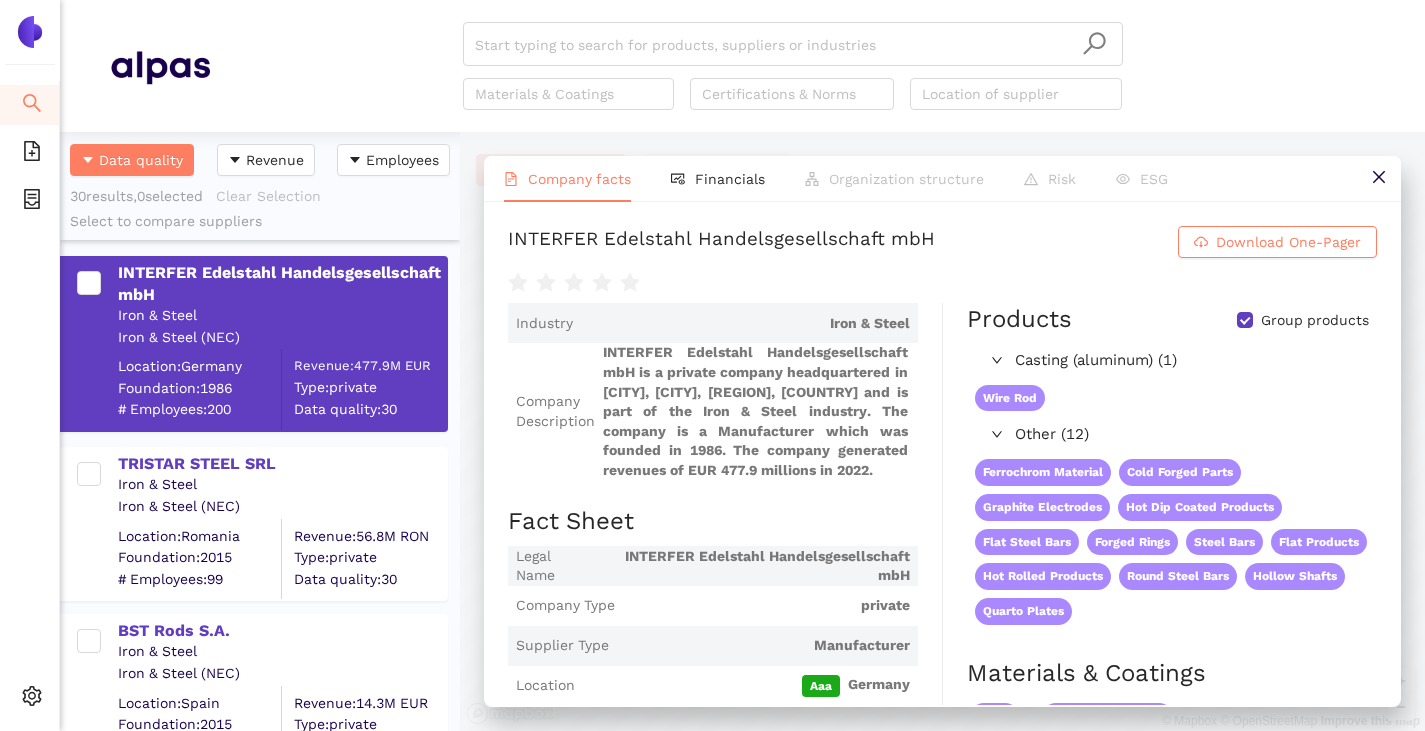 scroll, scrollTop: 26, scrollLeft: 0, axis: vertical 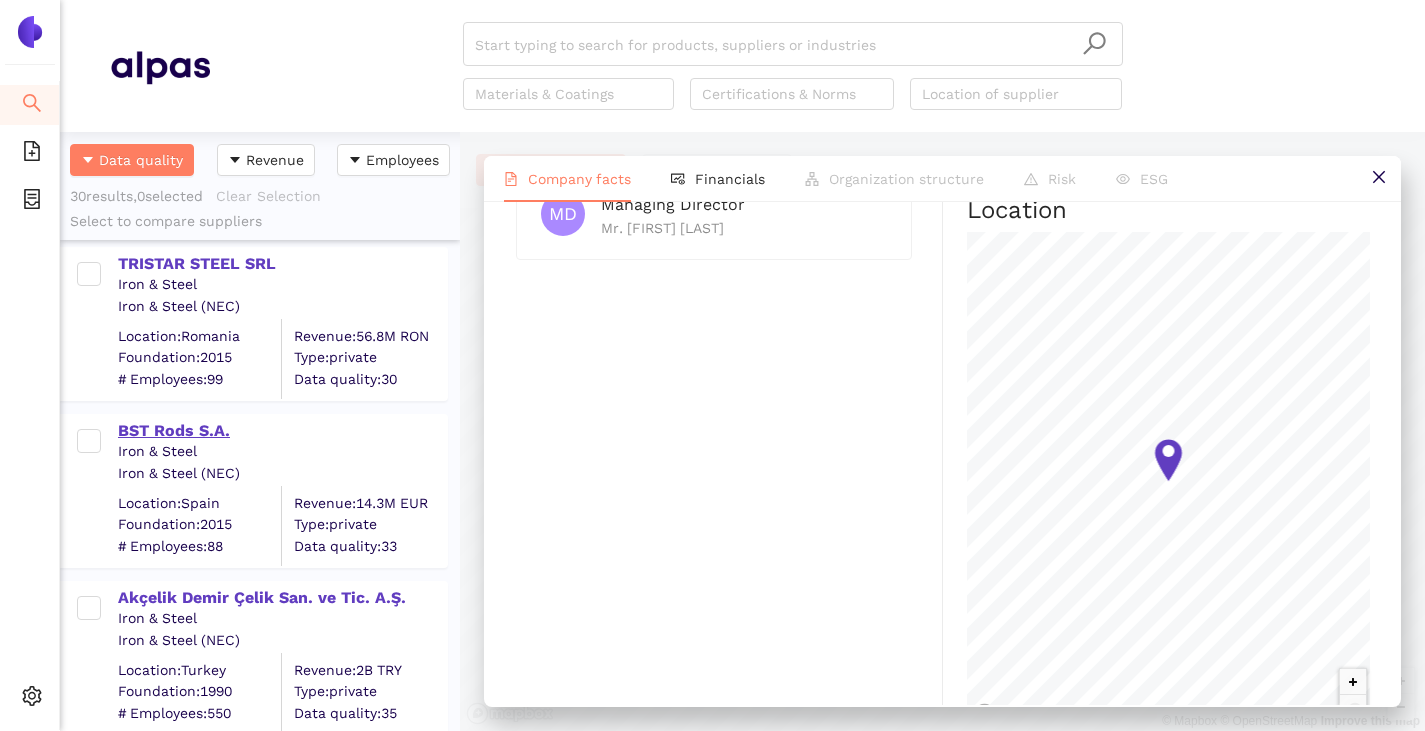 click on "BST Rods S.A." at bounding box center [282, 431] 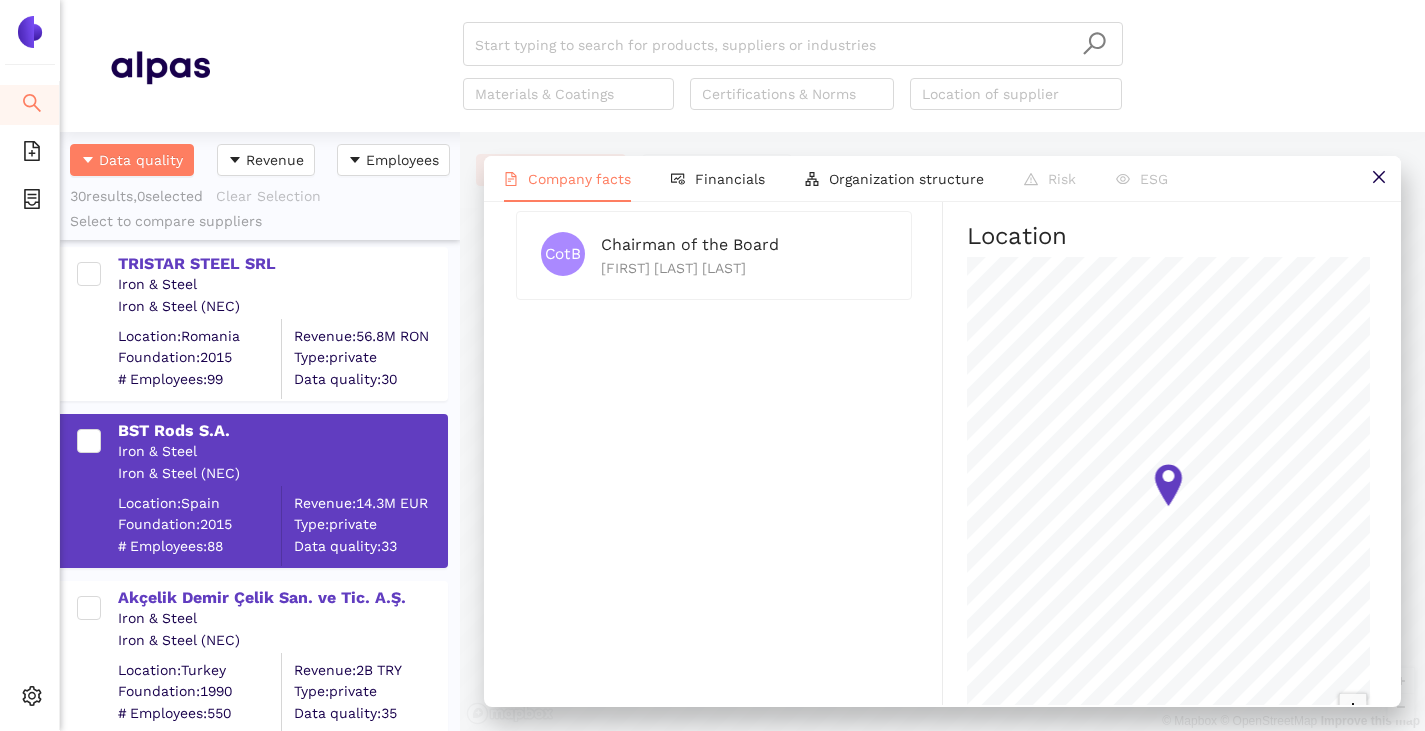 scroll, scrollTop: 0, scrollLeft: 0, axis: both 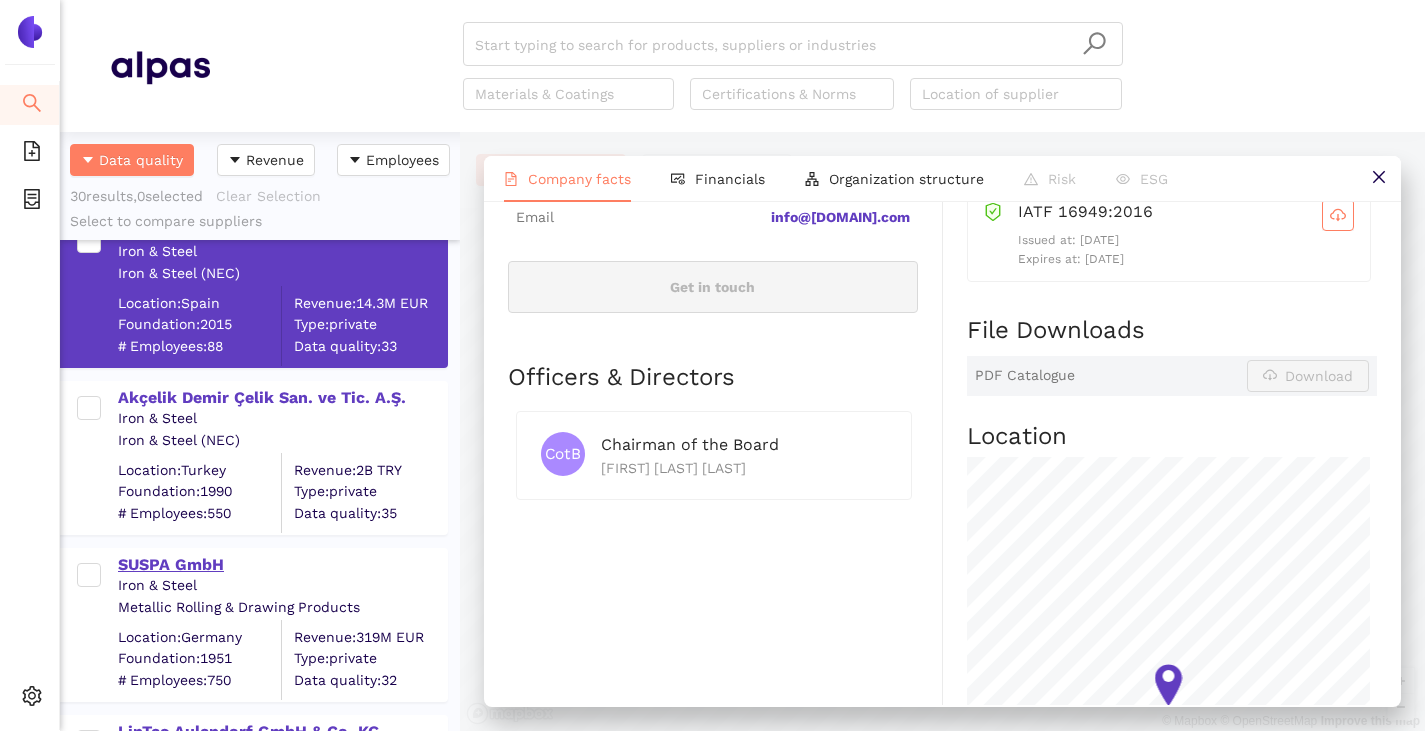 click on "SUSPA GmbH" at bounding box center [282, 565] 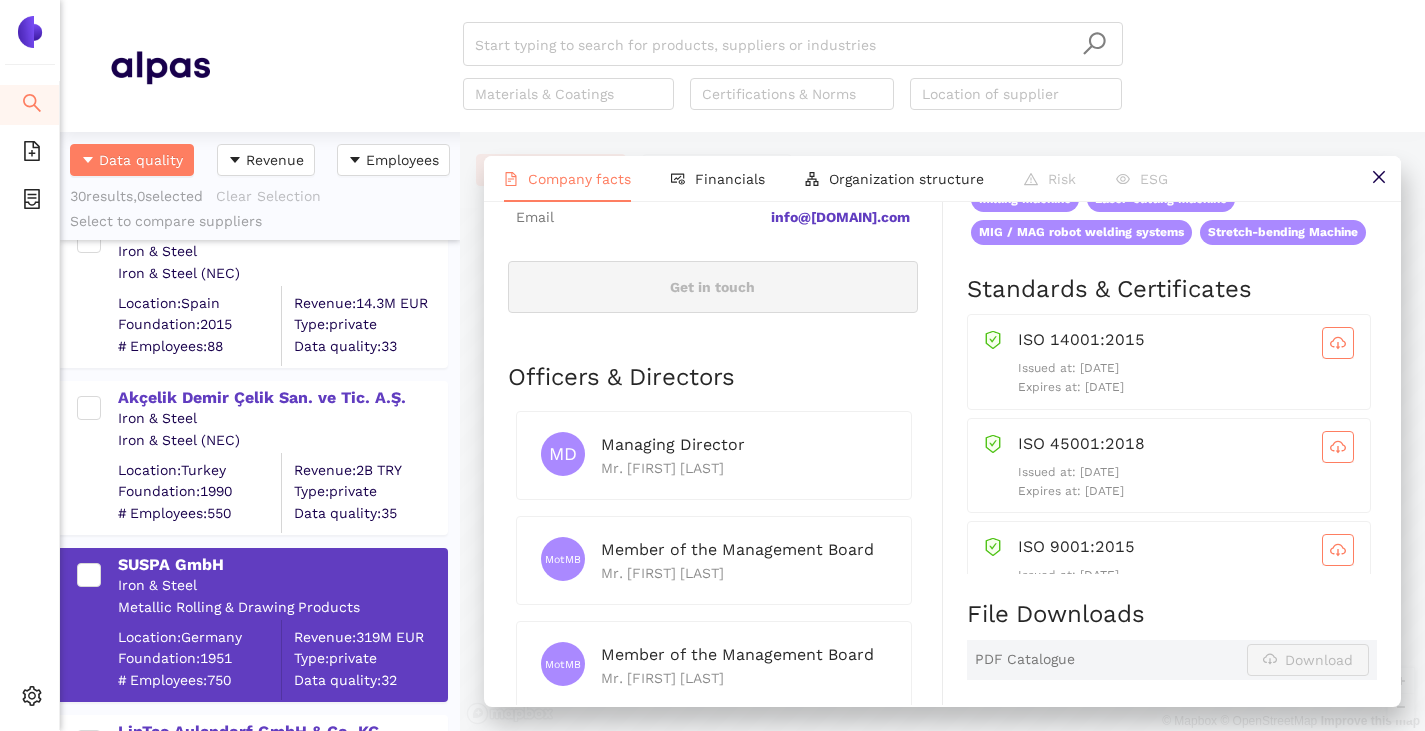 scroll, scrollTop: 0, scrollLeft: 0, axis: both 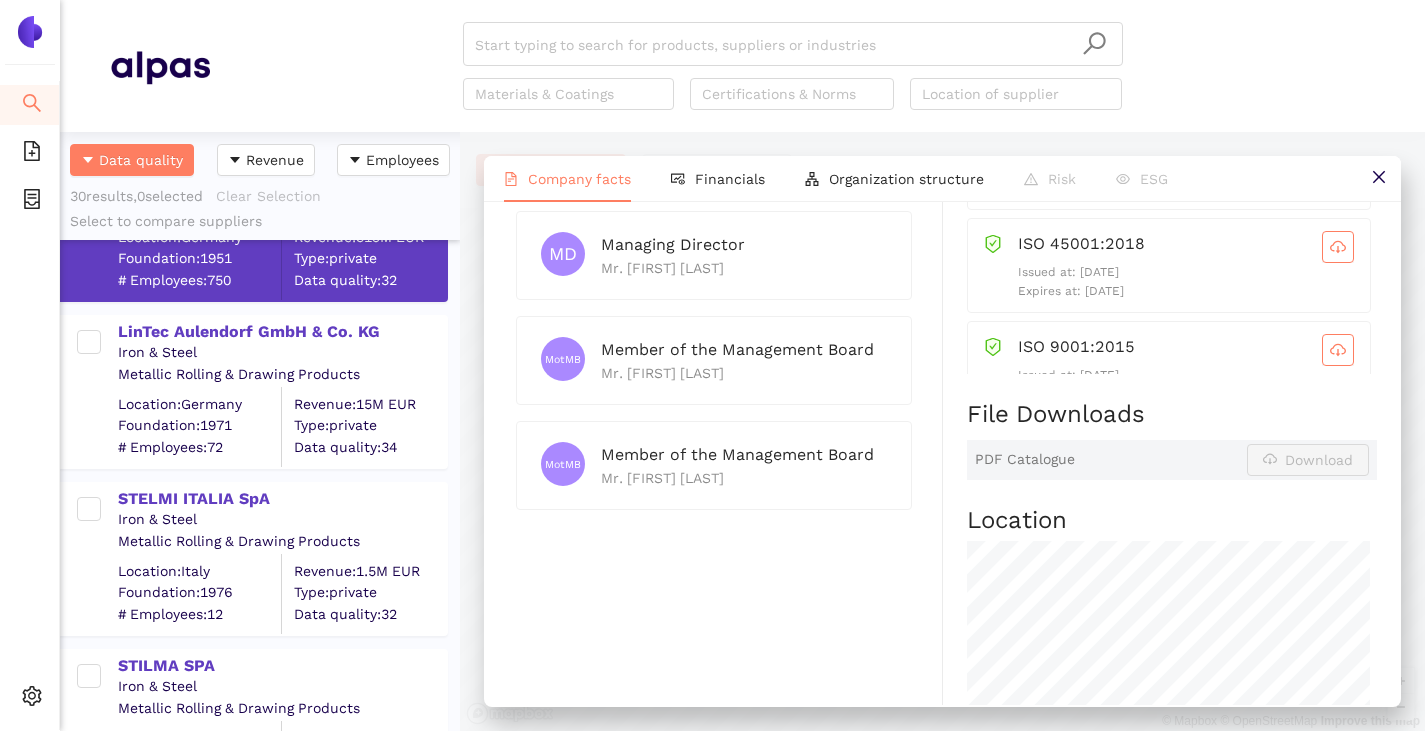 drag, startPoint x: 216, startPoint y: 333, endPoint x: 251, endPoint y: 355, distance: 41.340054 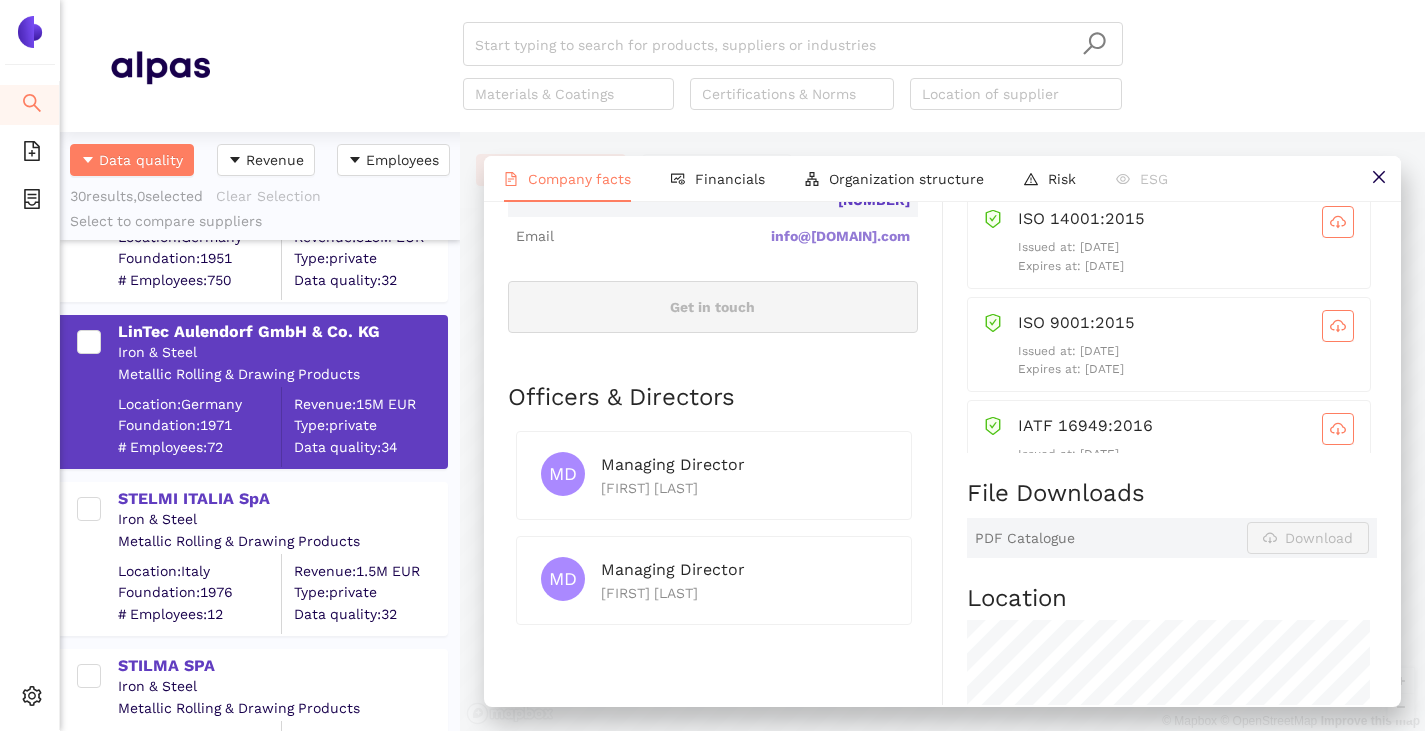 scroll, scrollTop: 800, scrollLeft: 0, axis: vertical 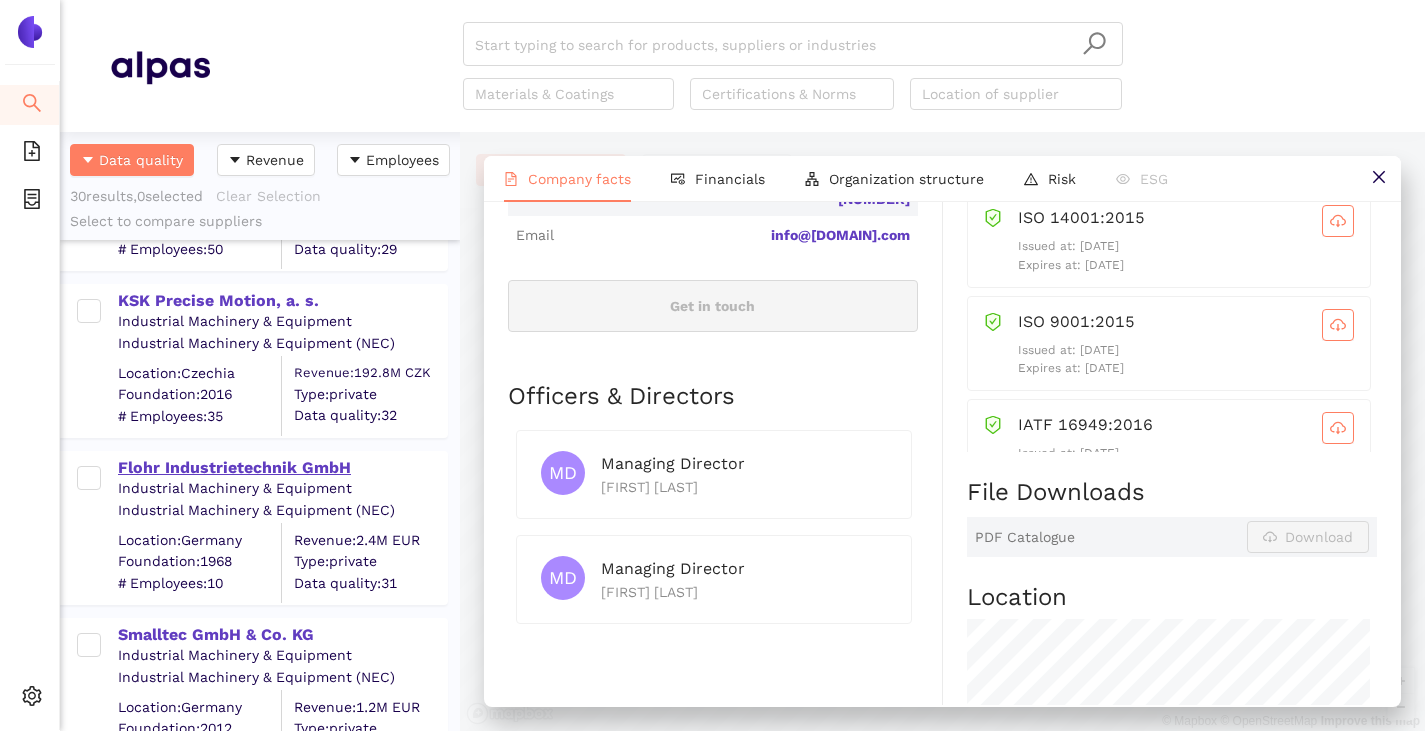 click on "Flohr Industrietechnik GmbH" at bounding box center [282, 468] 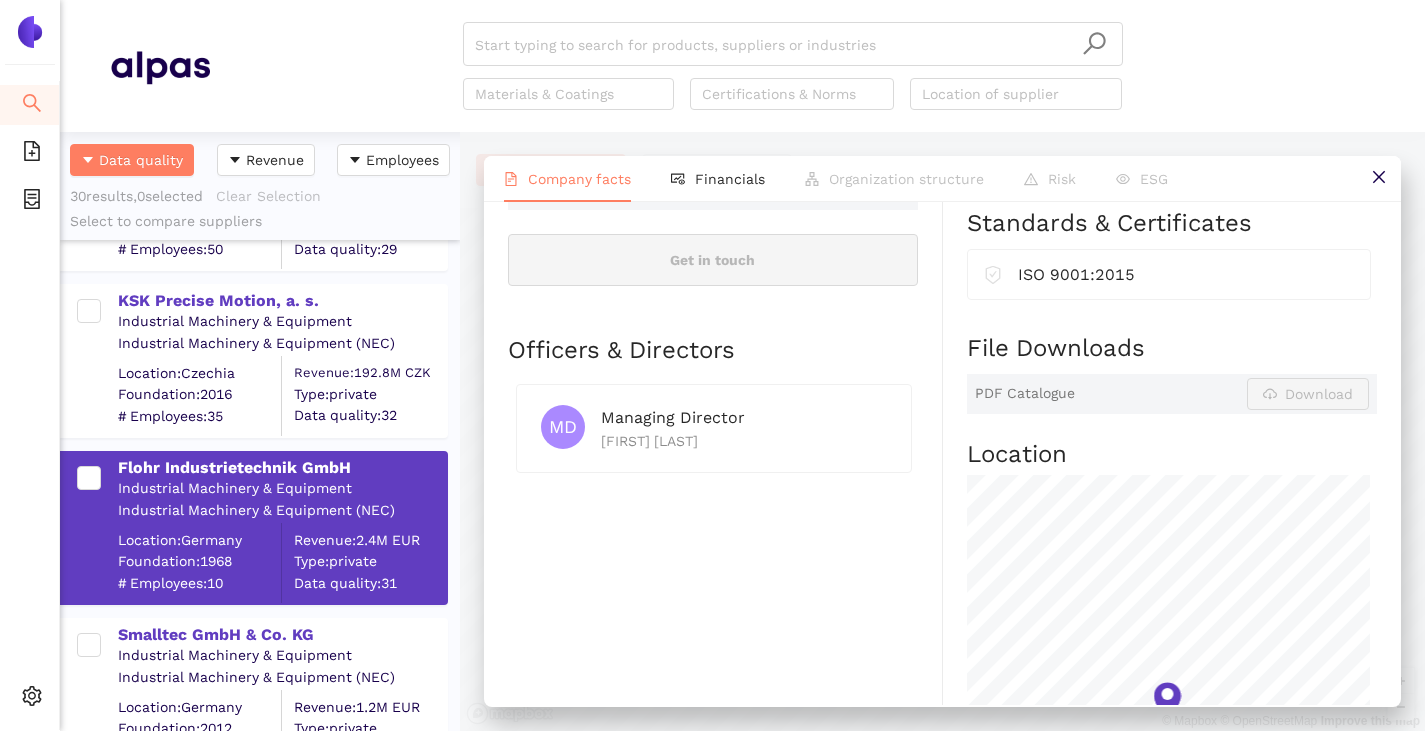 scroll, scrollTop: 0, scrollLeft: 0, axis: both 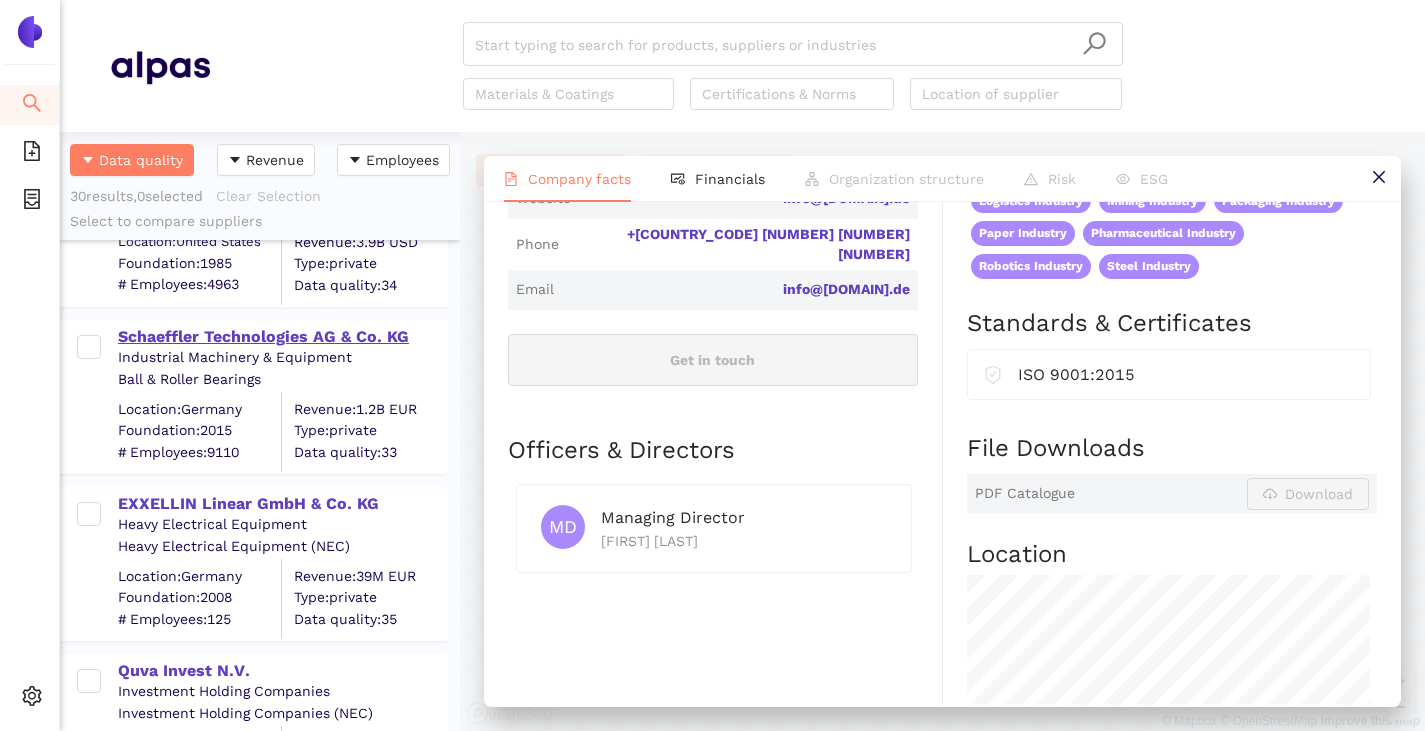 click on "Schaeffler Technologies AG & Co. KG" at bounding box center (282, 337) 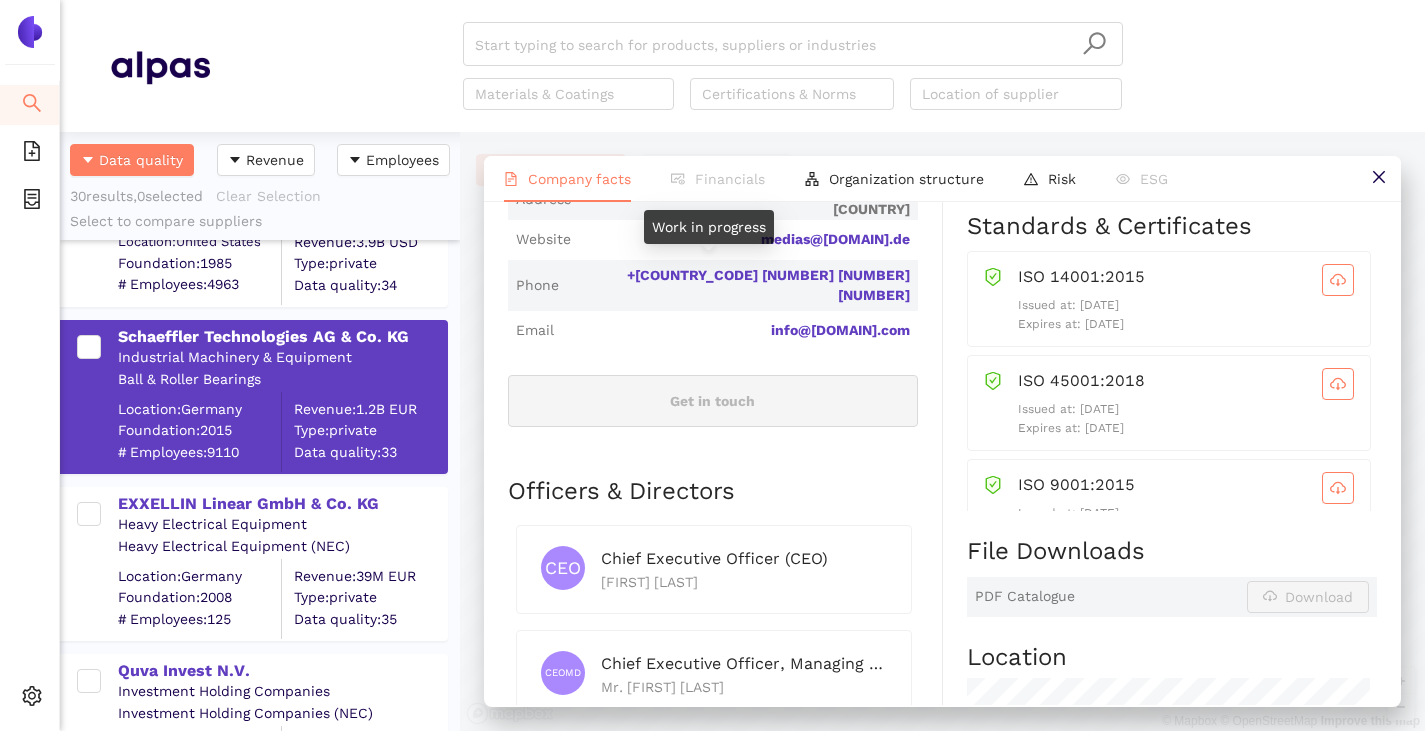 scroll, scrollTop: 800, scrollLeft: 0, axis: vertical 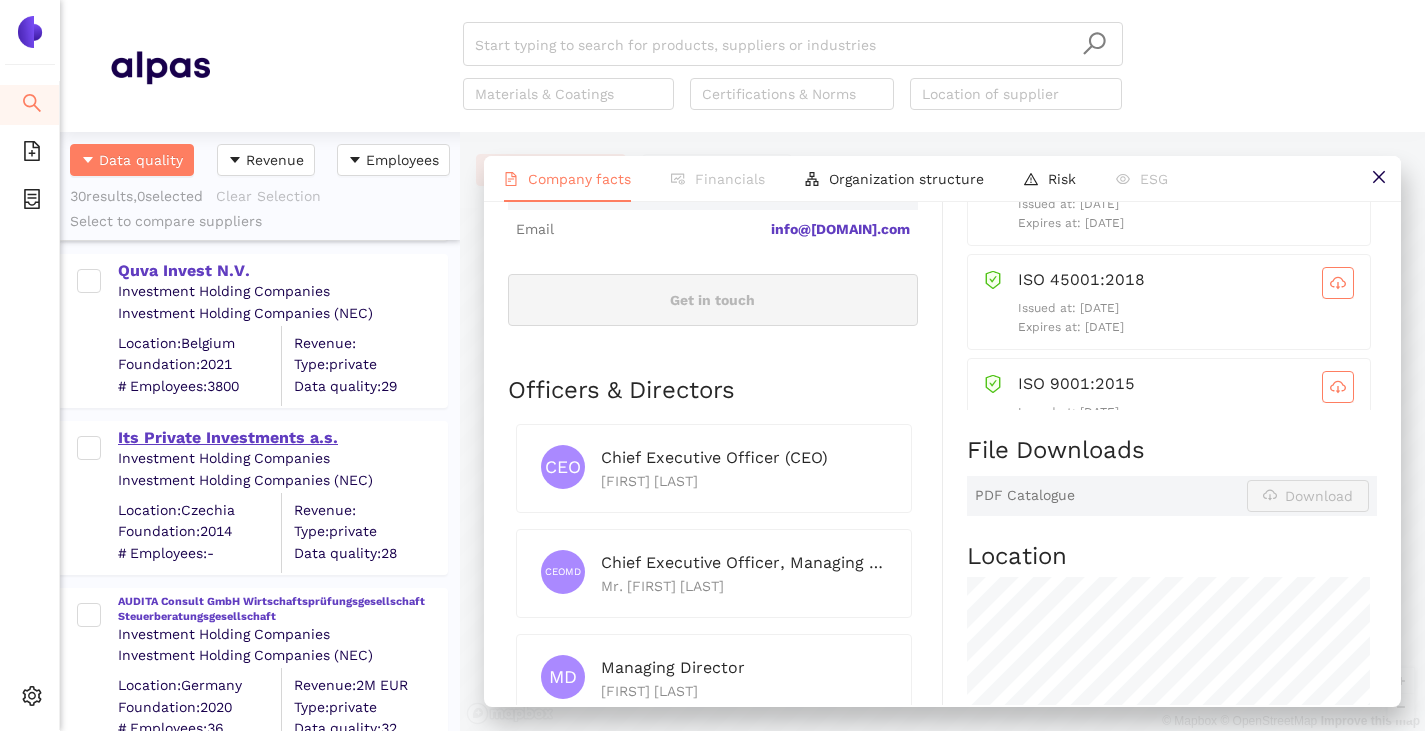click on "Its Private Investments a.s." at bounding box center (282, 438) 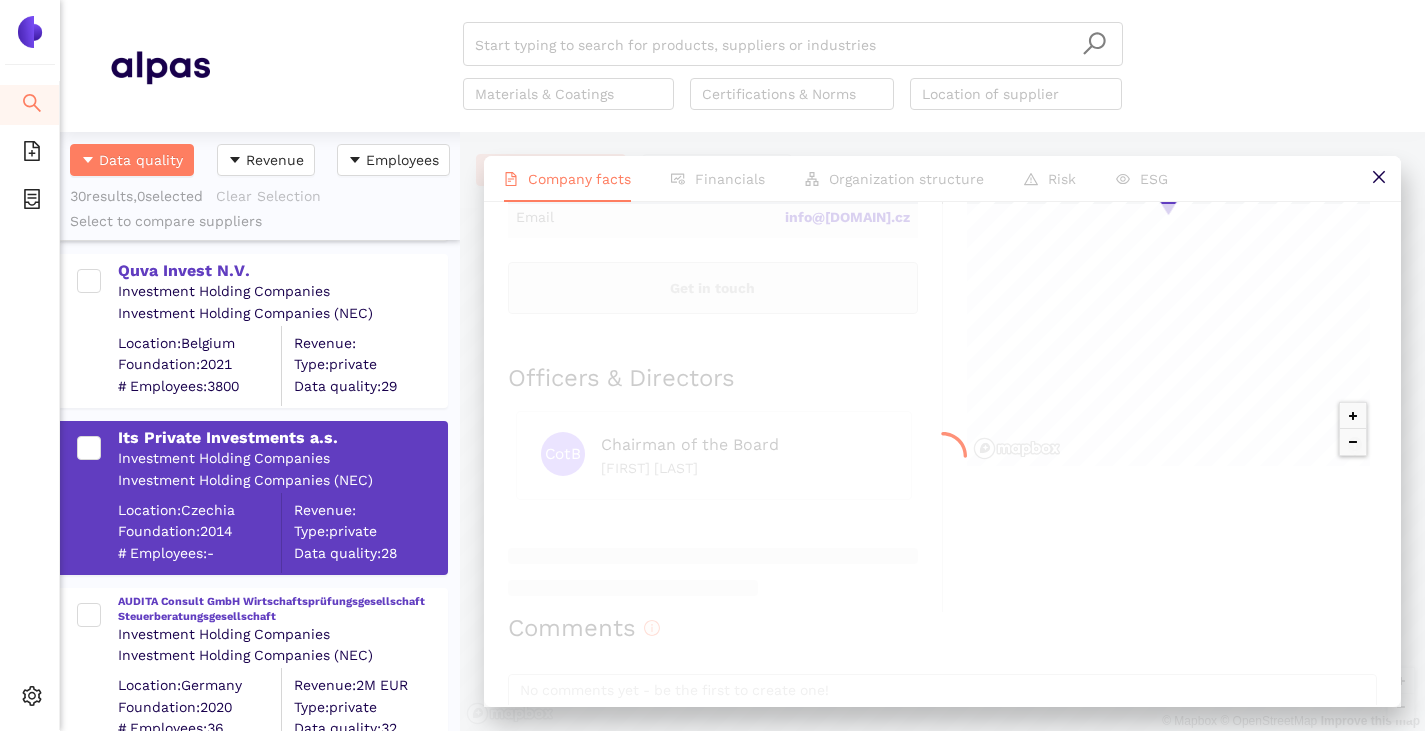 scroll, scrollTop: 0, scrollLeft: 0, axis: both 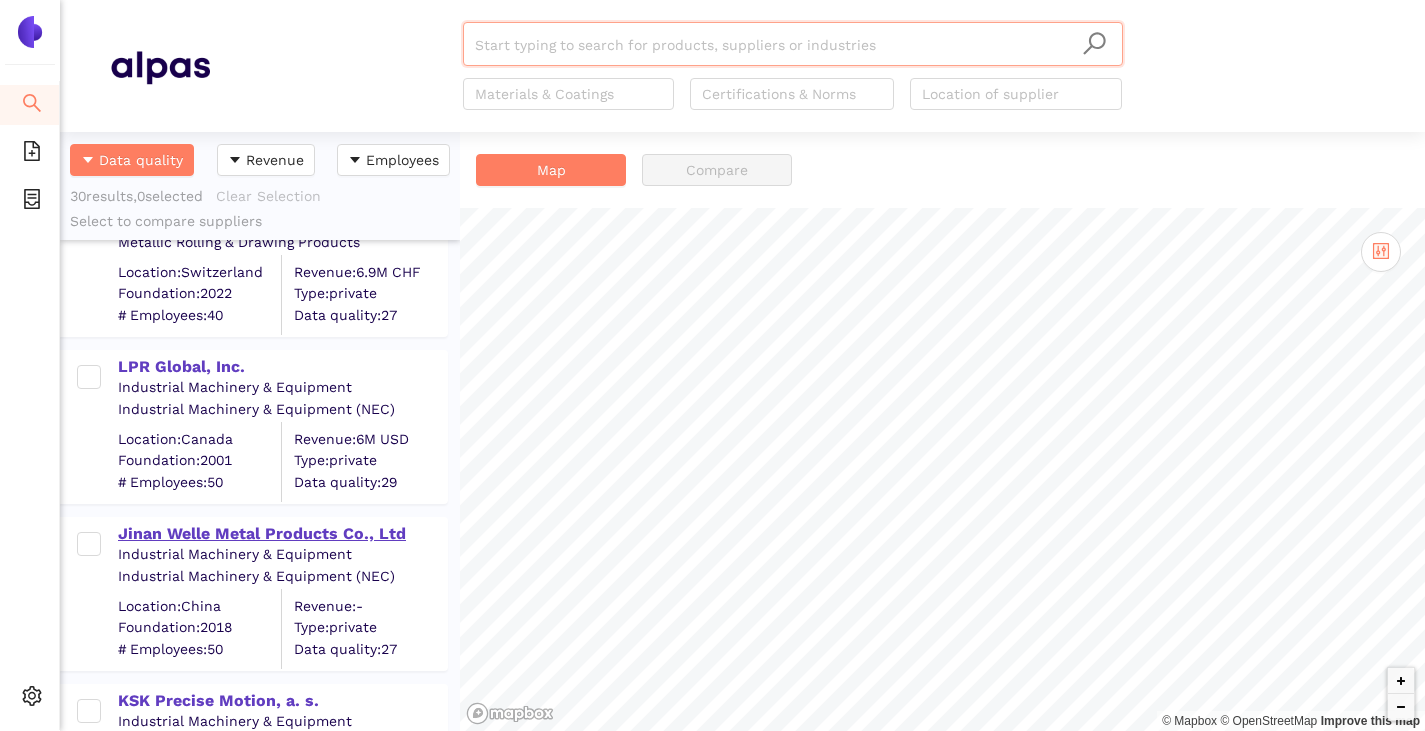 click on "Jinan Welle Metal Products Co., Ltd" at bounding box center [282, 532] 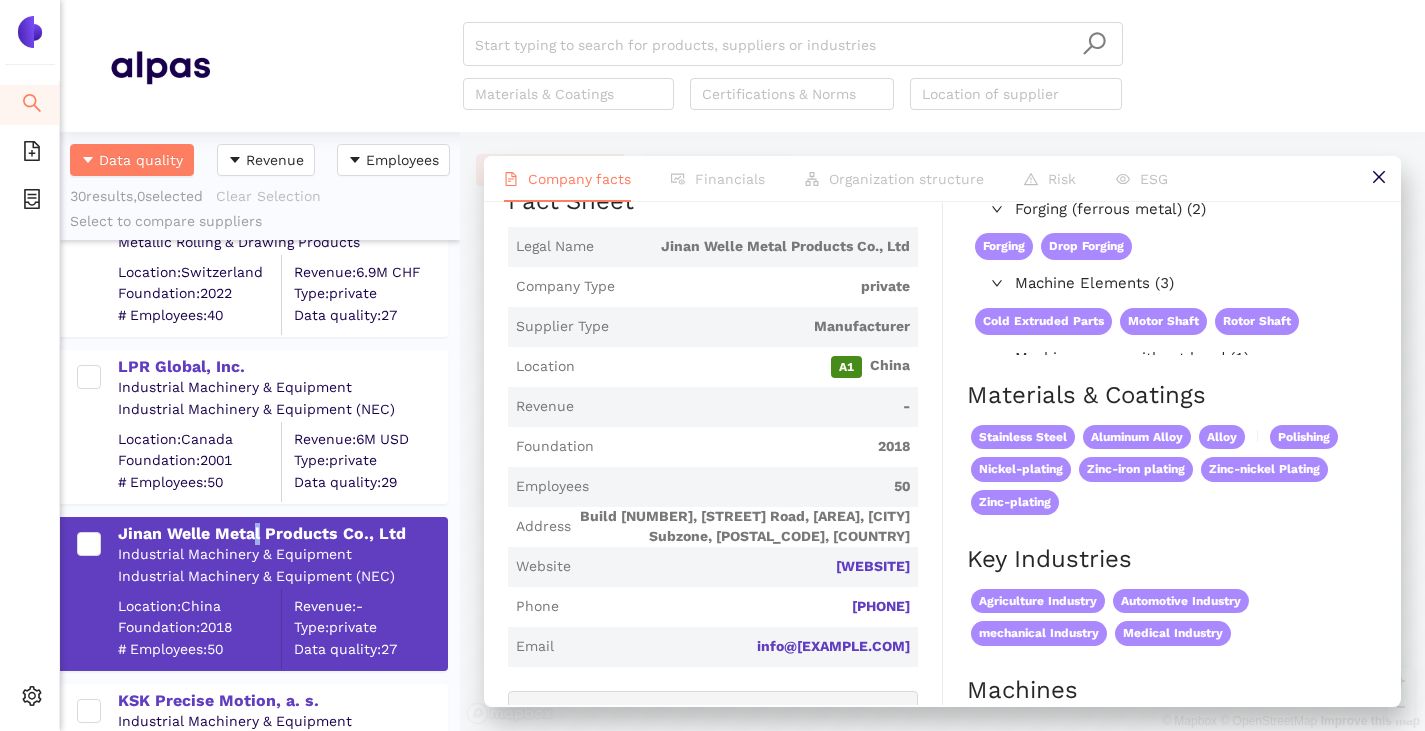 scroll, scrollTop: 0, scrollLeft: 0, axis: both 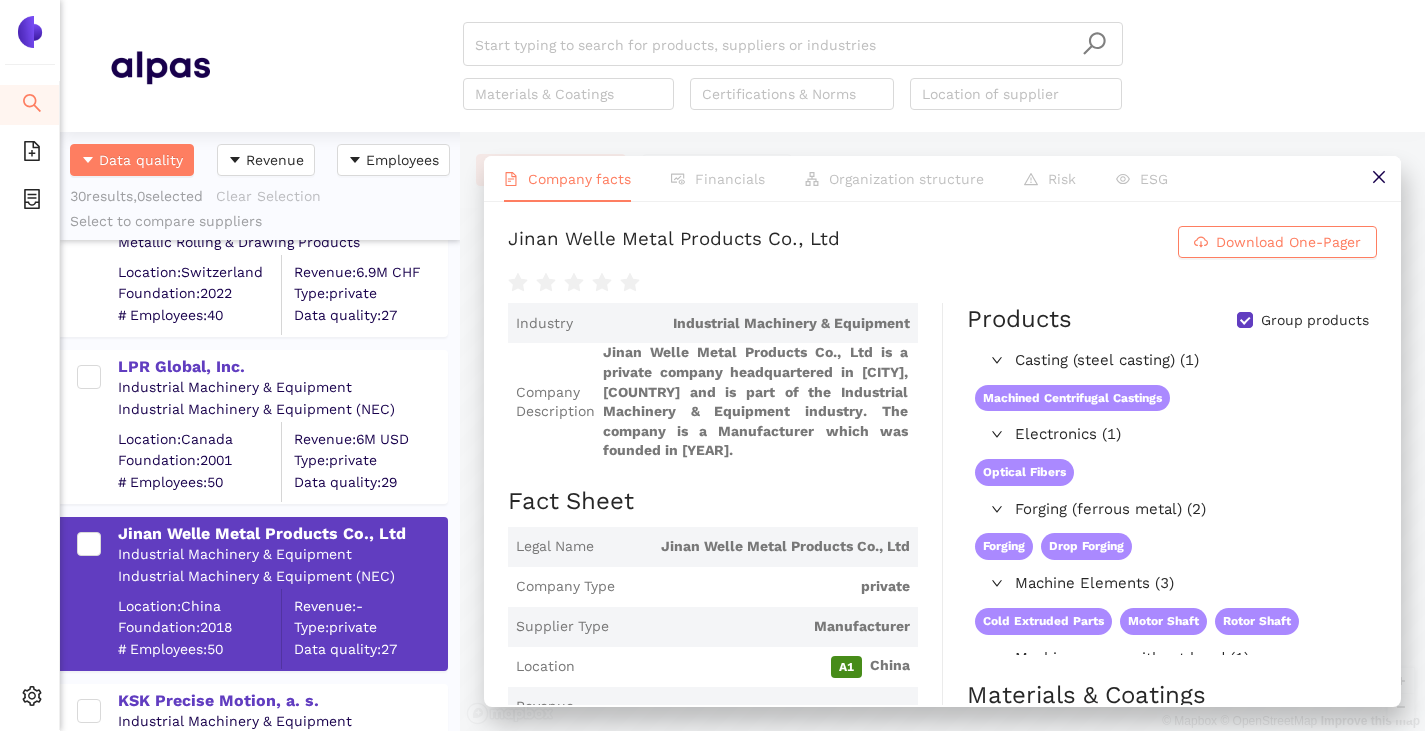 click on "Group products" at bounding box center (1315, 321) 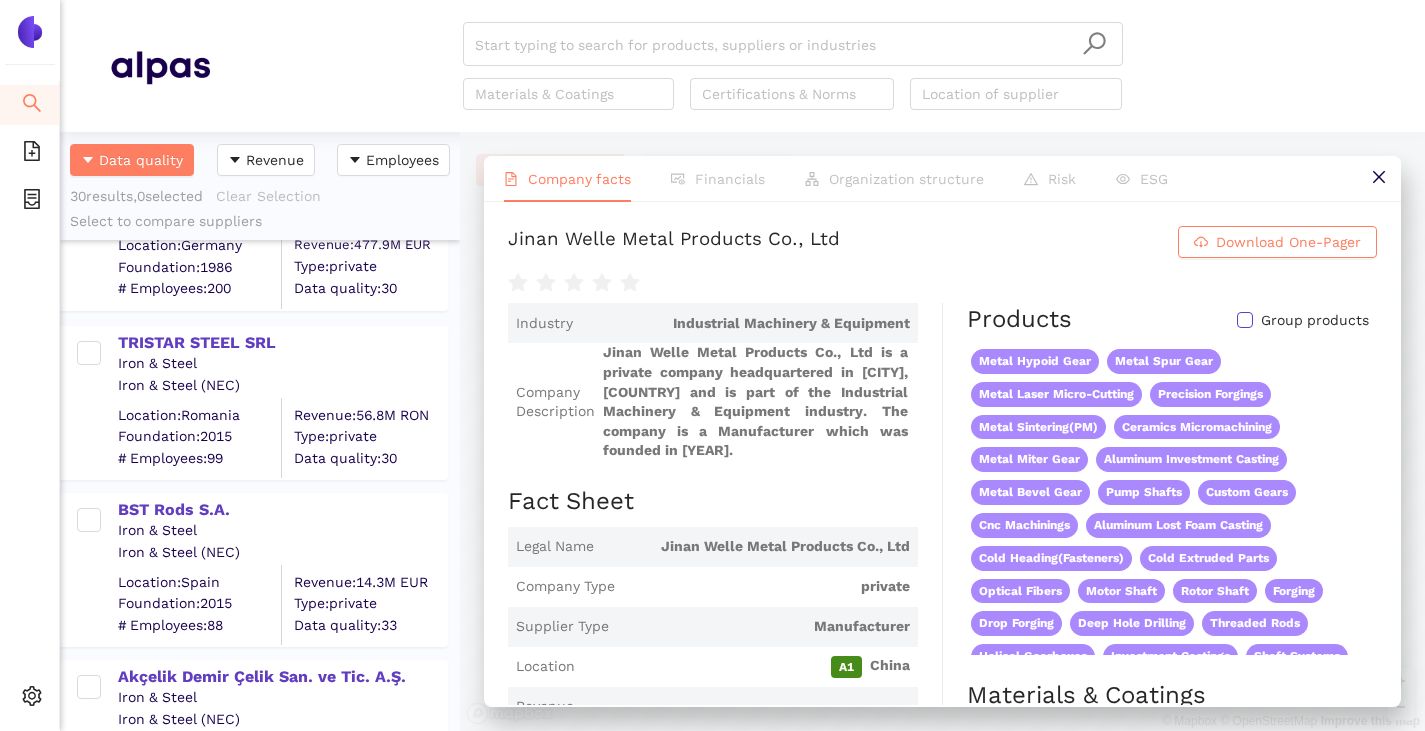 scroll, scrollTop: 0, scrollLeft: 0, axis: both 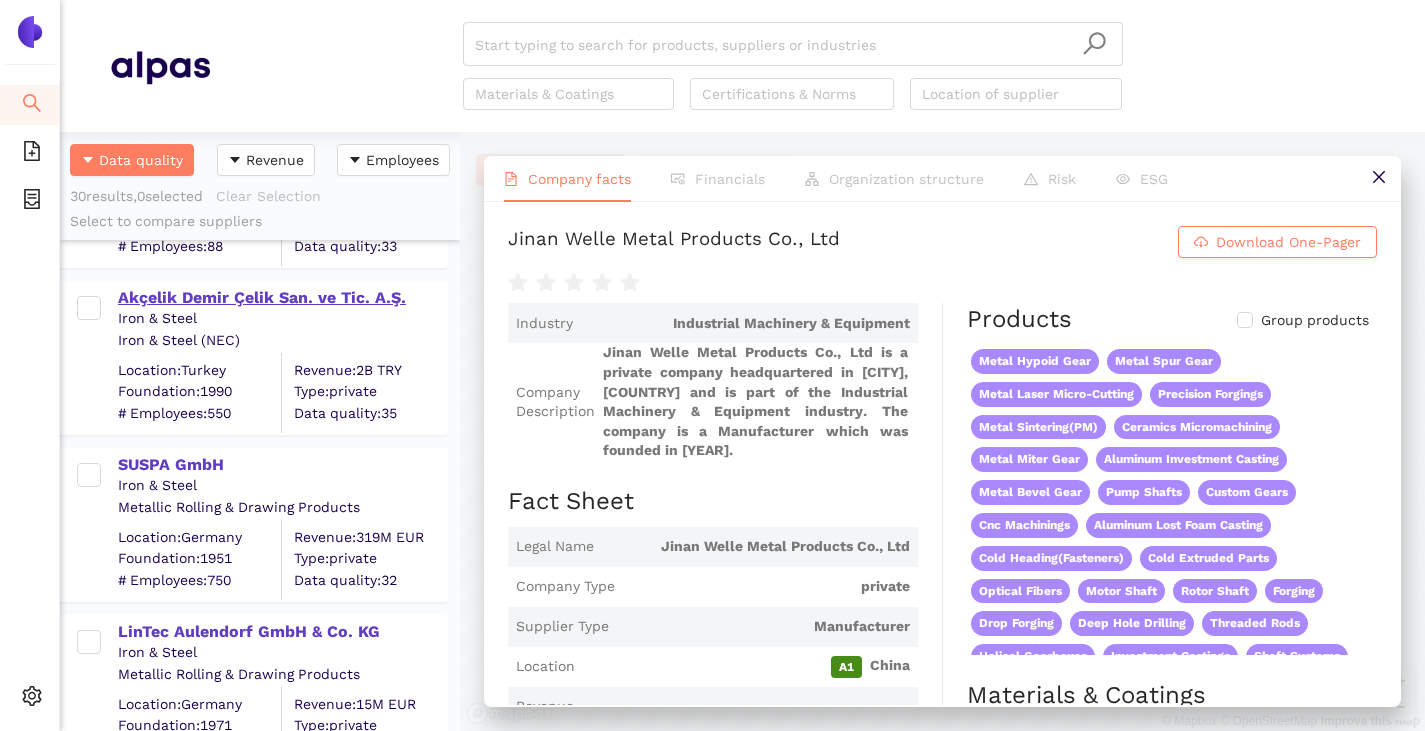 click on "Akçelik Demir Çelik San. ve Tic. A.Ş." at bounding box center (282, 298) 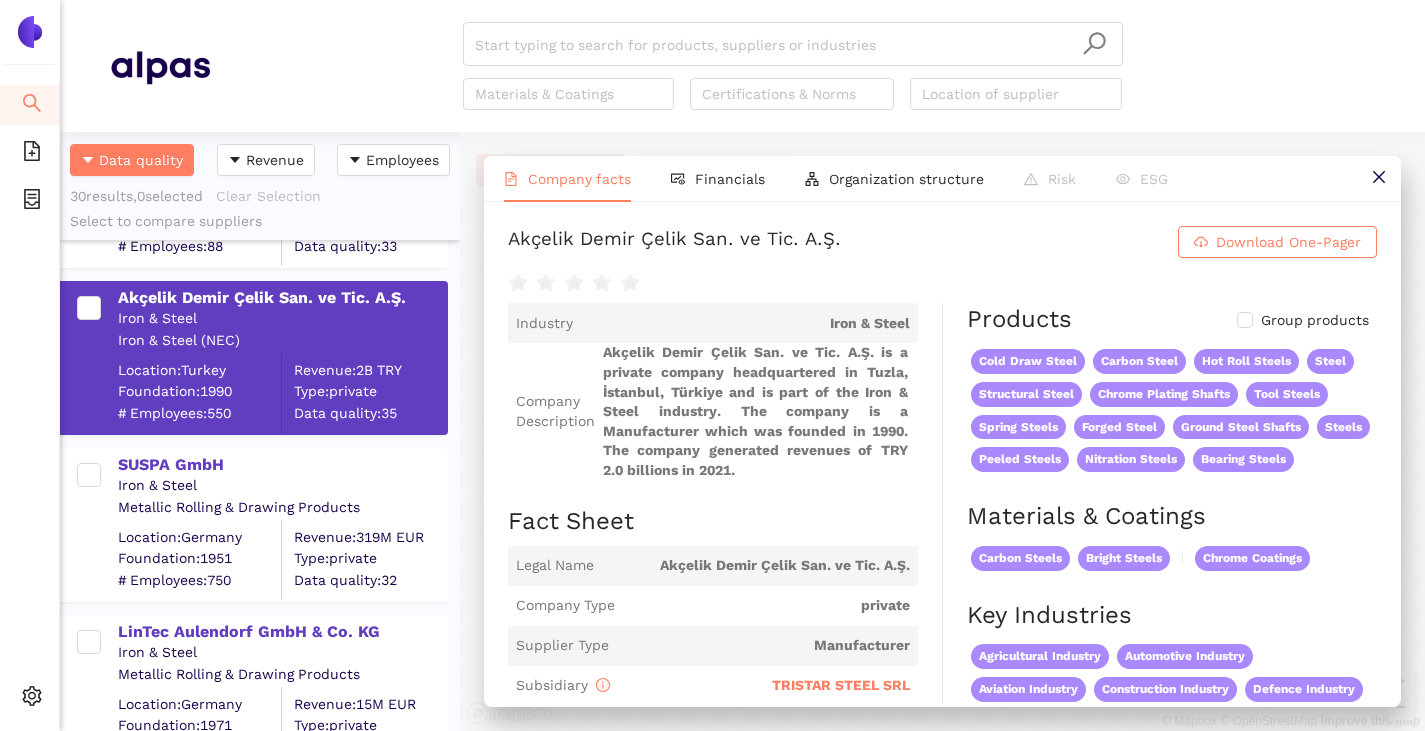 scroll, scrollTop: 200, scrollLeft: 0, axis: vertical 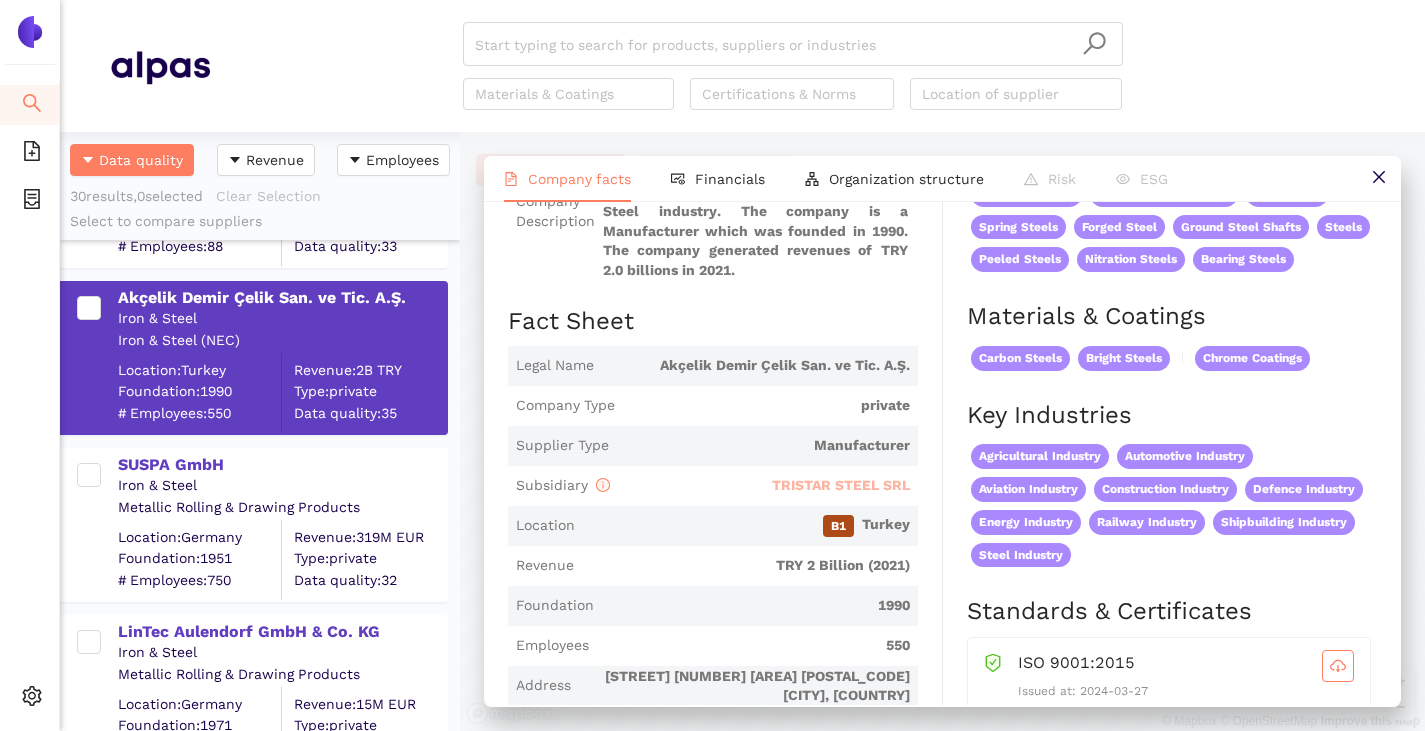 click on "TRISTAR STEEL SRL" at bounding box center [841, 485] 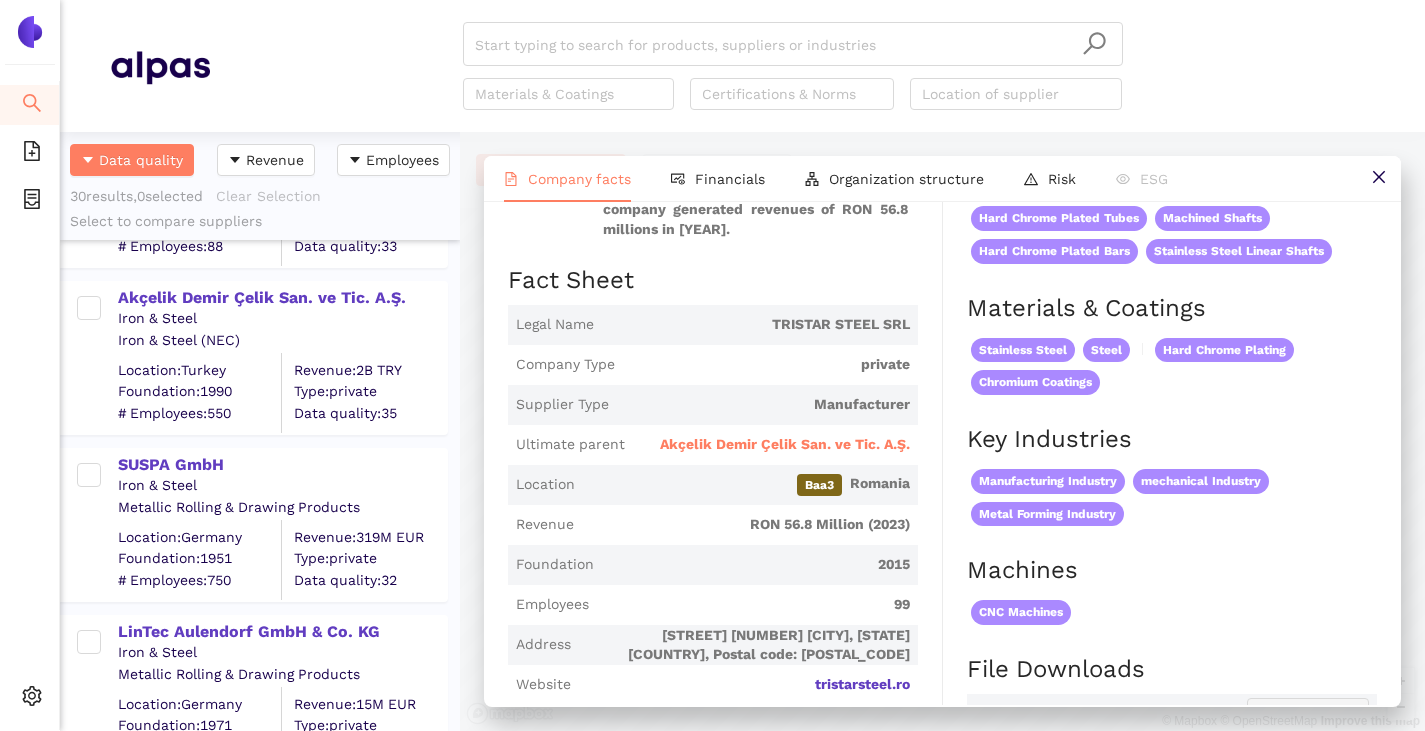 scroll, scrollTop: 300, scrollLeft: 0, axis: vertical 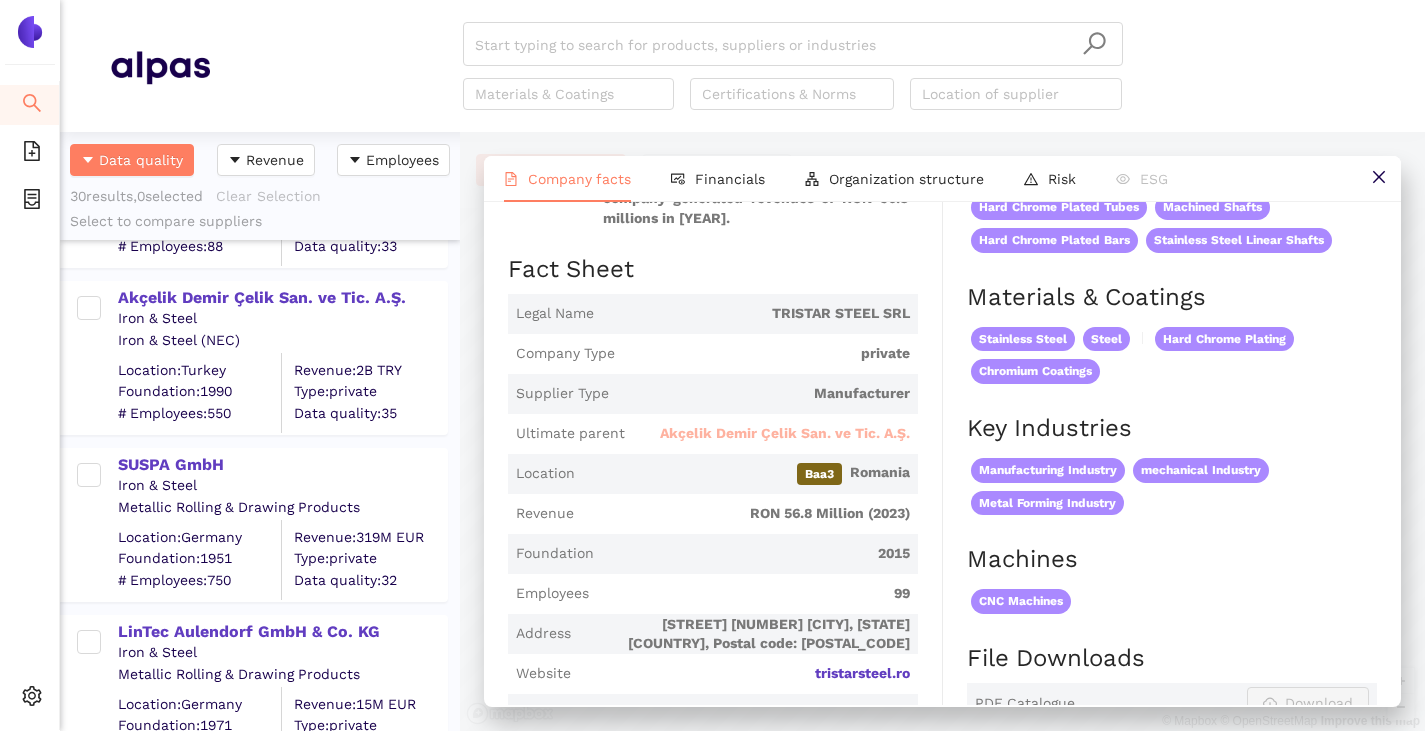 click on "Akçelik Demir Çelik San. ve Tic. A.Ş." at bounding box center (785, 434) 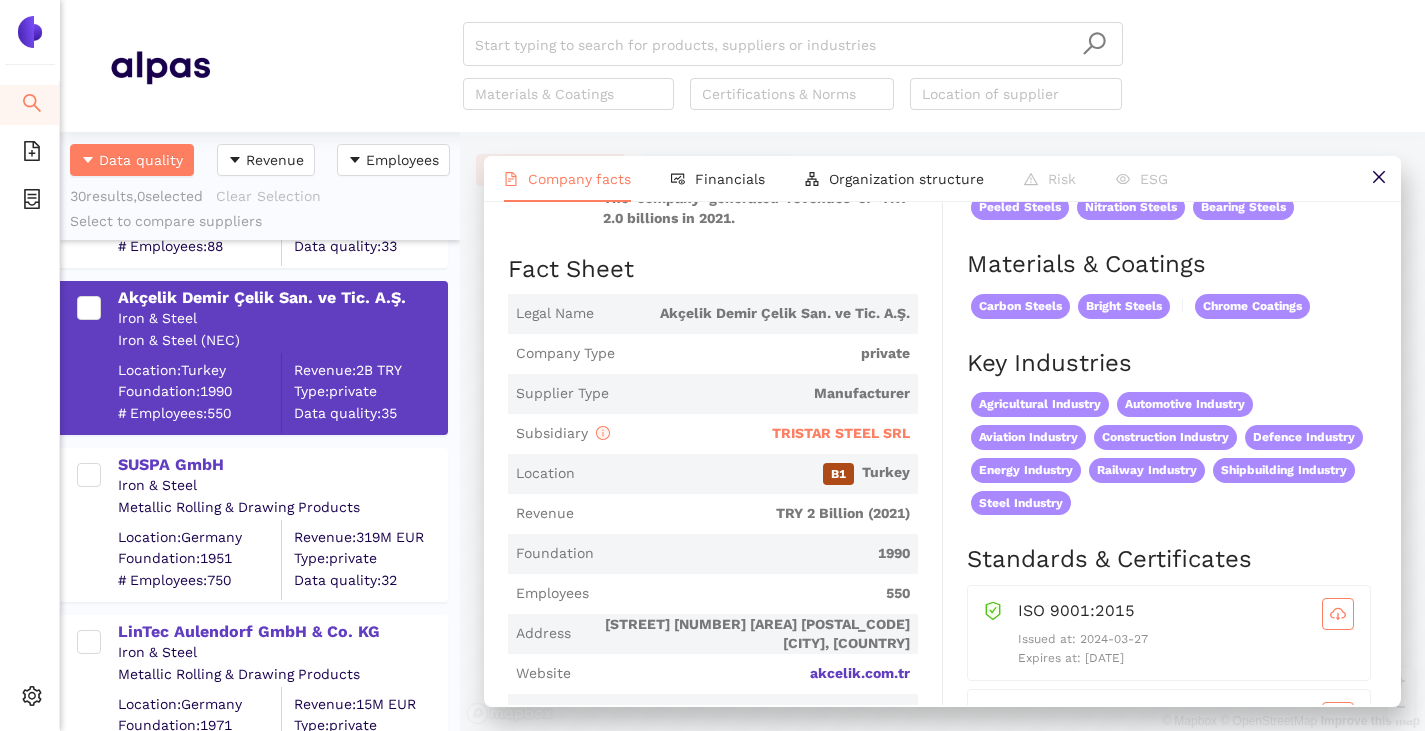 scroll, scrollTop: 0, scrollLeft: 0, axis: both 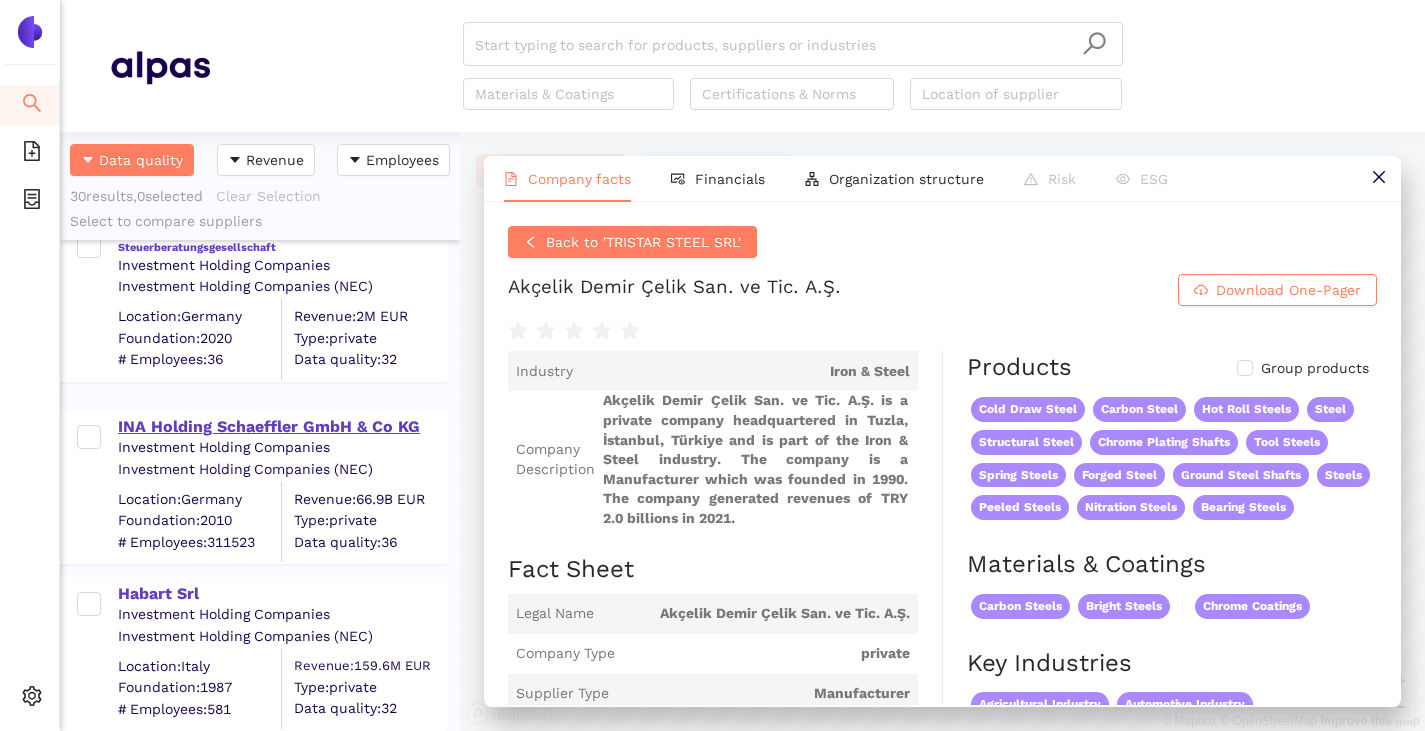 click on "INA Holding Schaeffler GmbH & Co KG" at bounding box center (282, 427) 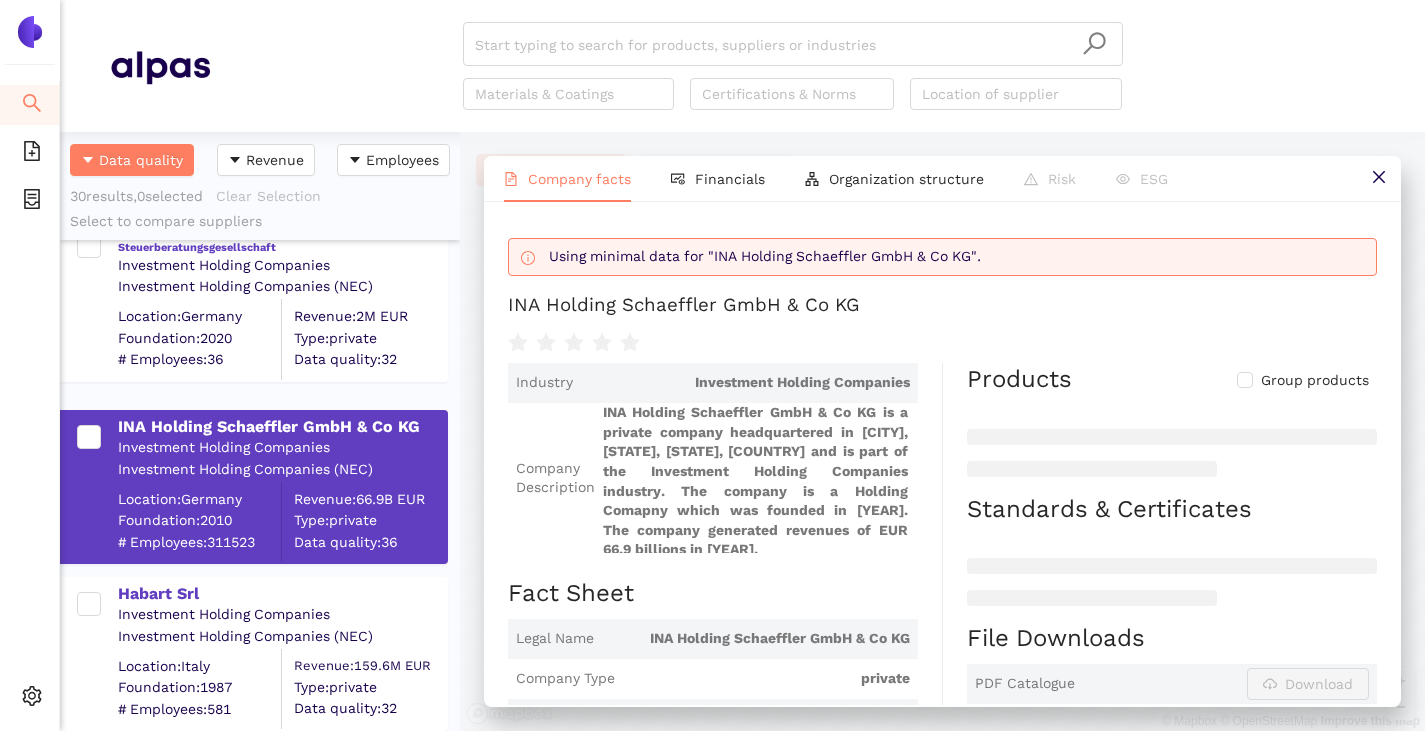 scroll, scrollTop: 26, scrollLeft: 0, axis: vertical 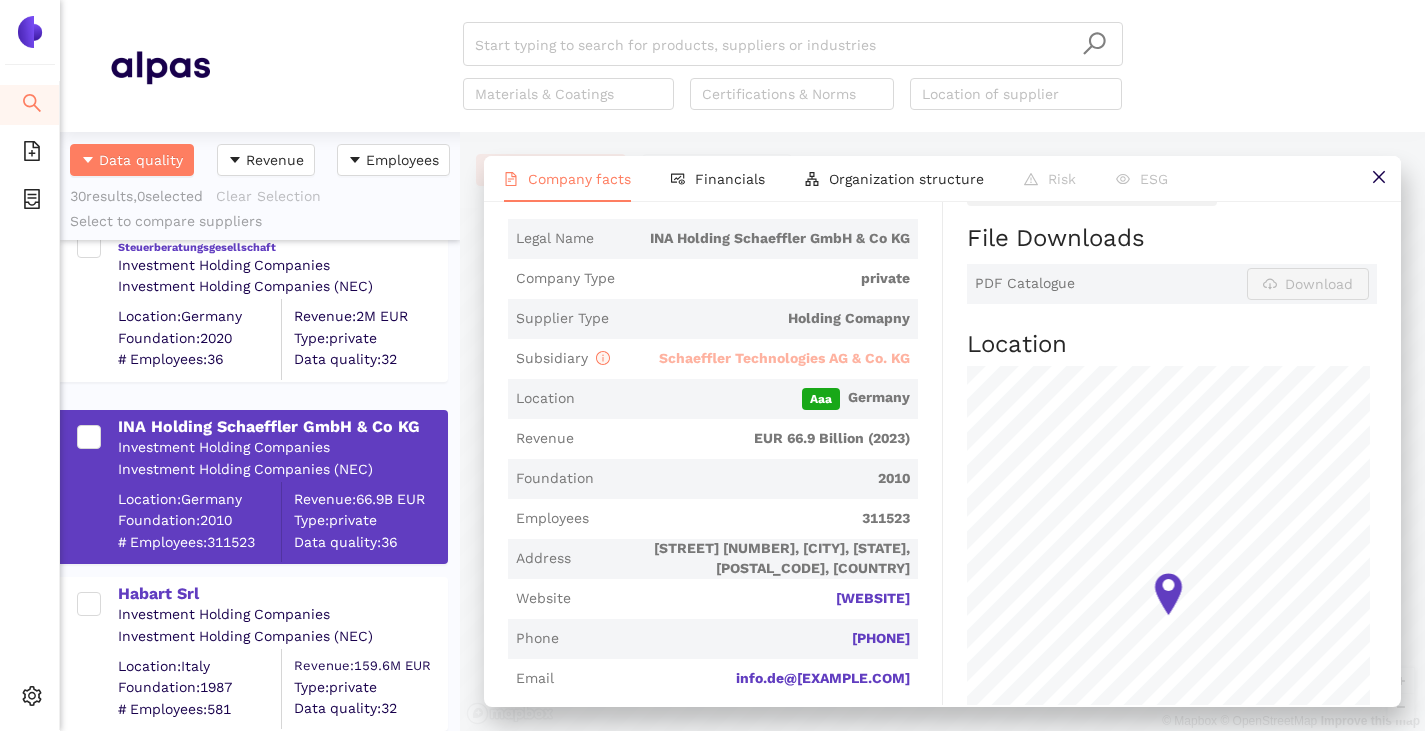 click on "Schaeffler Technologies AG & Co. KG" at bounding box center [784, 358] 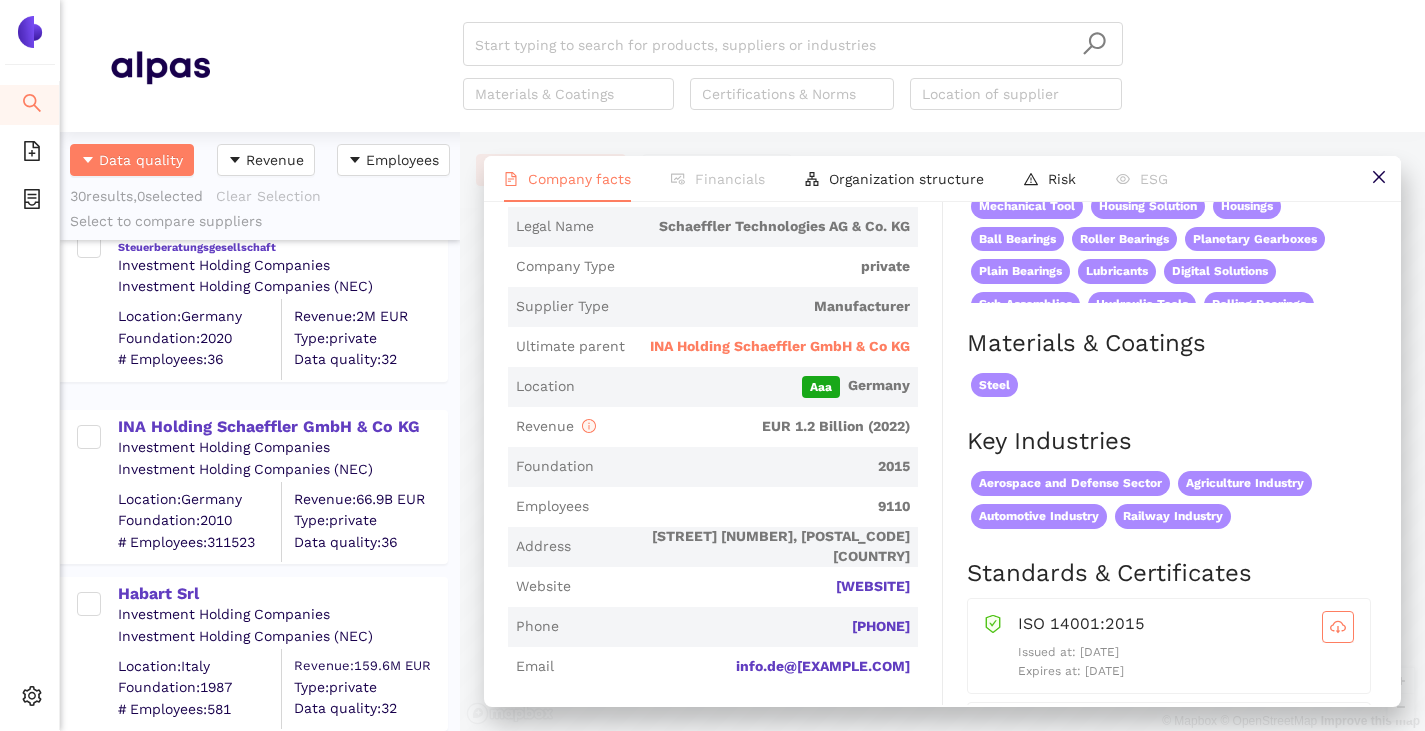 scroll, scrollTop: 0, scrollLeft: 0, axis: both 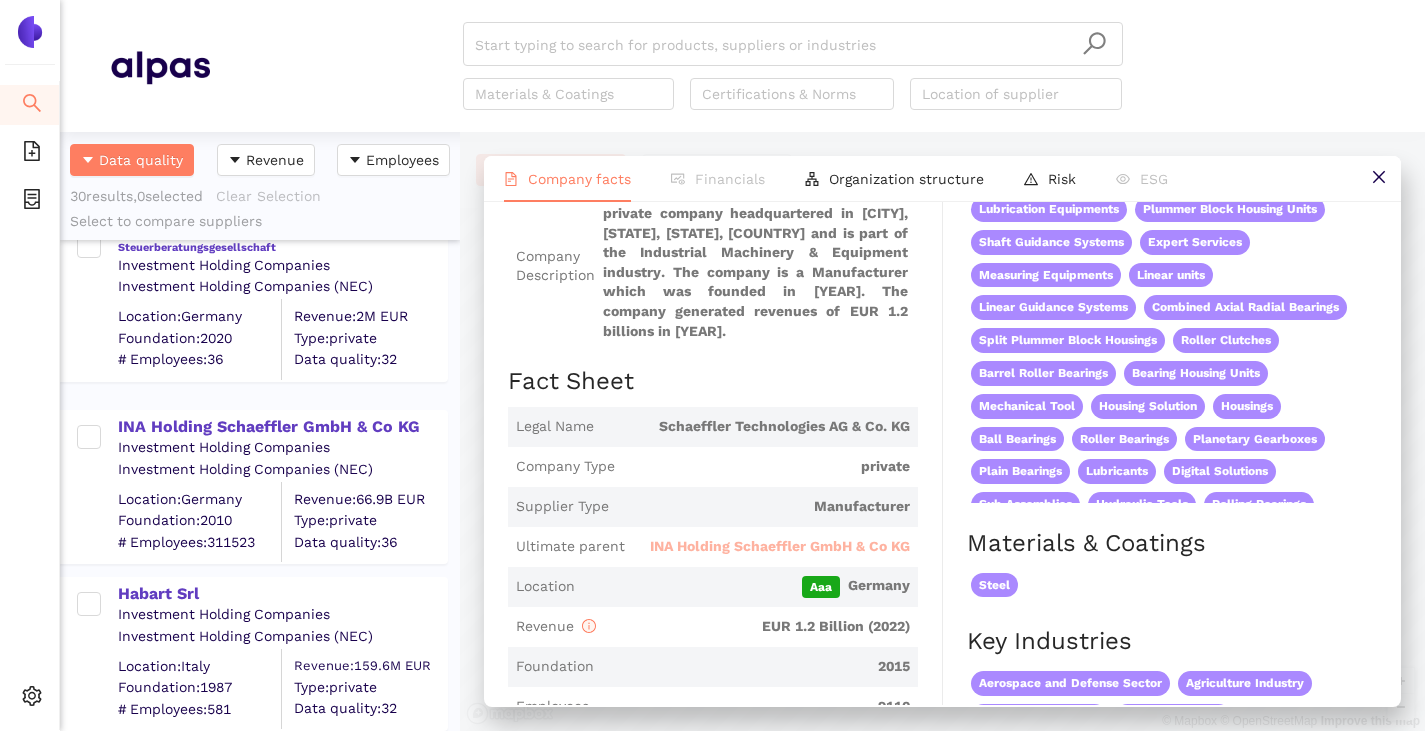 click on "INA Holding Schaeffler GmbH & Co KG" at bounding box center (780, 547) 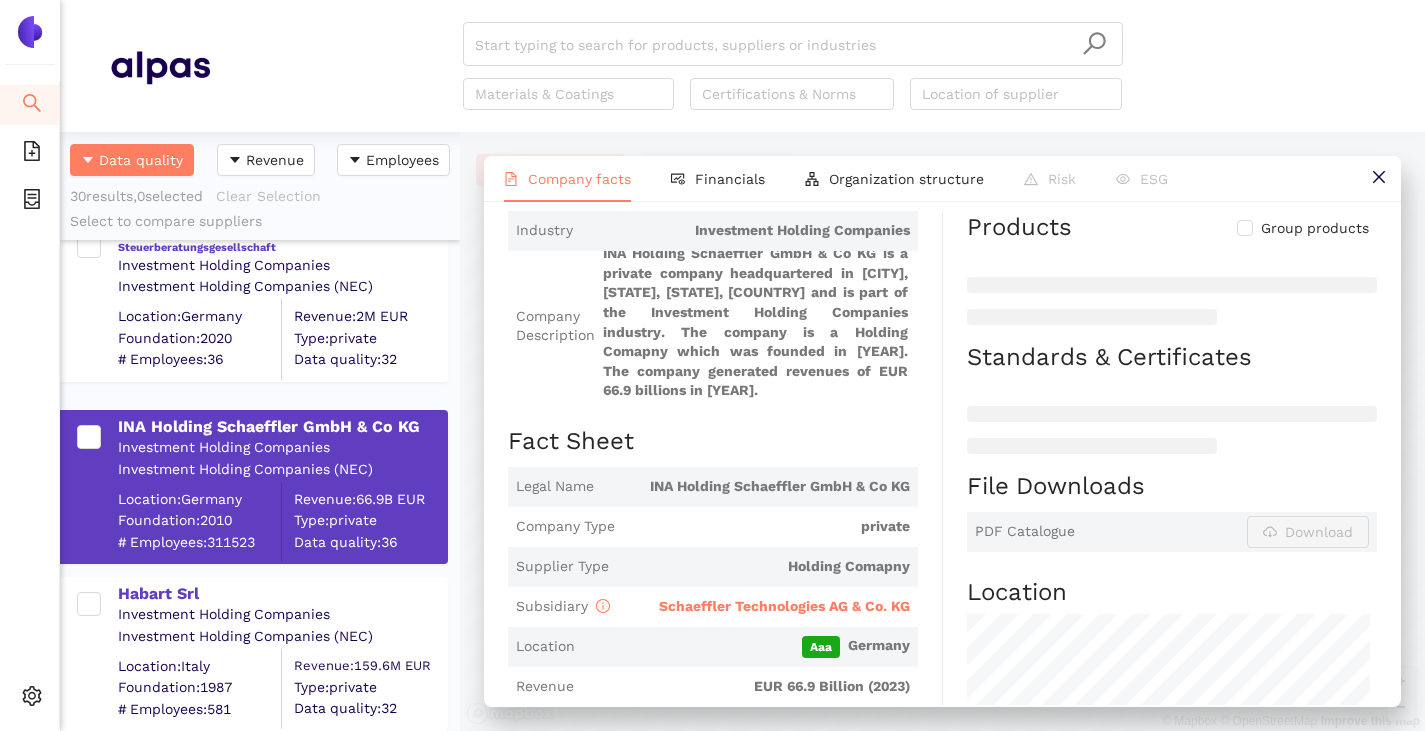 scroll, scrollTop: 0, scrollLeft: 0, axis: both 